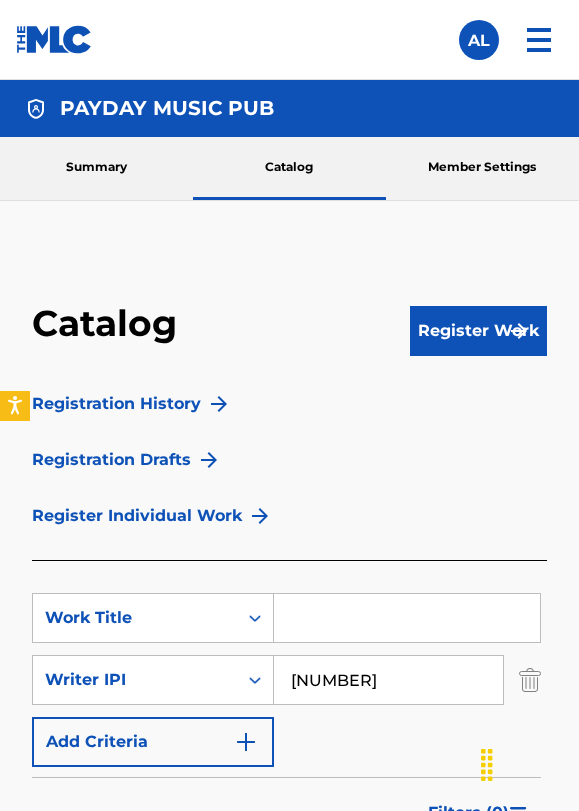scroll, scrollTop: 0, scrollLeft: 0, axis: both 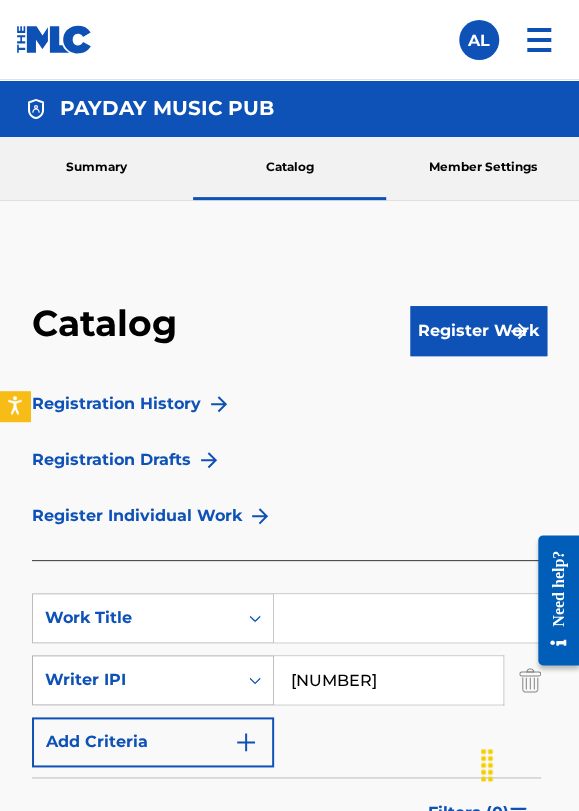 drag, startPoint x: 421, startPoint y: 682, endPoint x: 192, endPoint y: 677, distance: 229.05458 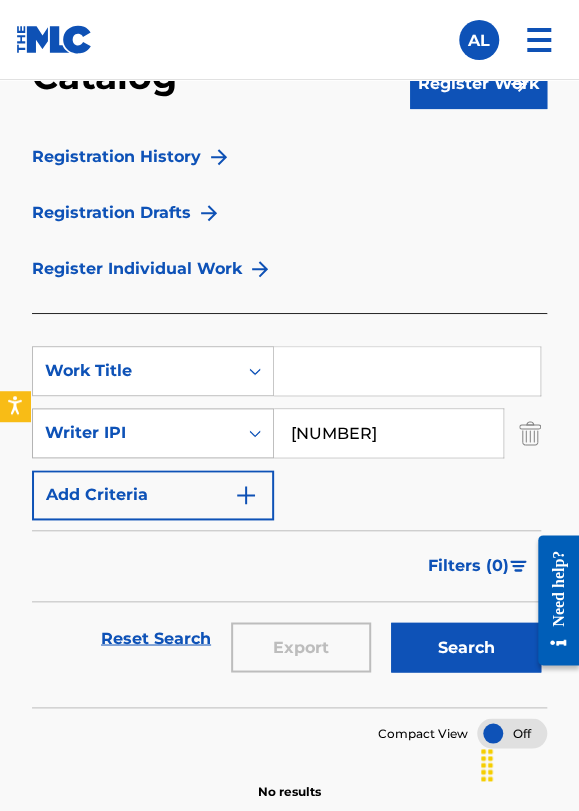 scroll, scrollTop: 256, scrollLeft: 0, axis: vertical 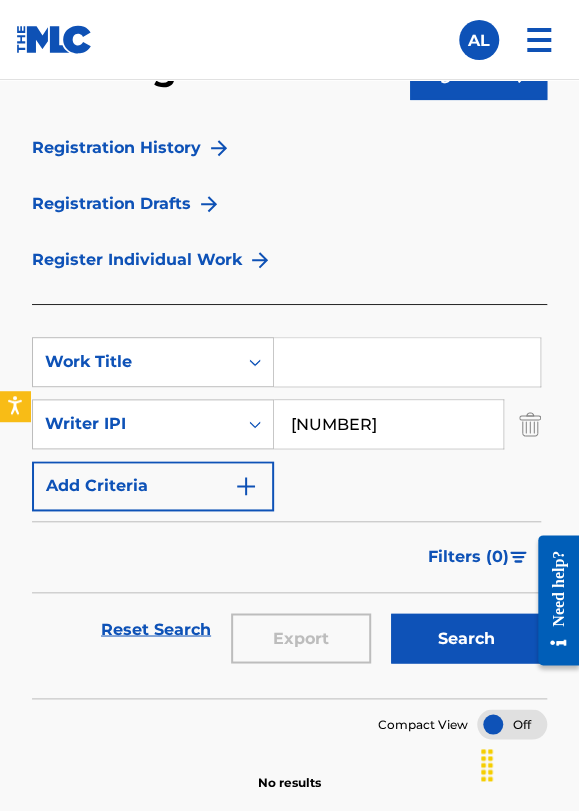 click on "Search" at bounding box center [466, 638] 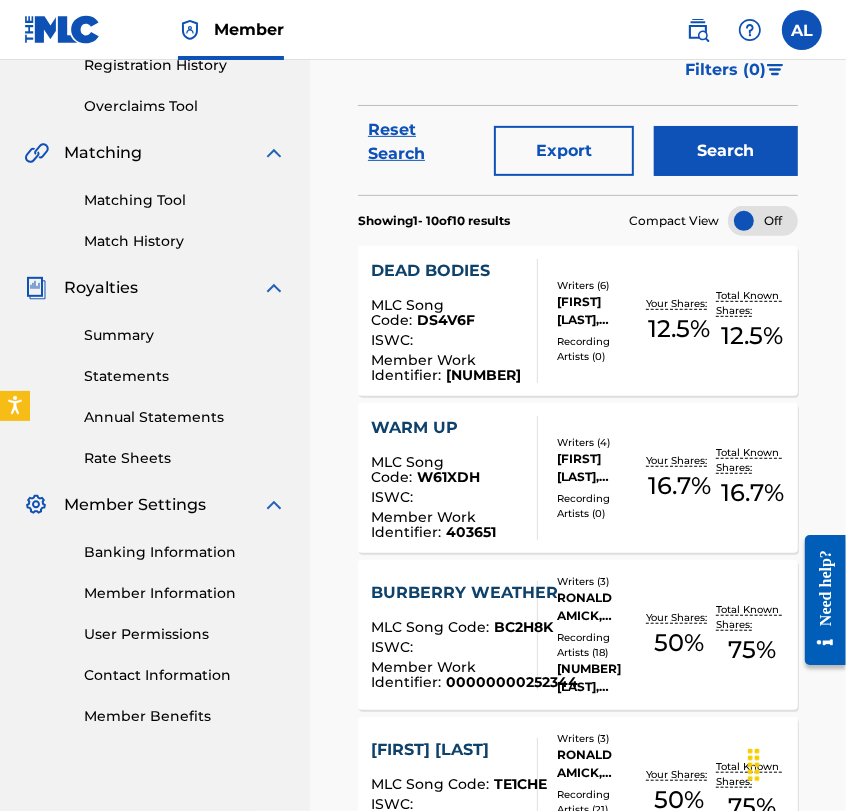 scroll, scrollTop: 0, scrollLeft: 0, axis: both 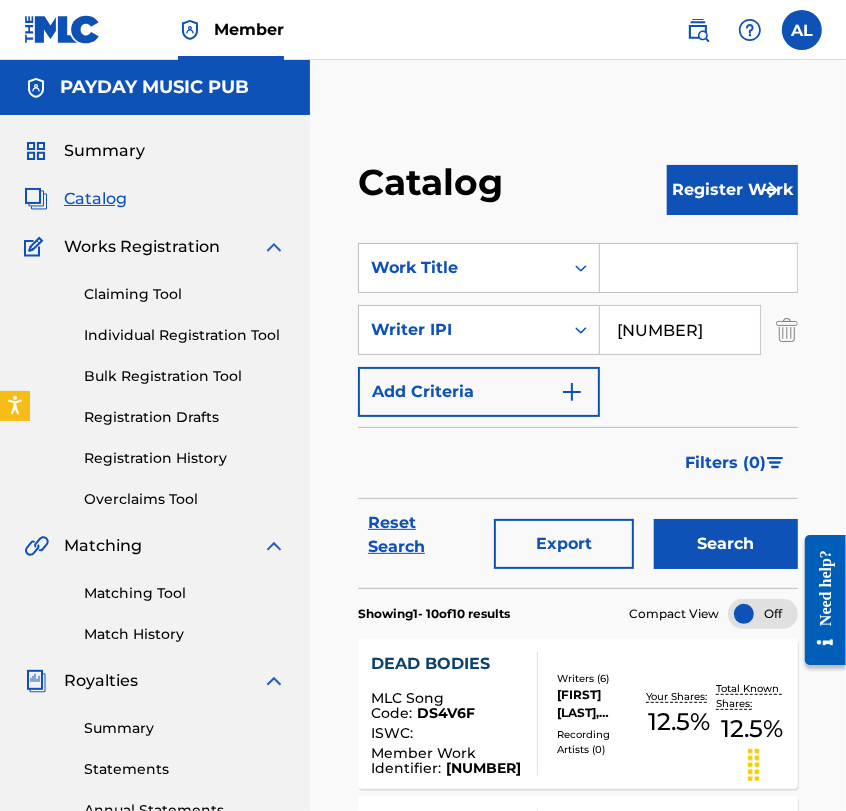 click on "[NUMBER]" at bounding box center [680, 330] 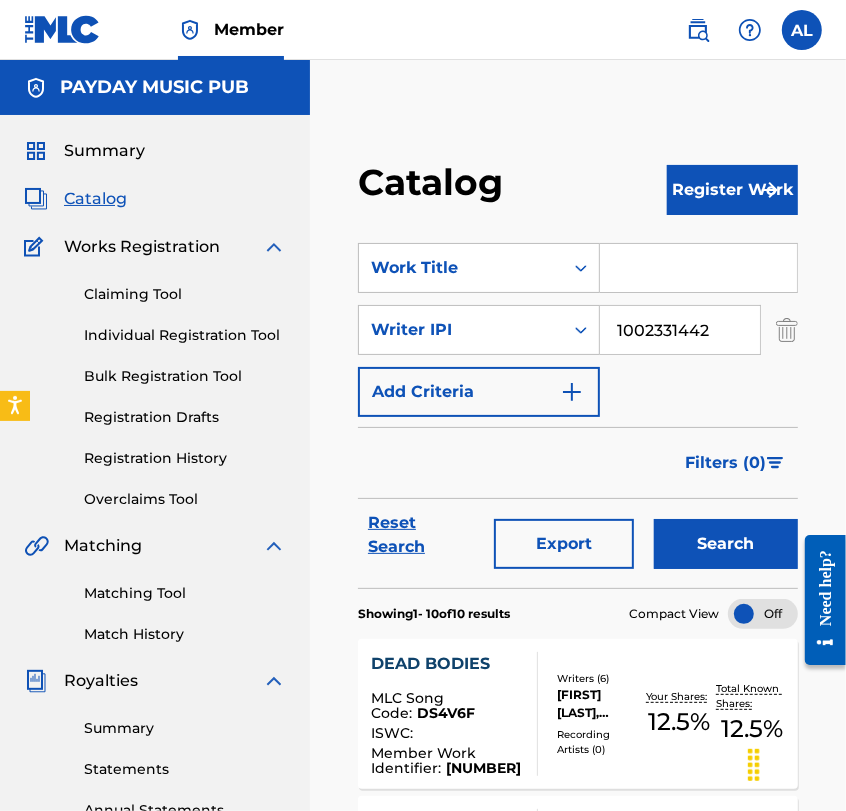 type on "1002331442" 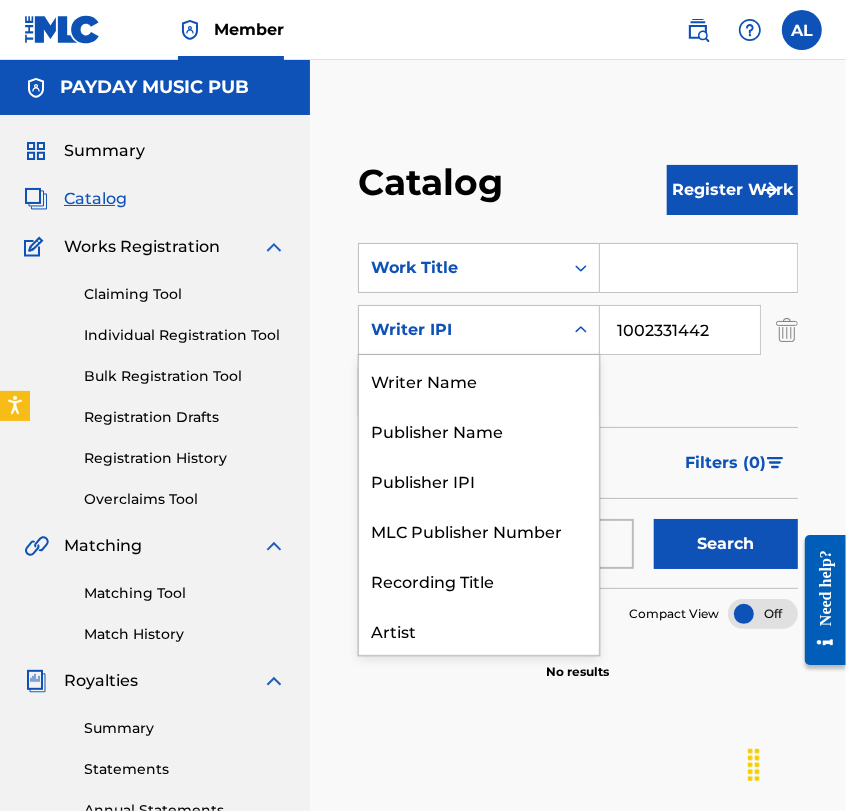 click 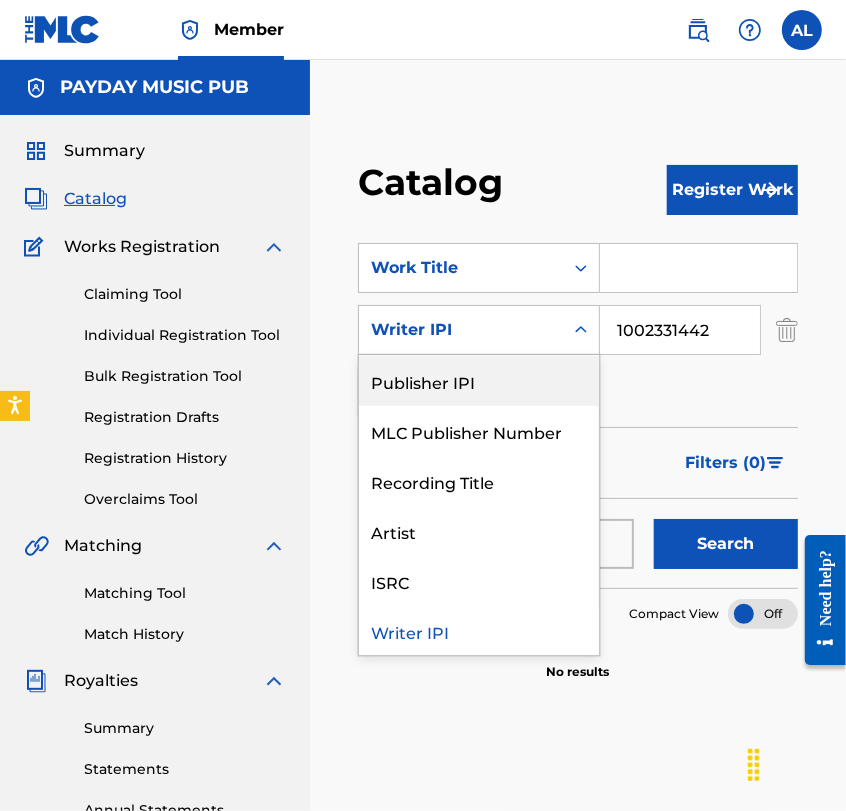 scroll, scrollTop: 0, scrollLeft: 0, axis: both 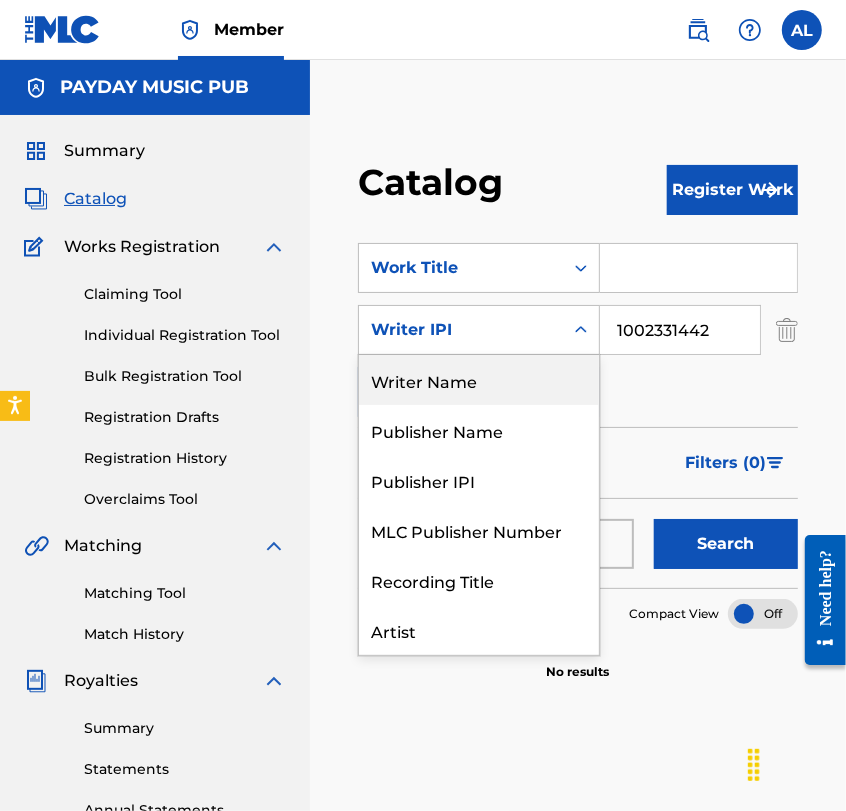 click on "Writer Name" at bounding box center [479, 380] 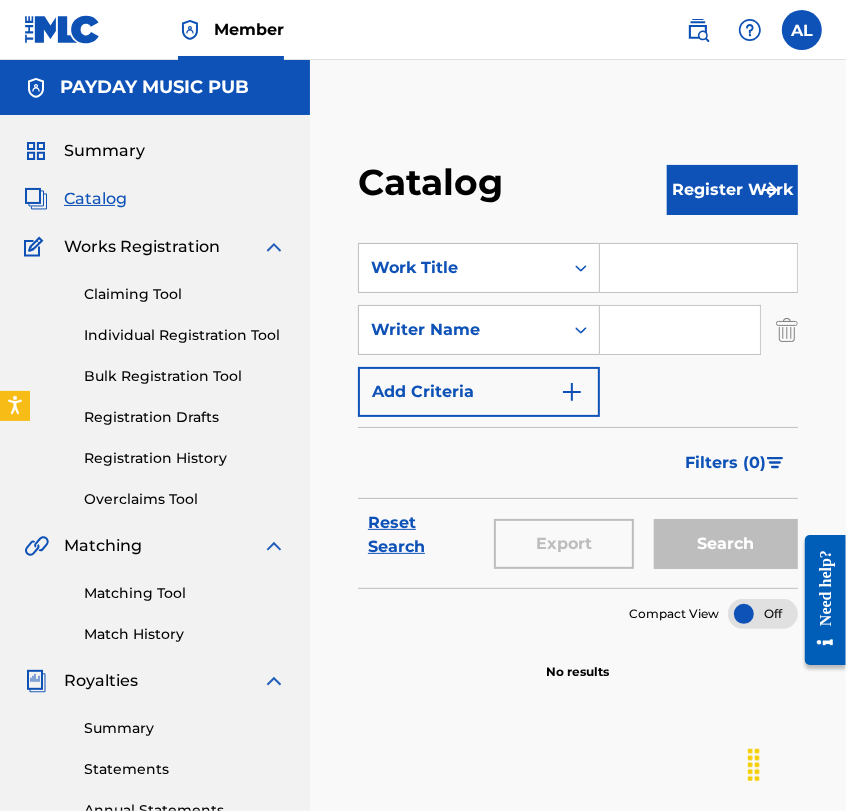 click at bounding box center [680, 330] 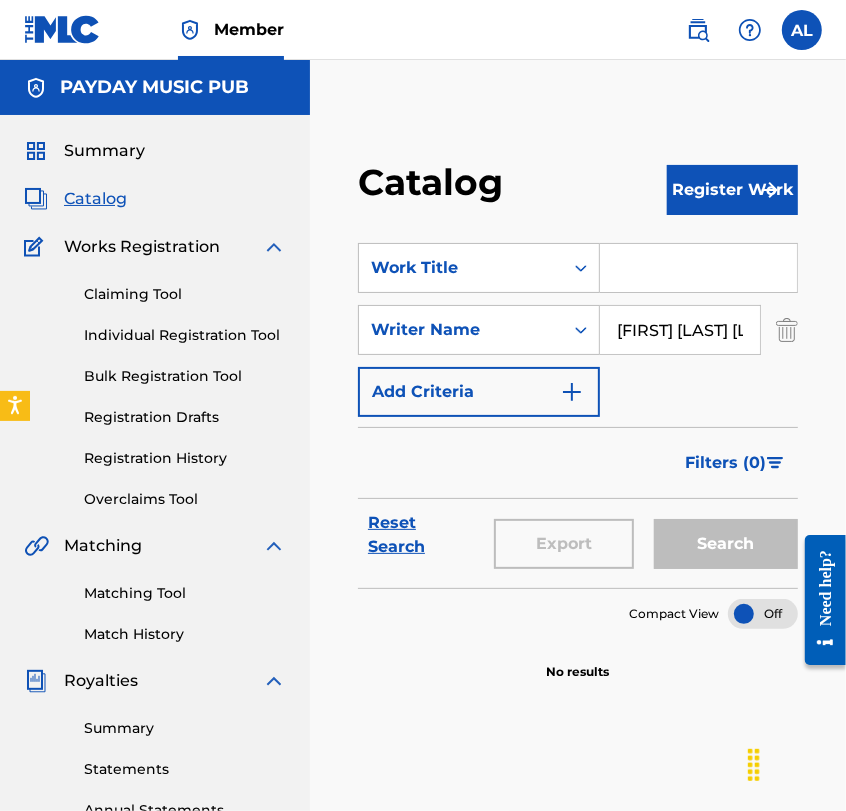 scroll, scrollTop: 0, scrollLeft: 70, axis: horizontal 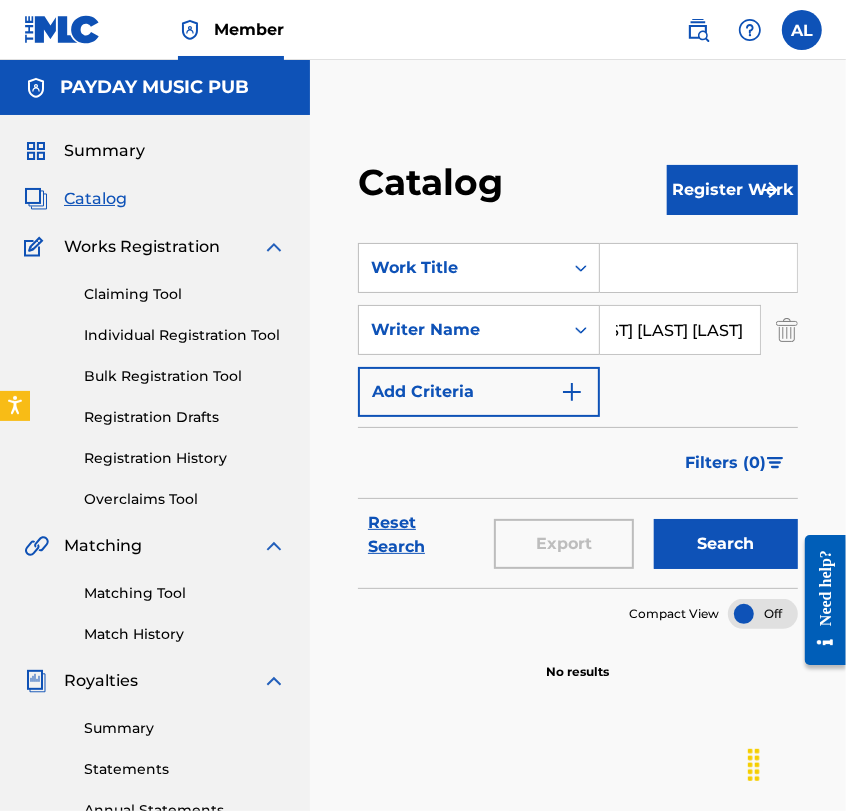 click on "Search" at bounding box center (726, 544) 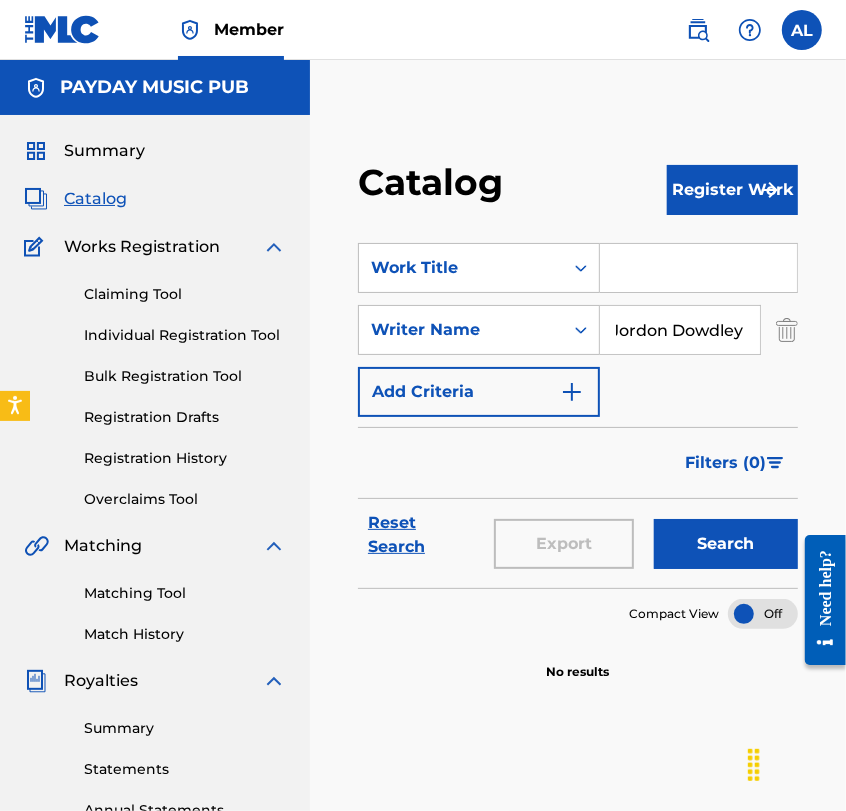 scroll, scrollTop: 0, scrollLeft: 6, axis: horizontal 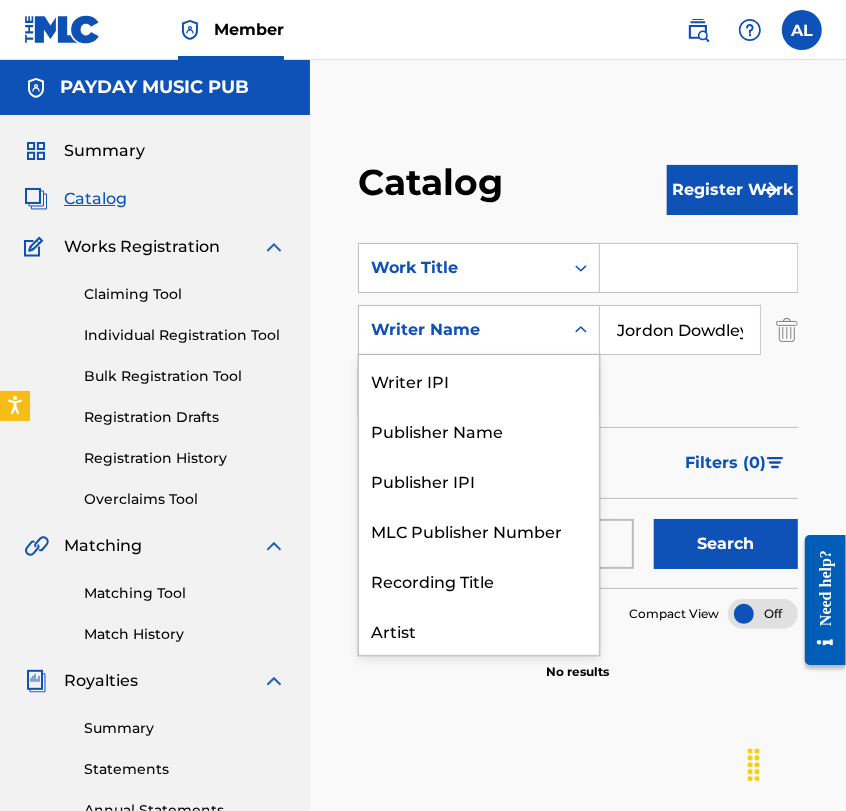 click on "Writer Name" at bounding box center [461, 330] 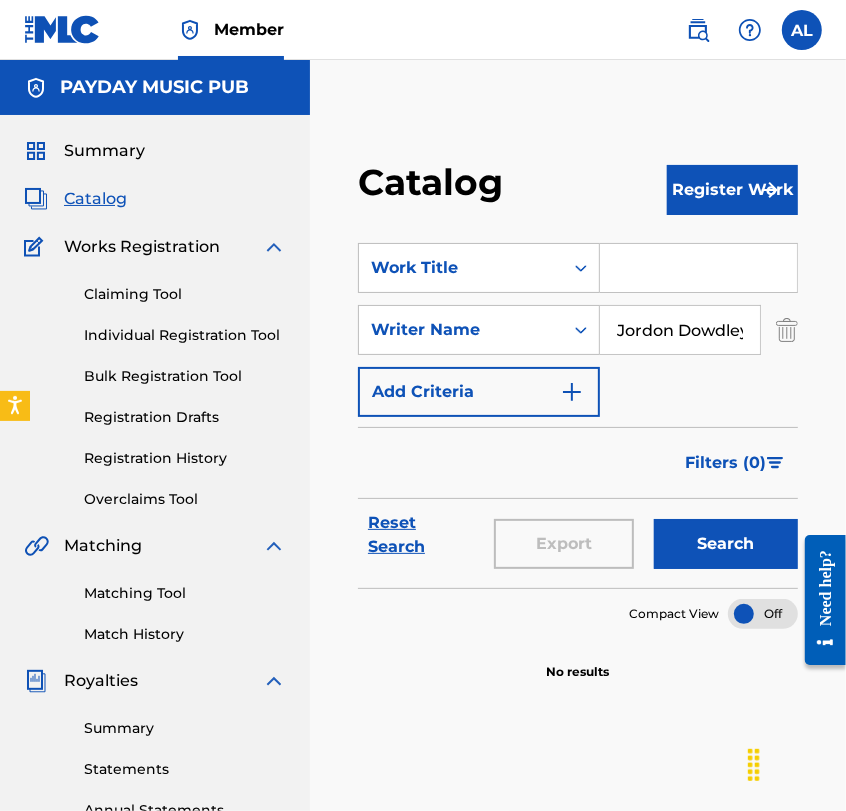 click on "Writer Name" at bounding box center [461, 330] 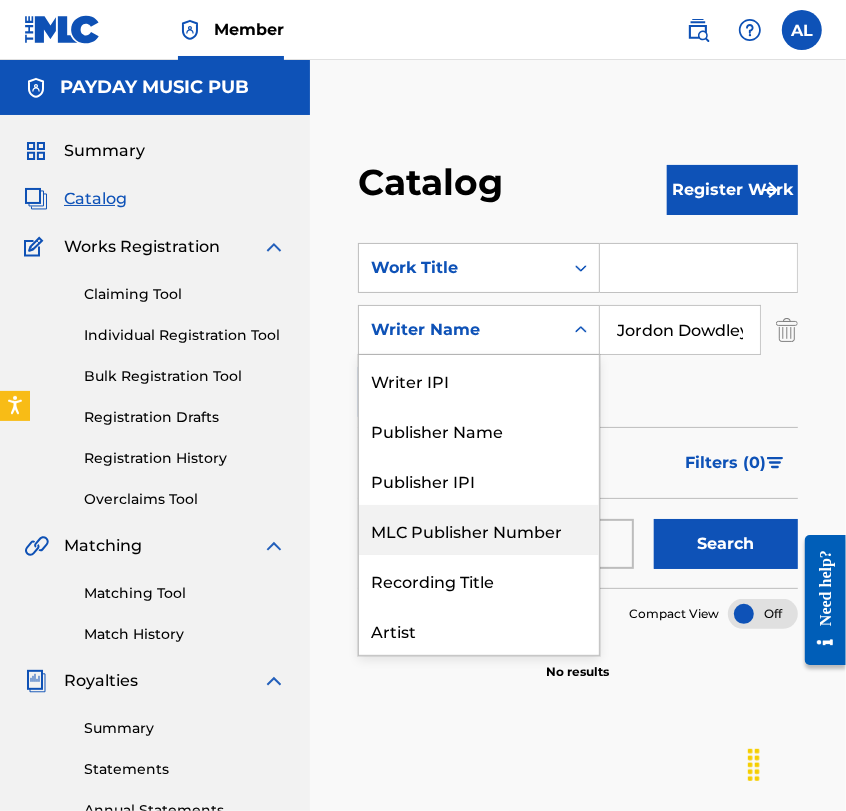 scroll, scrollTop: 80, scrollLeft: 0, axis: vertical 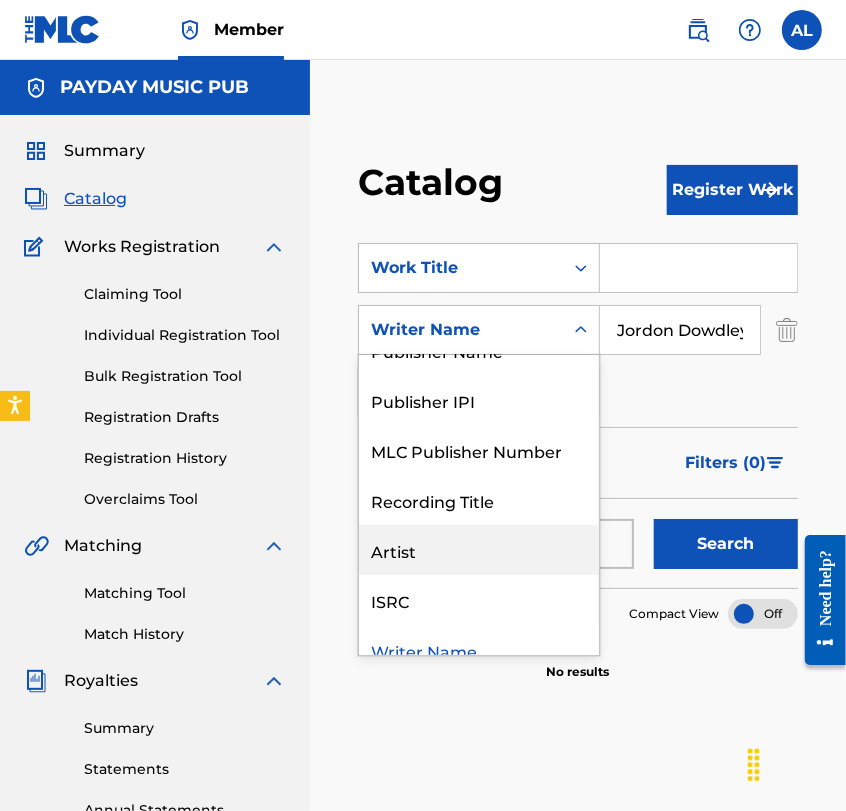 click on "Artist" at bounding box center [479, 550] 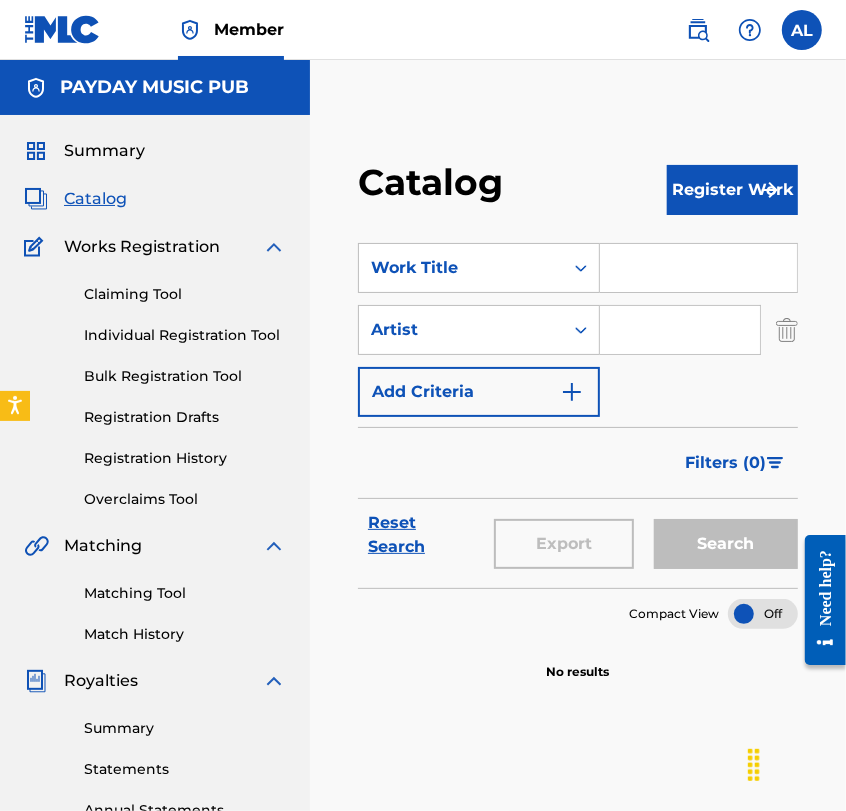 click at bounding box center [680, 330] 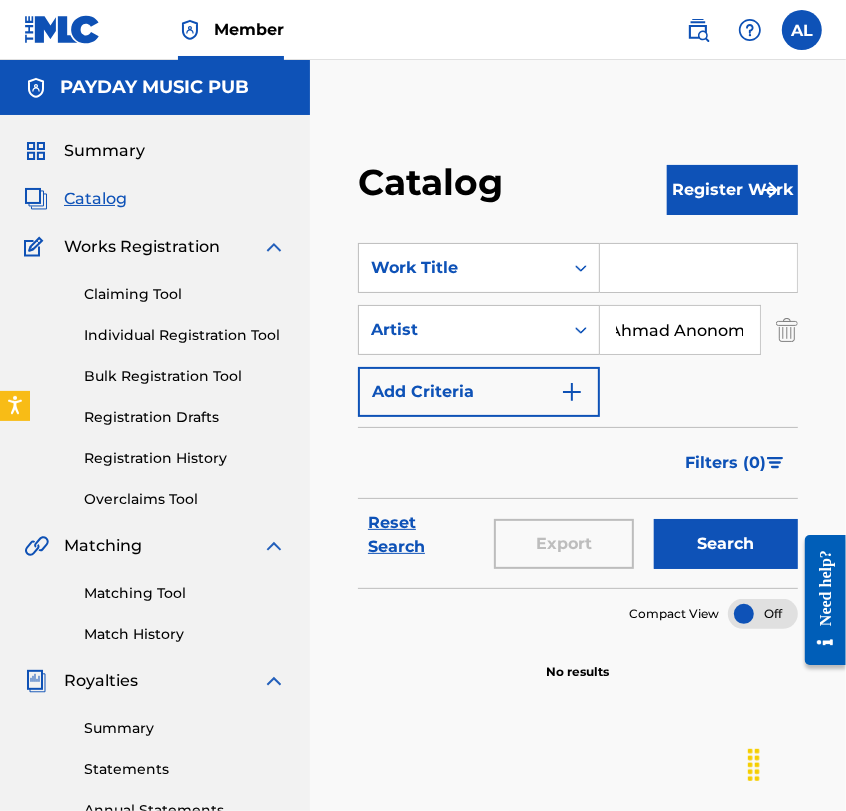 scroll, scrollTop: 0, scrollLeft: 21, axis: horizontal 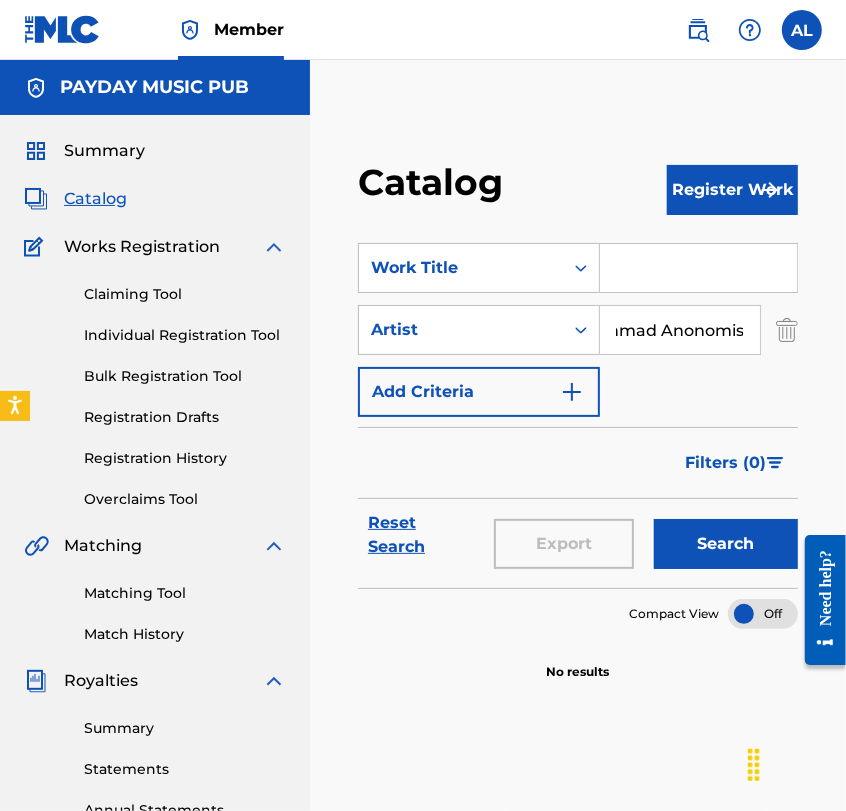 type on "Ahmad Anonomis" 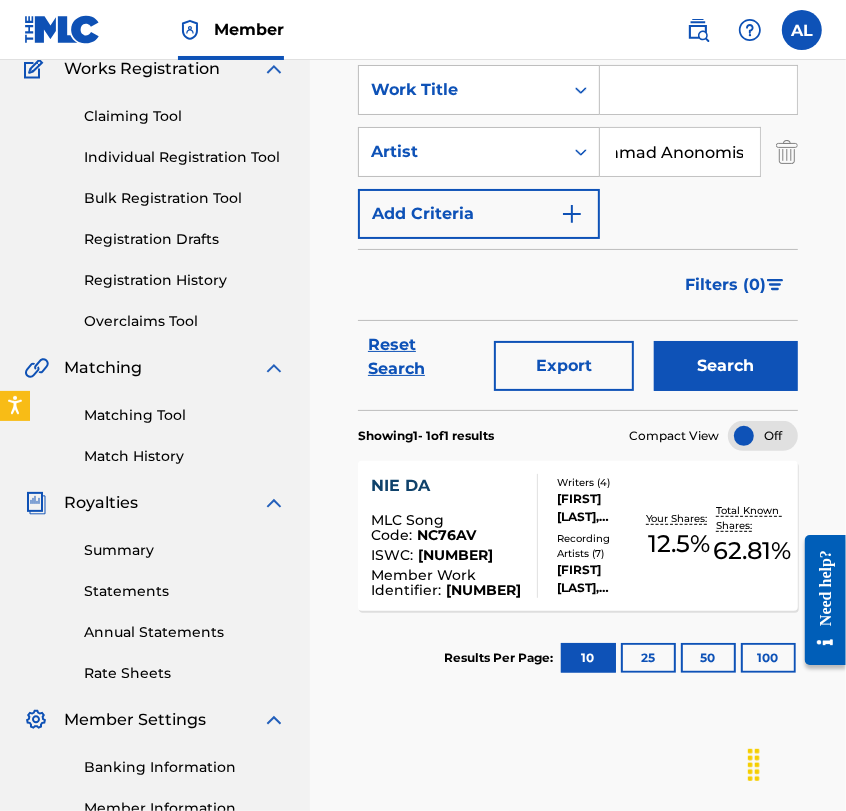 scroll, scrollTop: 180, scrollLeft: 0, axis: vertical 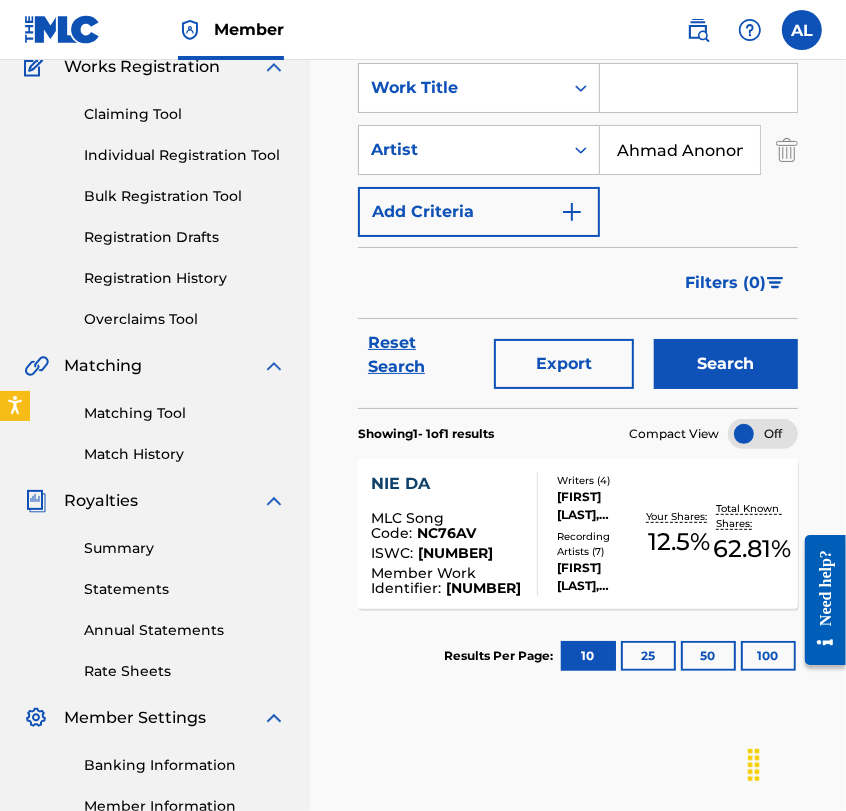 click on "NIE DA" at bounding box center (446, 484) 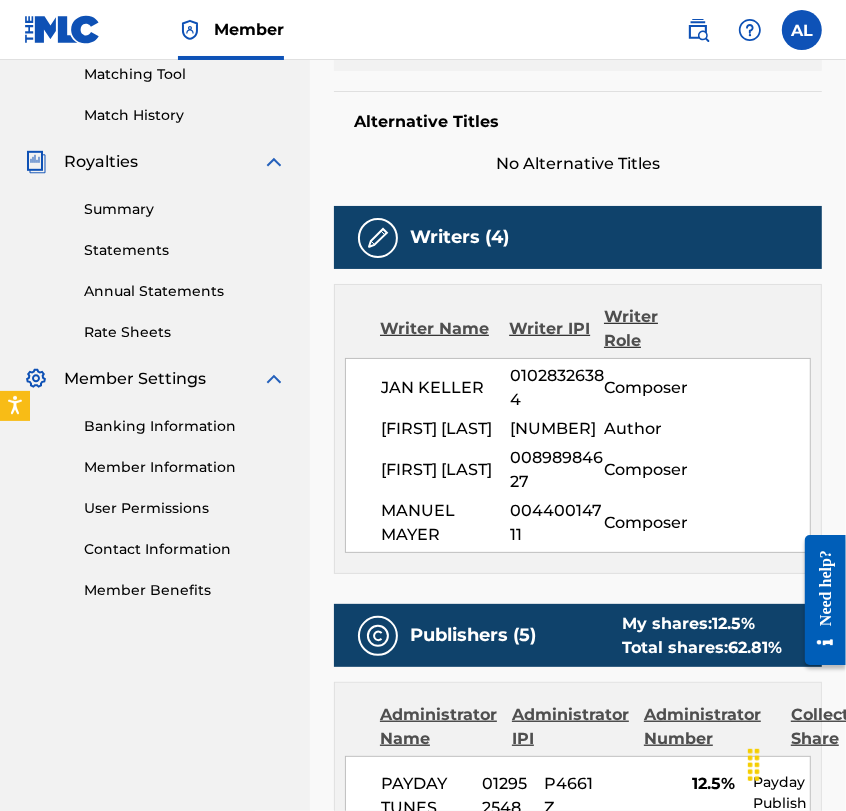 scroll, scrollTop: 0, scrollLeft: 0, axis: both 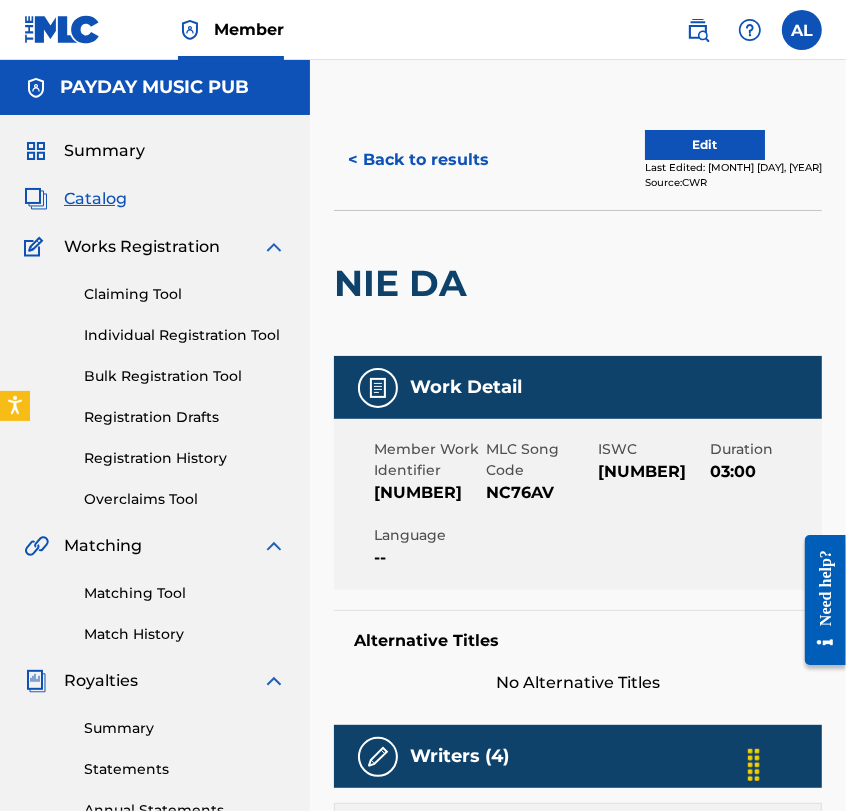 click on "< Back to results" at bounding box center (418, 160) 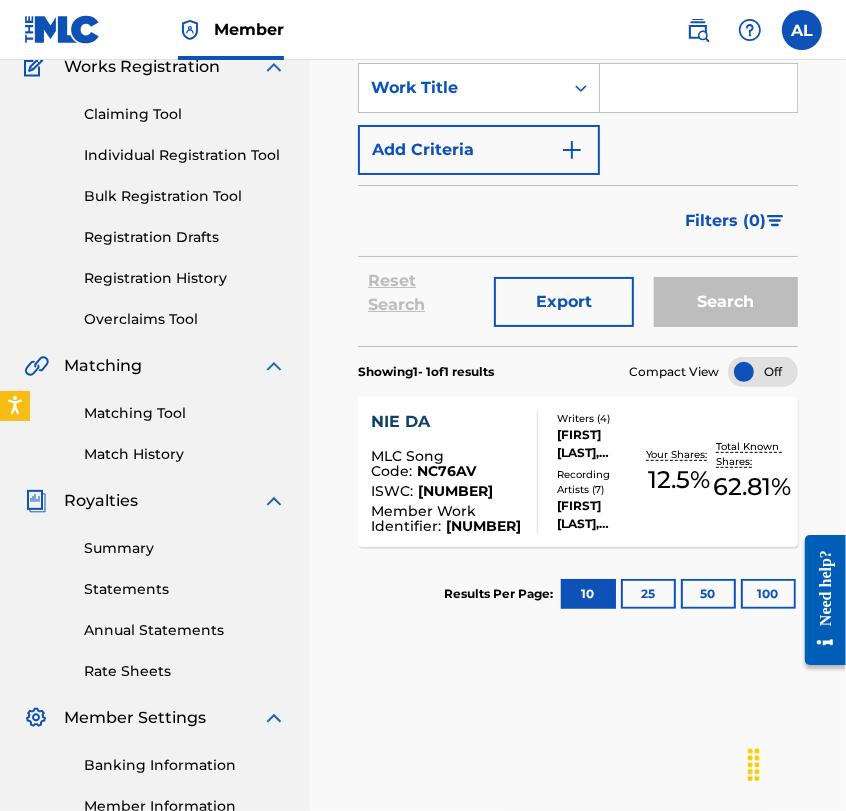 scroll, scrollTop: 0, scrollLeft: 0, axis: both 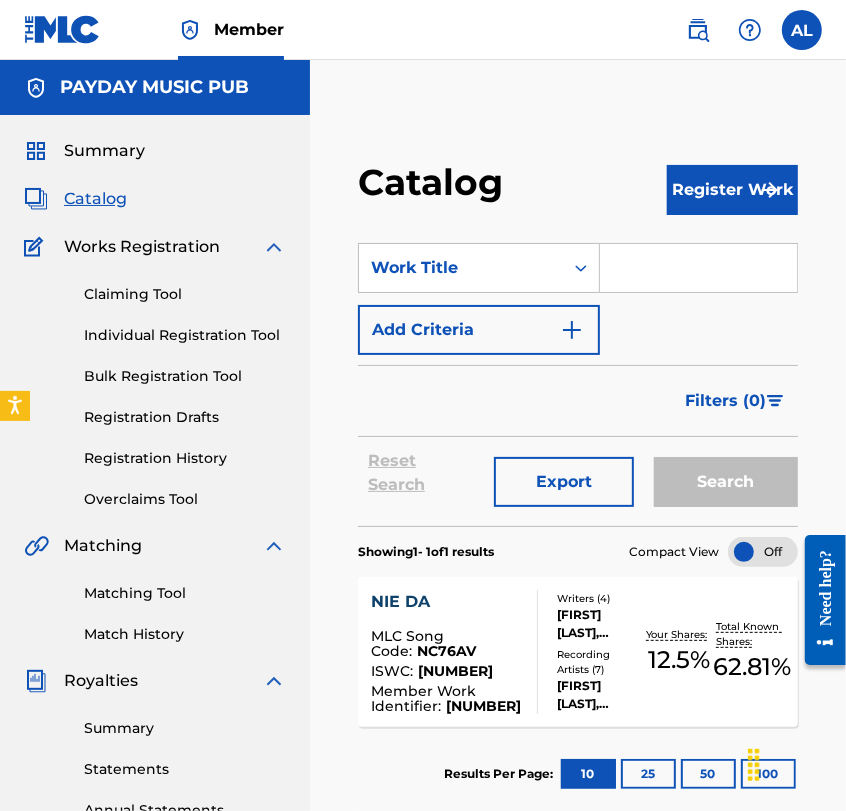 drag, startPoint x: 523, startPoint y: 323, endPoint x: 406, endPoint y: 345, distance: 119.05041 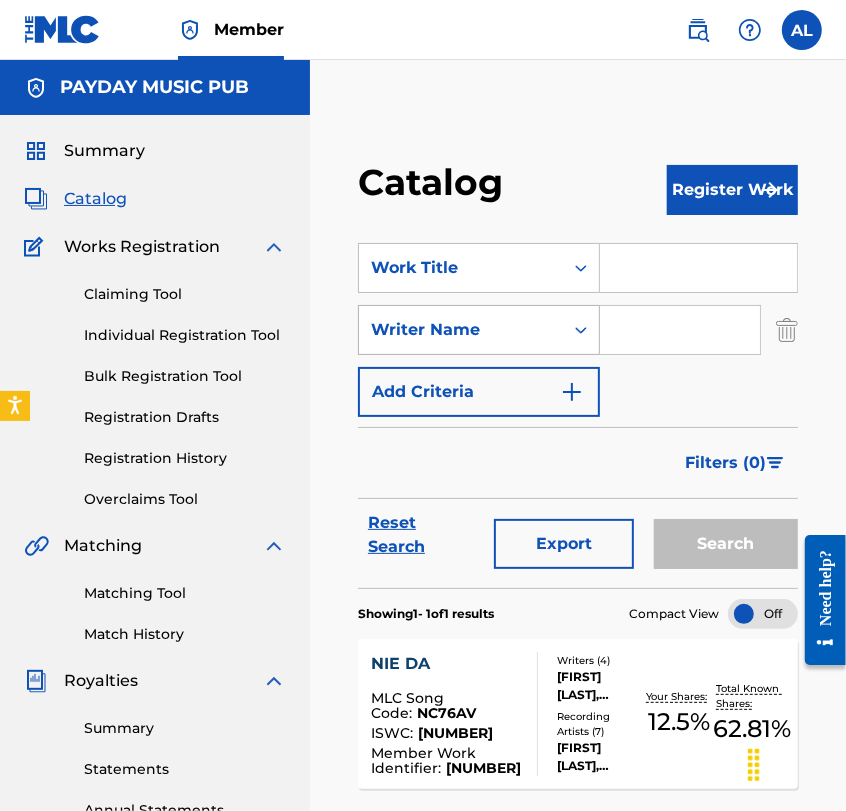 click on "Writer Name" at bounding box center [461, 330] 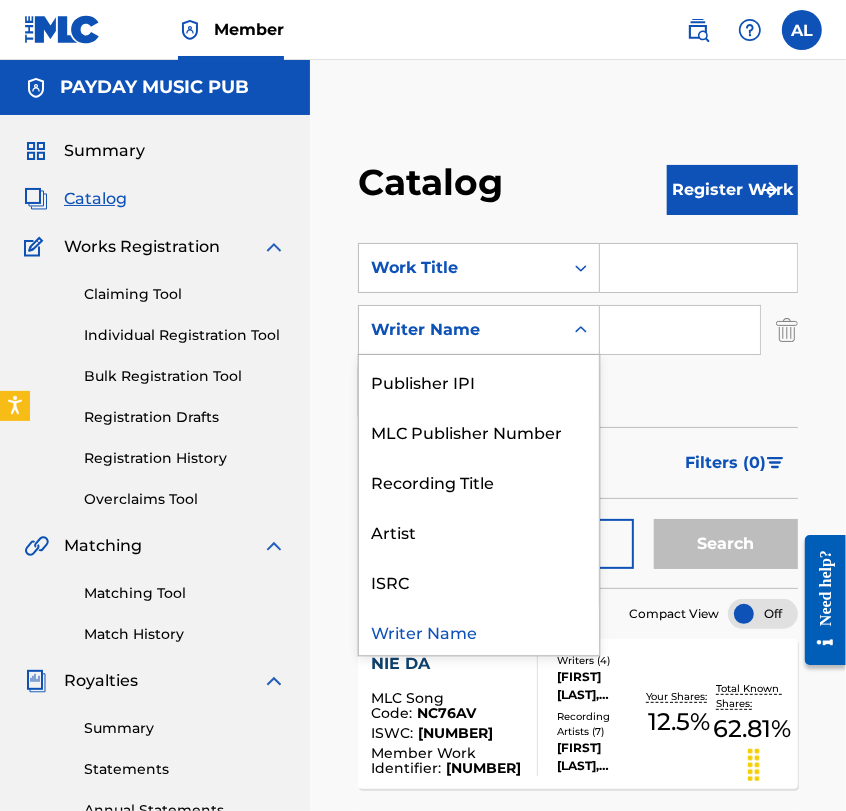 scroll, scrollTop: 0, scrollLeft: 0, axis: both 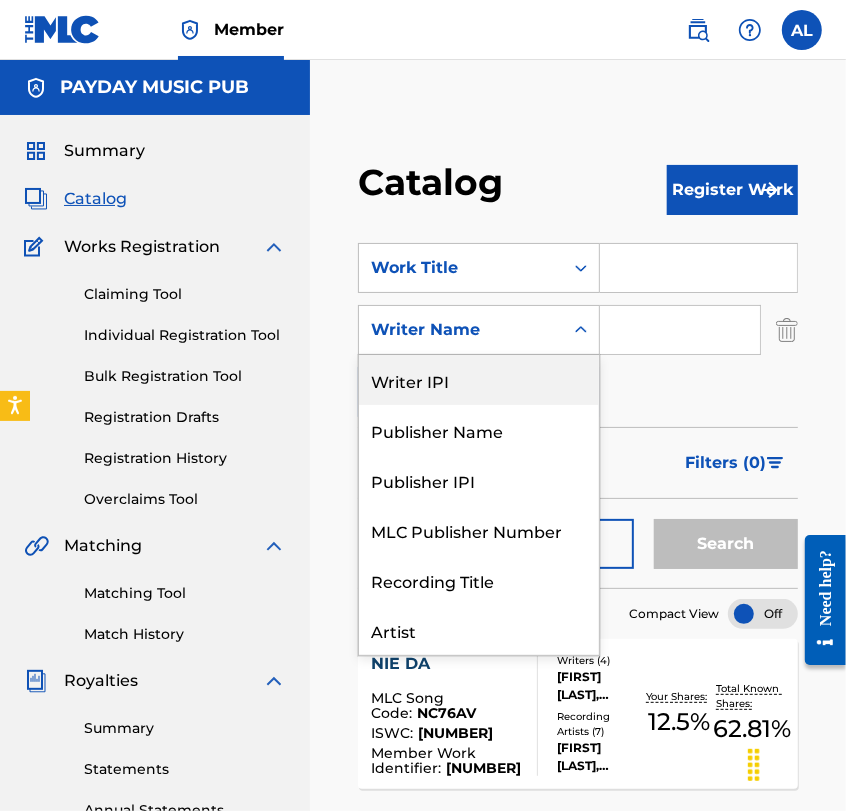 click on "Writer IPI" at bounding box center (479, 380) 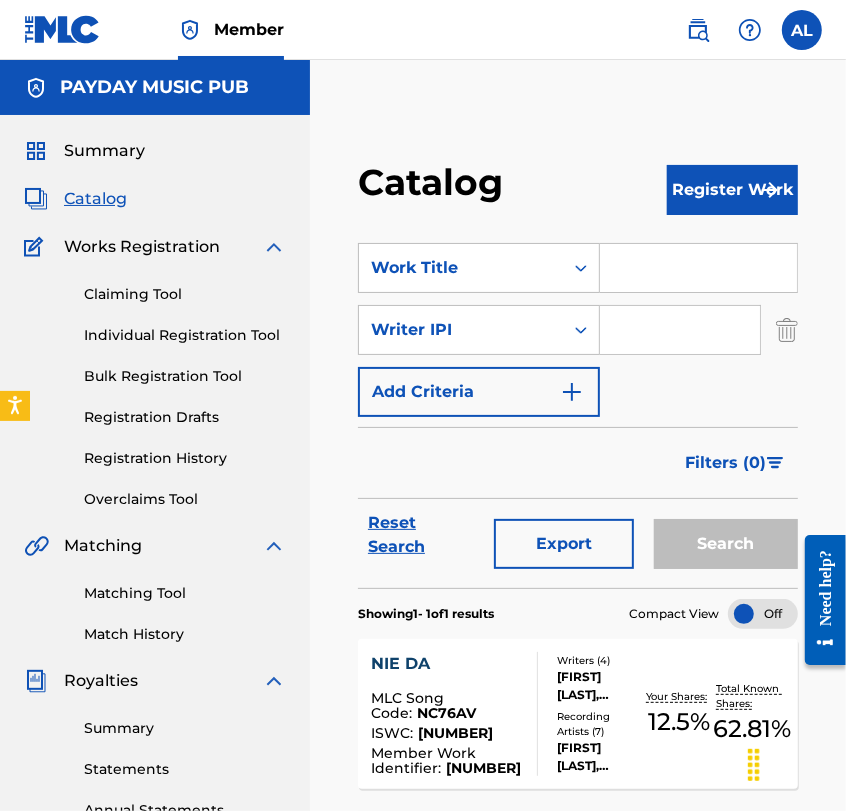 click at bounding box center [680, 330] 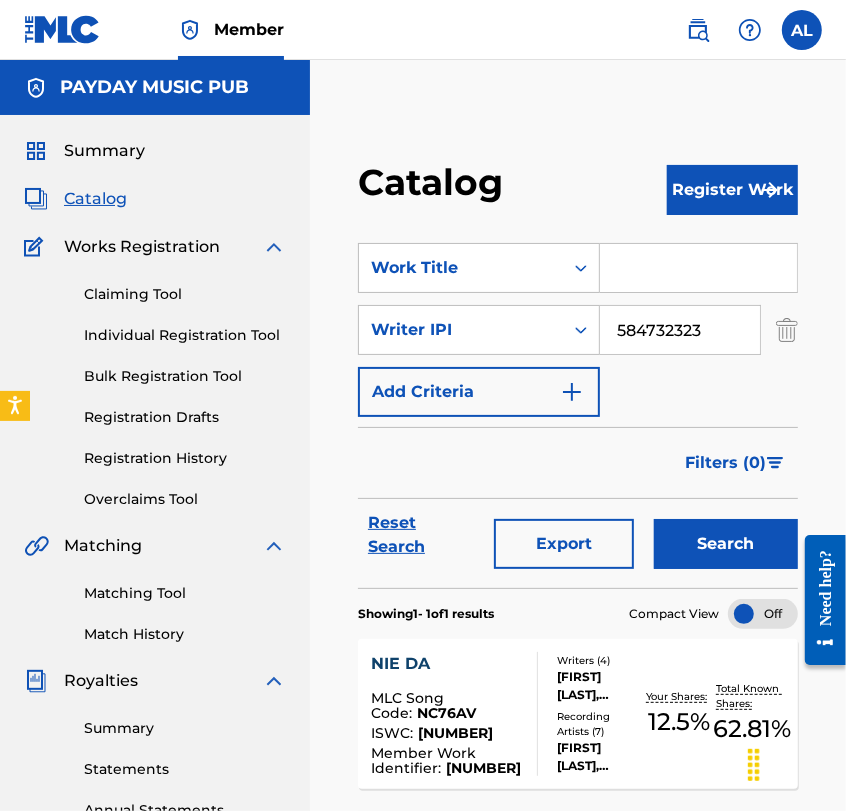 type on "584732323" 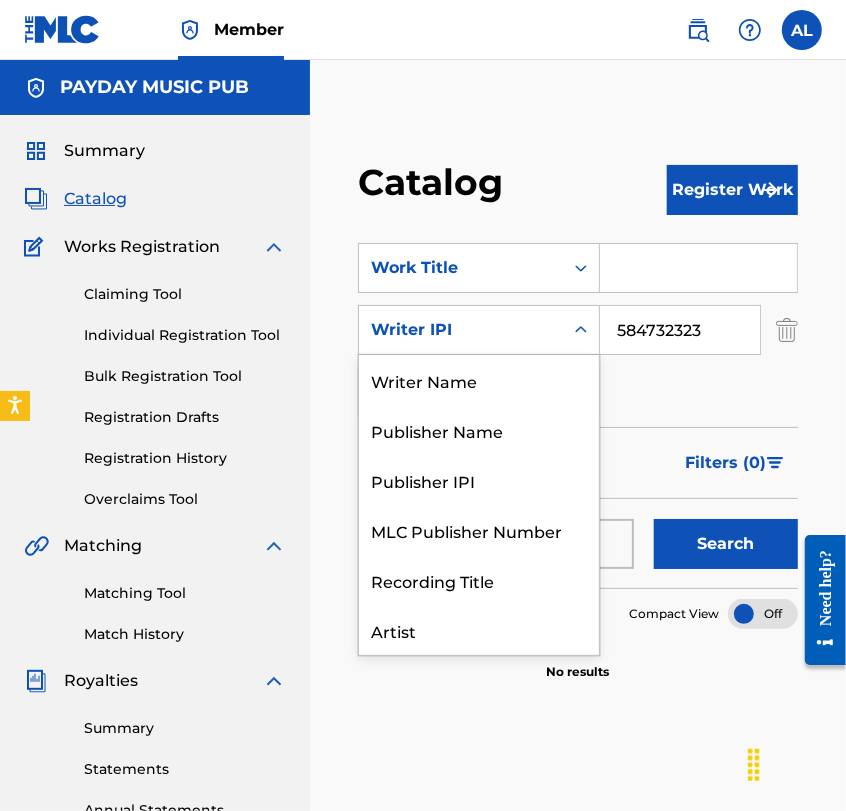 click on "Writer IPI" at bounding box center [461, 330] 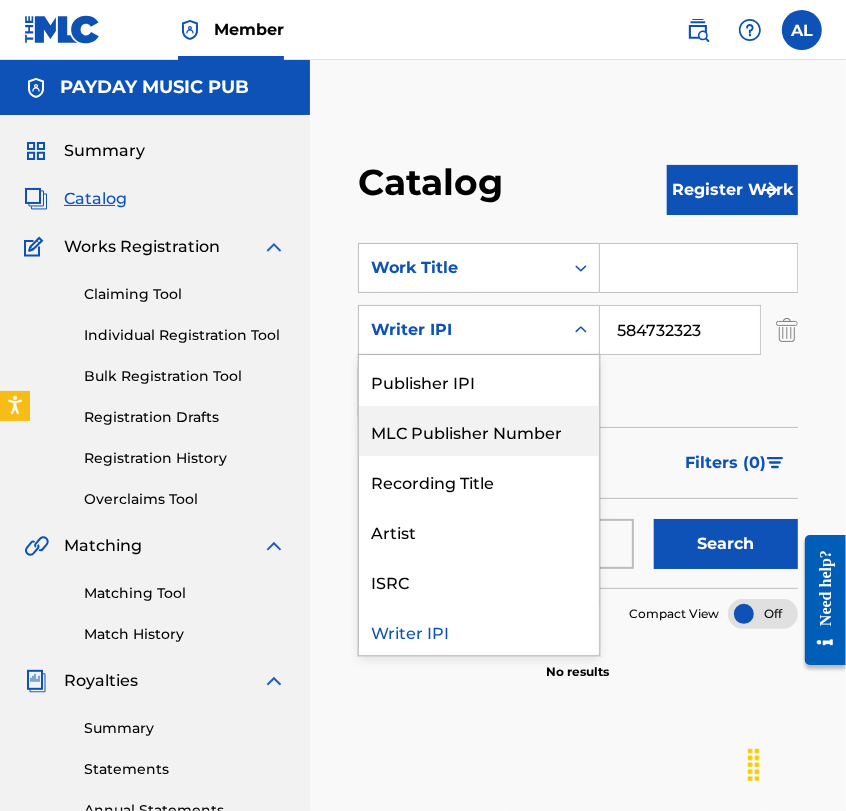 scroll, scrollTop: 0, scrollLeft: 0, axis: both 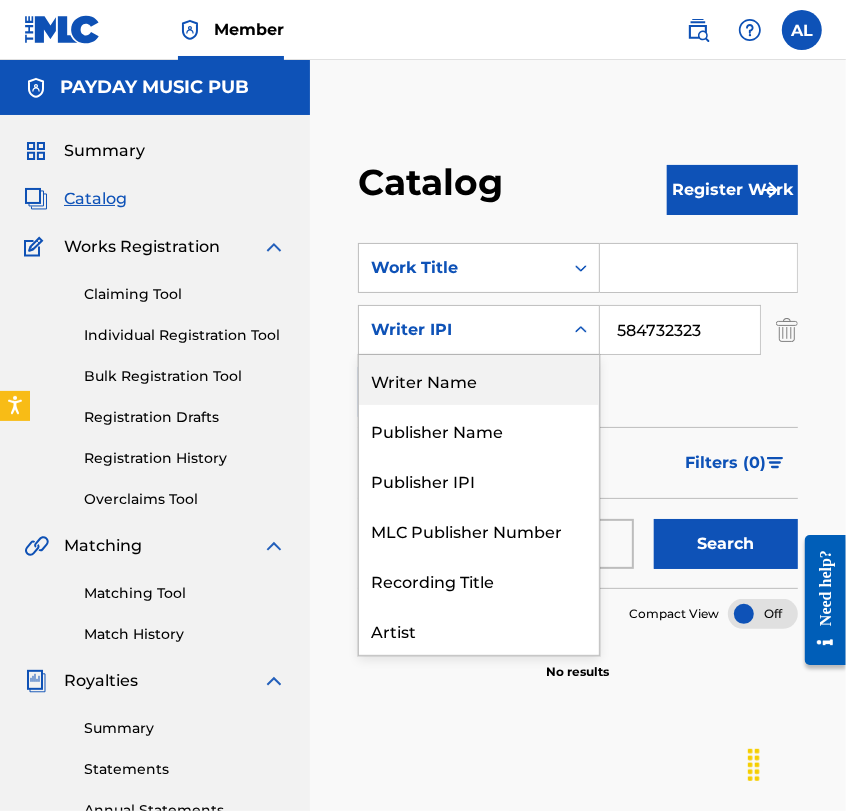 click on "Writer Name" at bounding box center (479, 380) 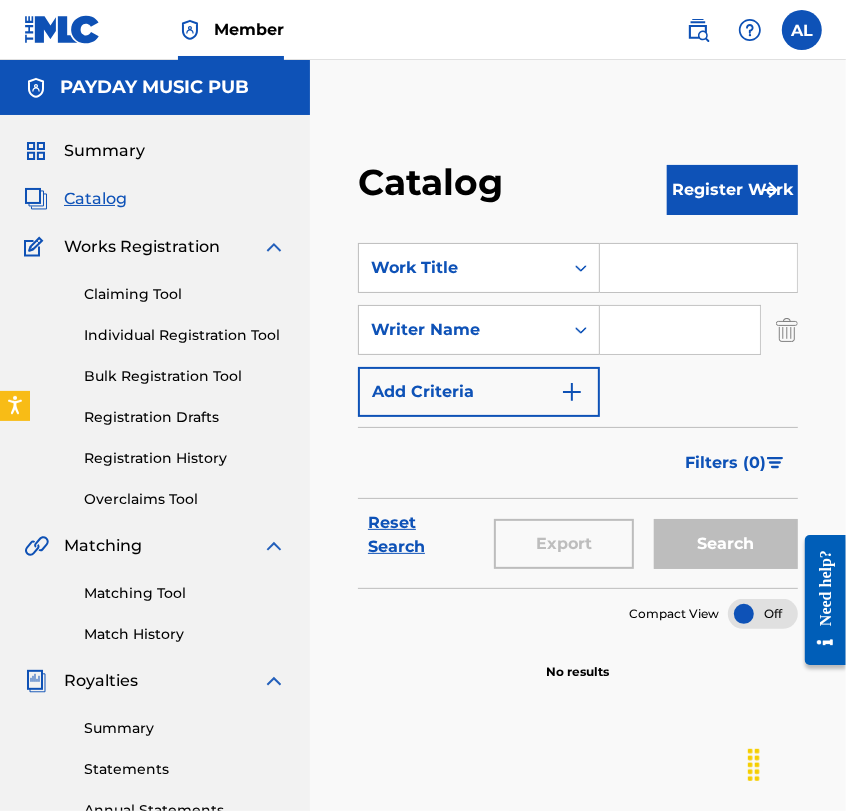 click at bounding box center (680, 330) 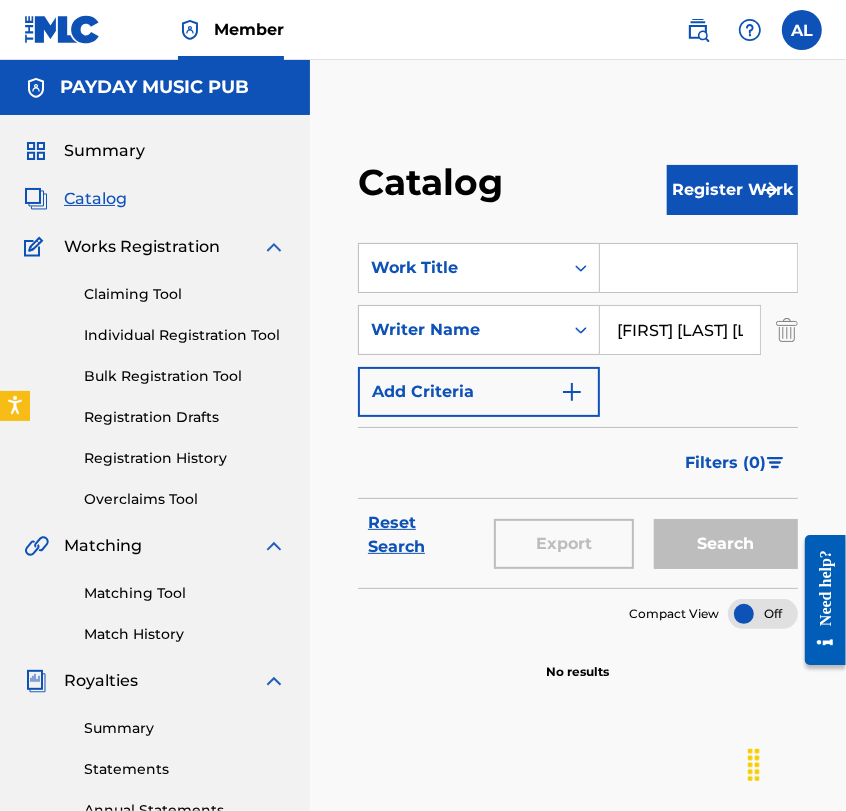 scroll, scrollTop: 0, scrollLeft: 85, axis: horizontal 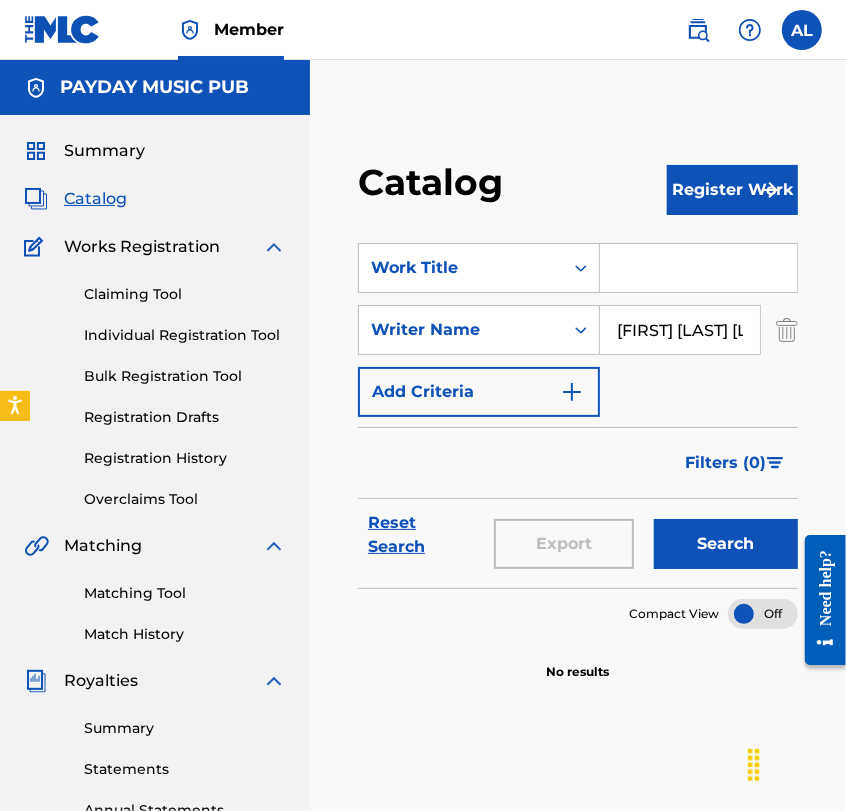 click on "Search" at bounding box center (726, 544) 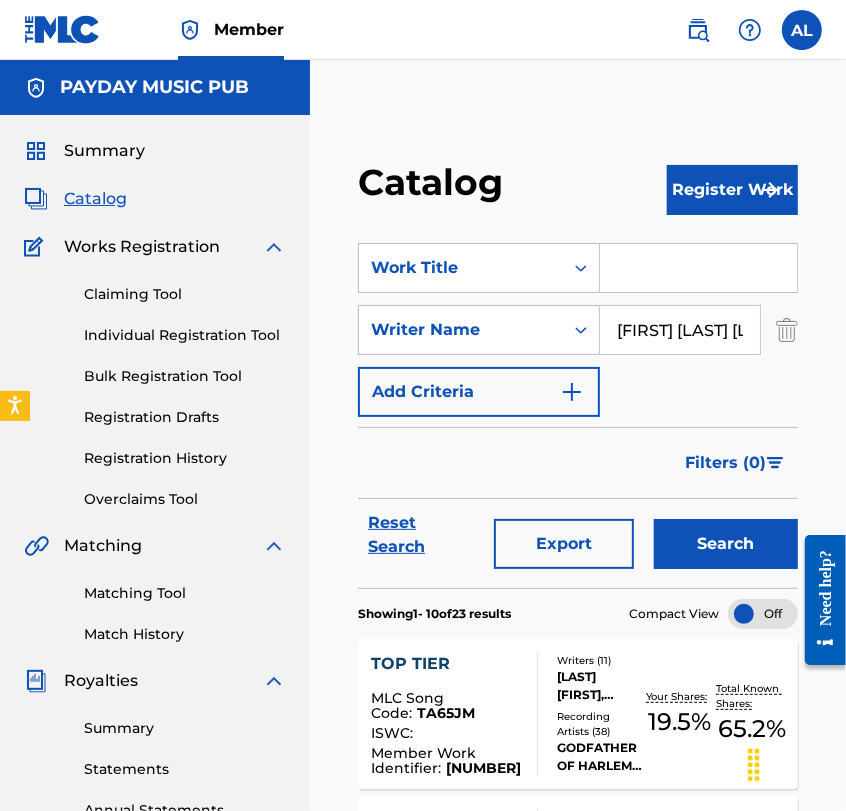 click on "[FIRST] [LAST] [LAST]" at bounding box center [680, 330] 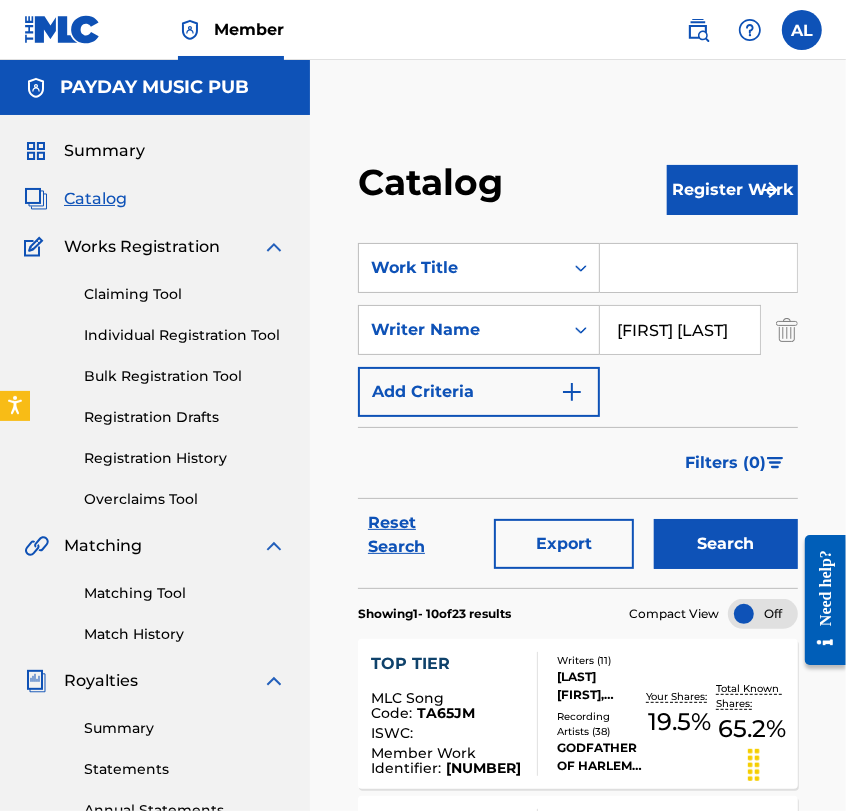 scroll, scrollTop: 0, scrollLeft: 7, axis: horizontal 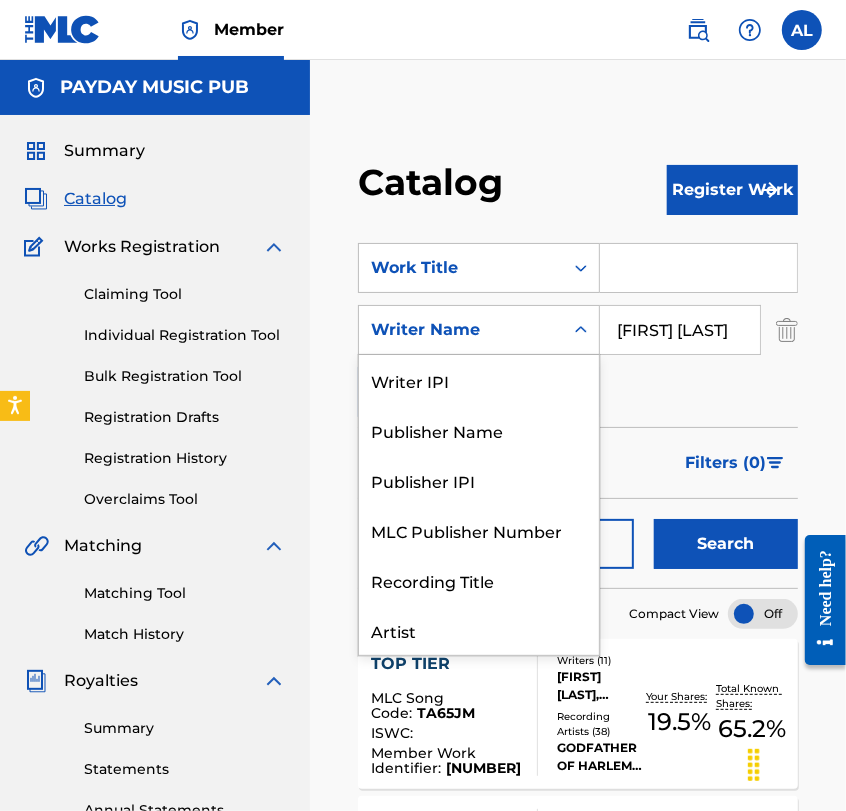 click at bounding box center [581, 330] 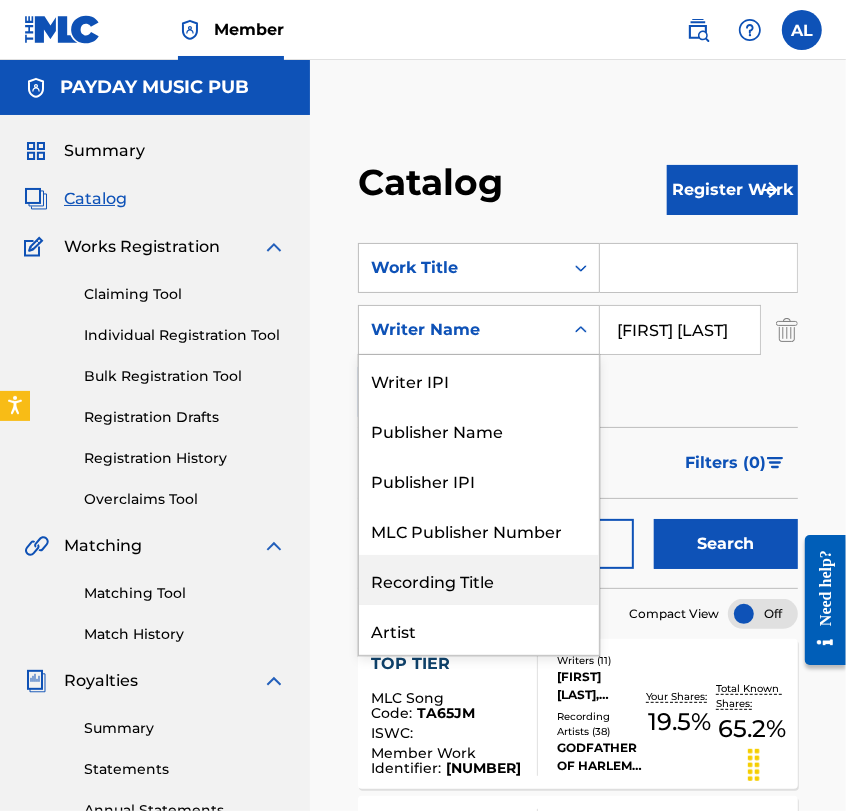 scroll, scrollTop: 0, scrollLeft: 0, axis: both 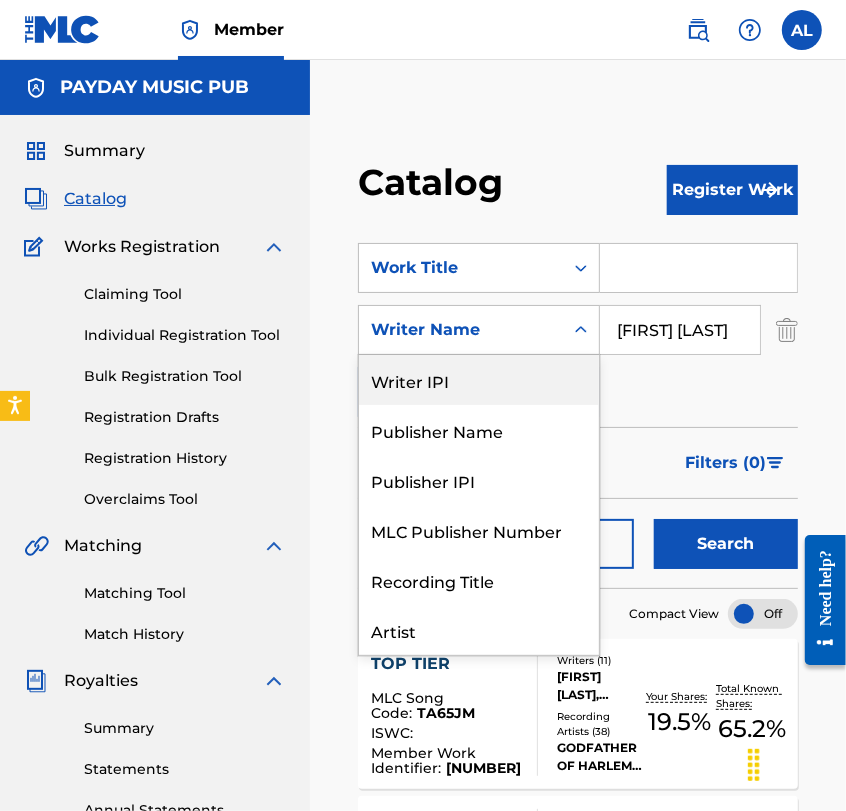 click on "Writer IPI" at bounding box center [479, 380] 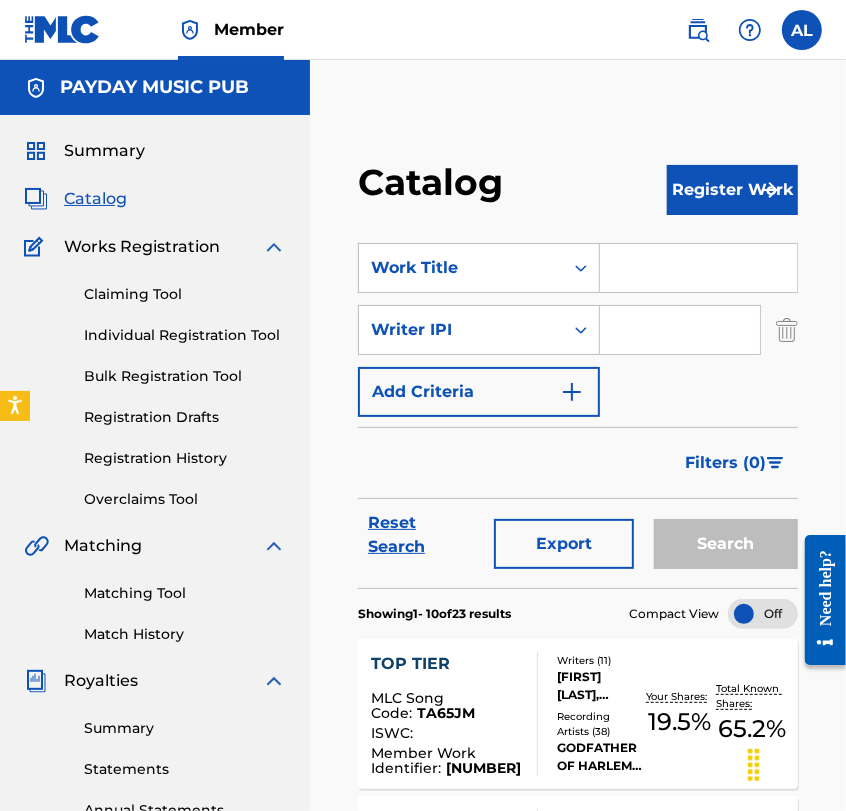 click at bounding box center (680, 330) 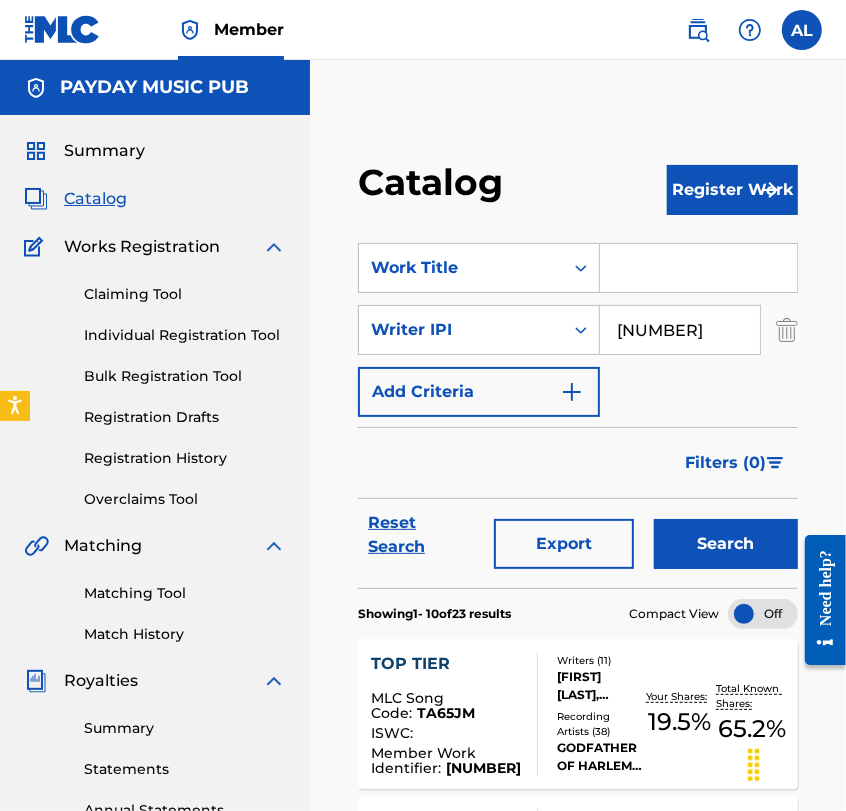 type on "[NUMBER]" 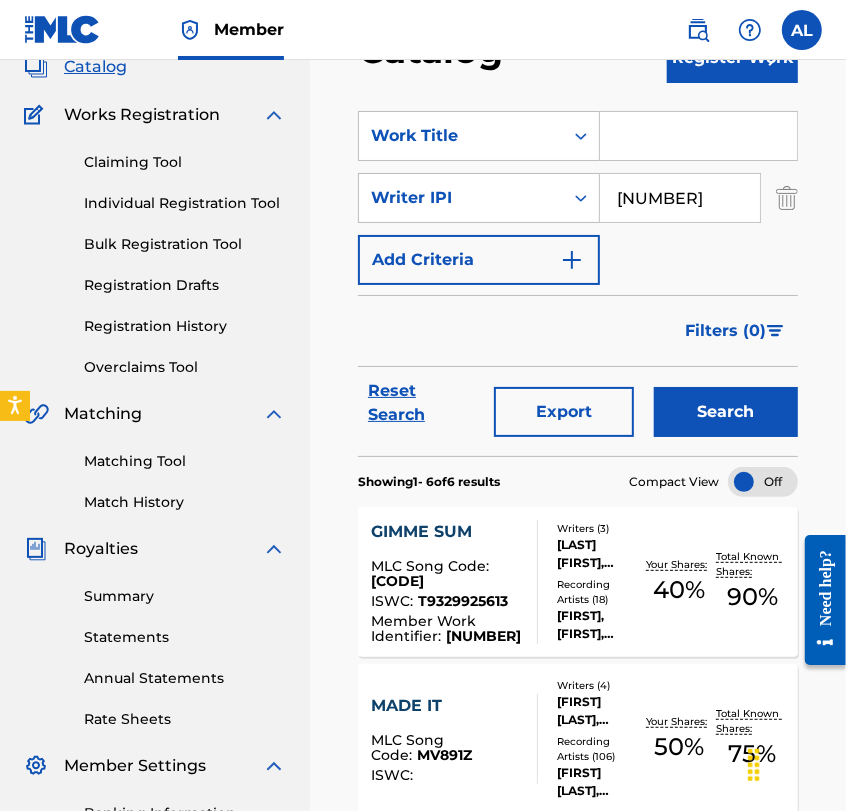 scroll, scrollTop: 133, scrollLeft: 0, axis: vertical 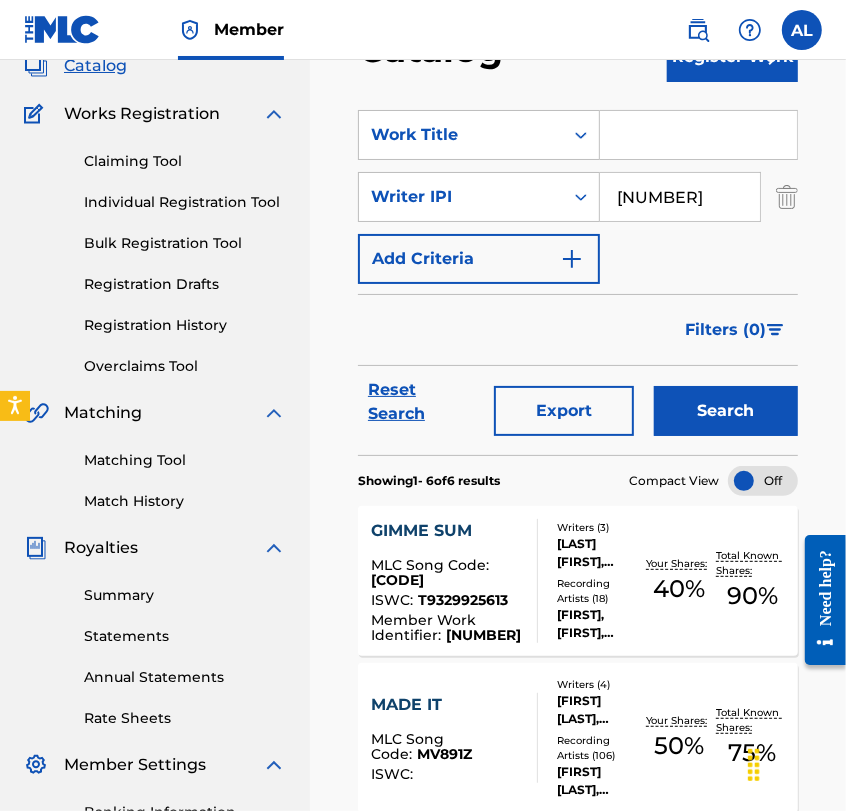 click on "[FIRST] [LAST] Code : [CODE] [CODE] : [ID] [ID] : [ID] [LAST] ( [NUMBER] ) [FIRST] [LAST], [FIRST] [LAST], [FIRST] [LAST], [FIRST] [LAST], [FIRST] [LAST] & [FIRST] [LAST], [FIRST] [LAST], [FIRST] [LAST] Your Shares: [PERCENTAGE] % Total Known Shares: [PERCENTAGE] %" at bounding box center [578, 581] 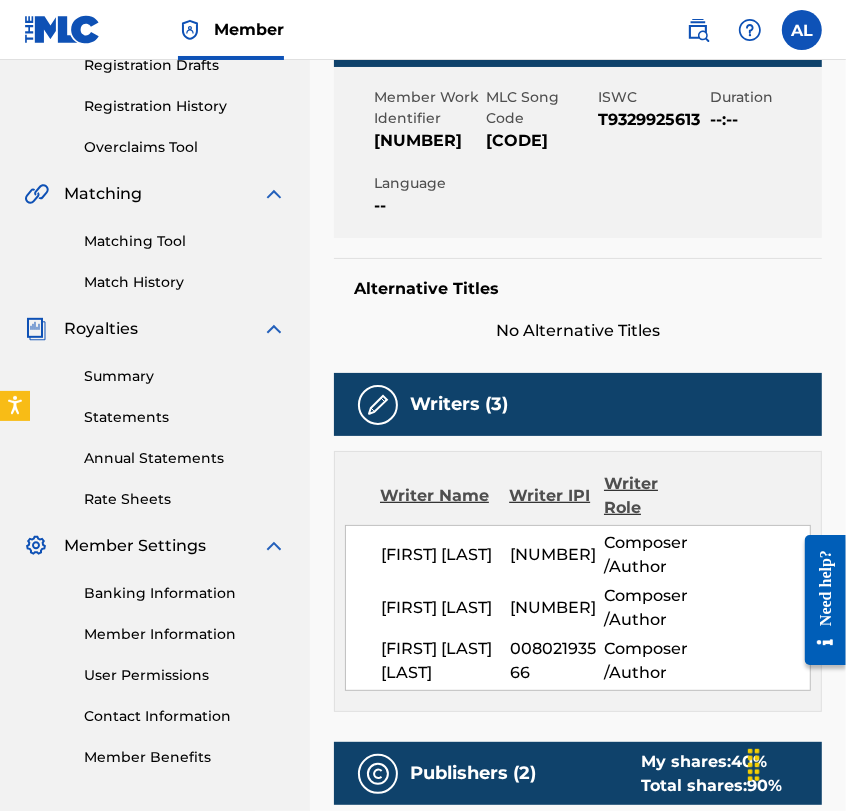 scroll, scrollTop: 351, scrollLeft: 0, axis: vertical 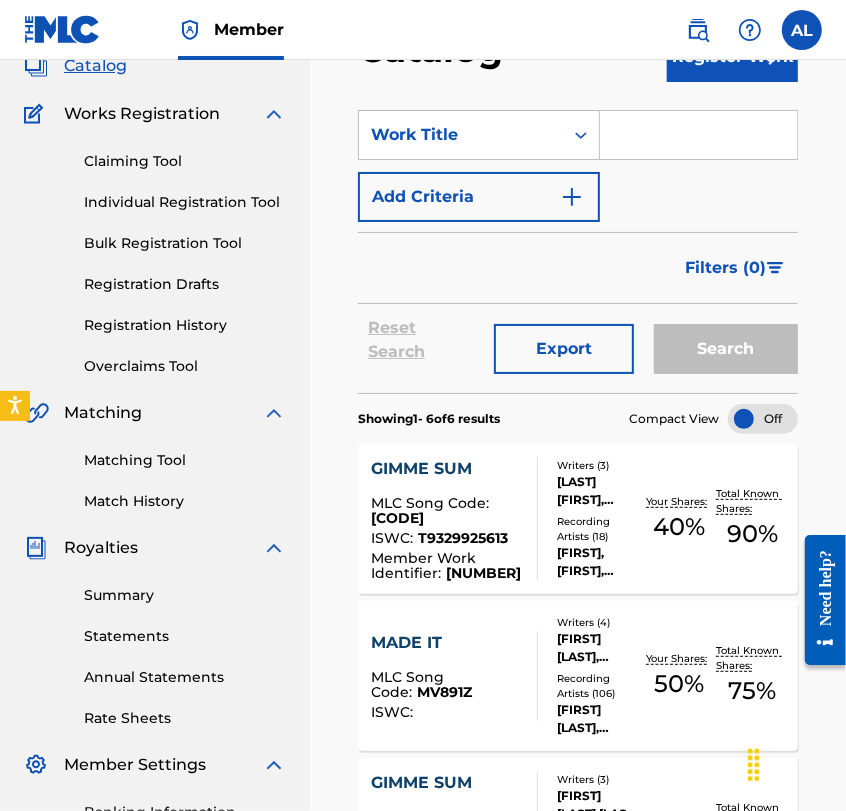click at bounding box center [572, 197] 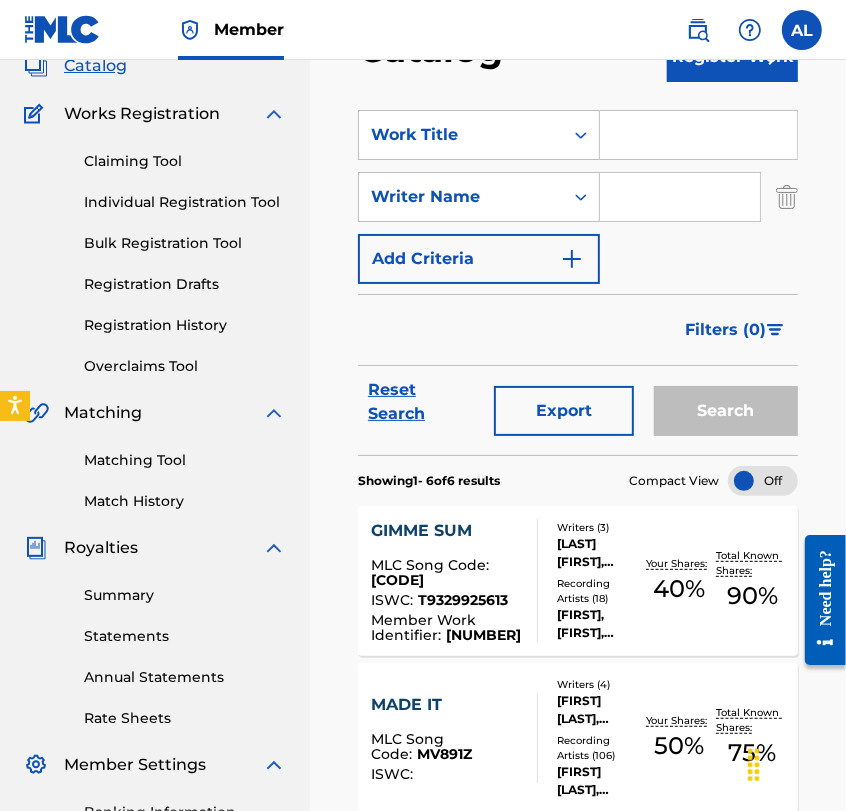 click at bounding box center (680, 197) 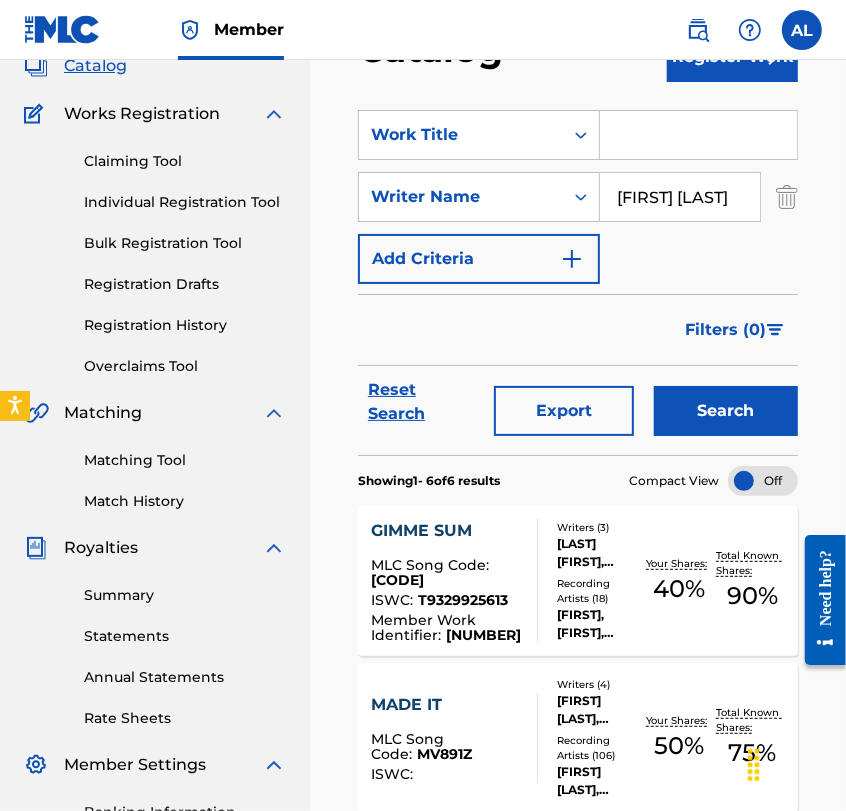 scroll, scrollTop: 0, scrollLeft: 4, axis: horizontal 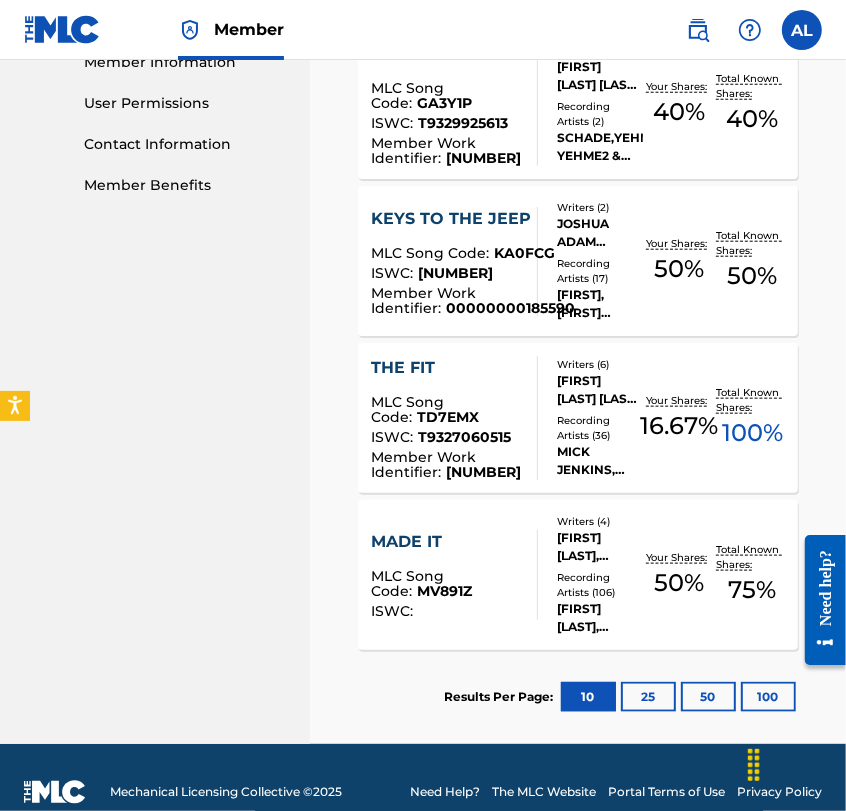 click on "25" at bounding box center (648, 697) 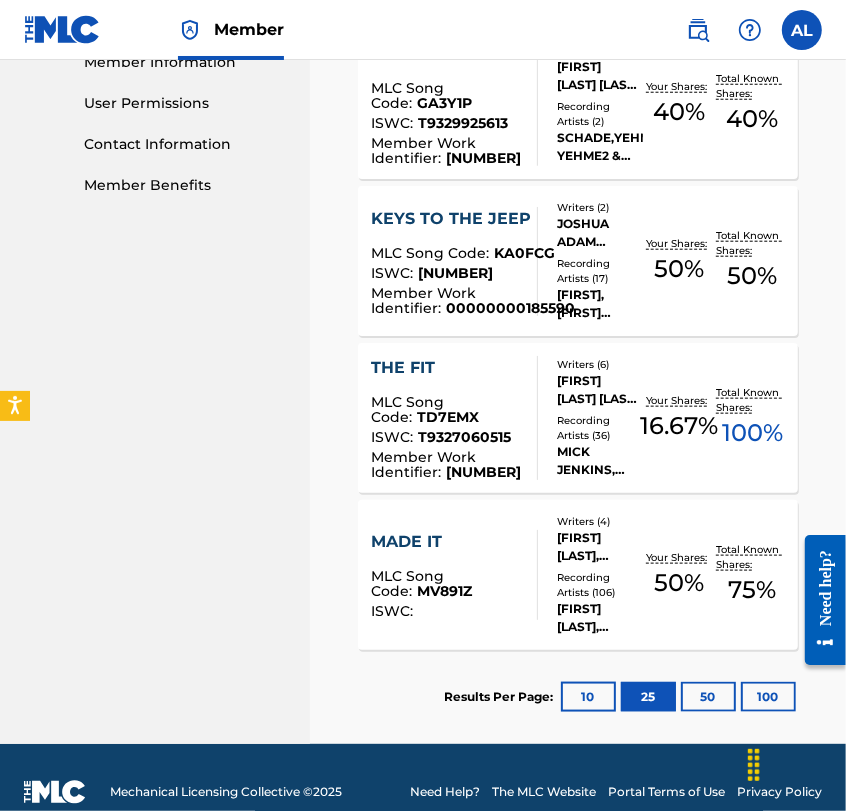 scroll, scrollTop: 0, scrollLeft: 0, axis: both 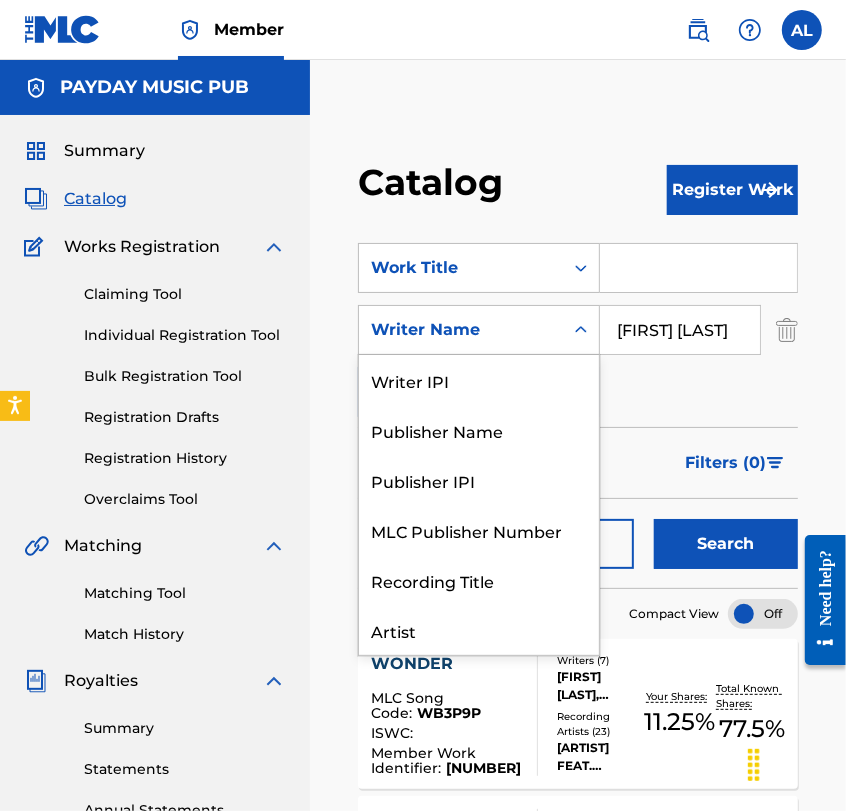 click on "Writer Name" at bounding box center (461, 330) 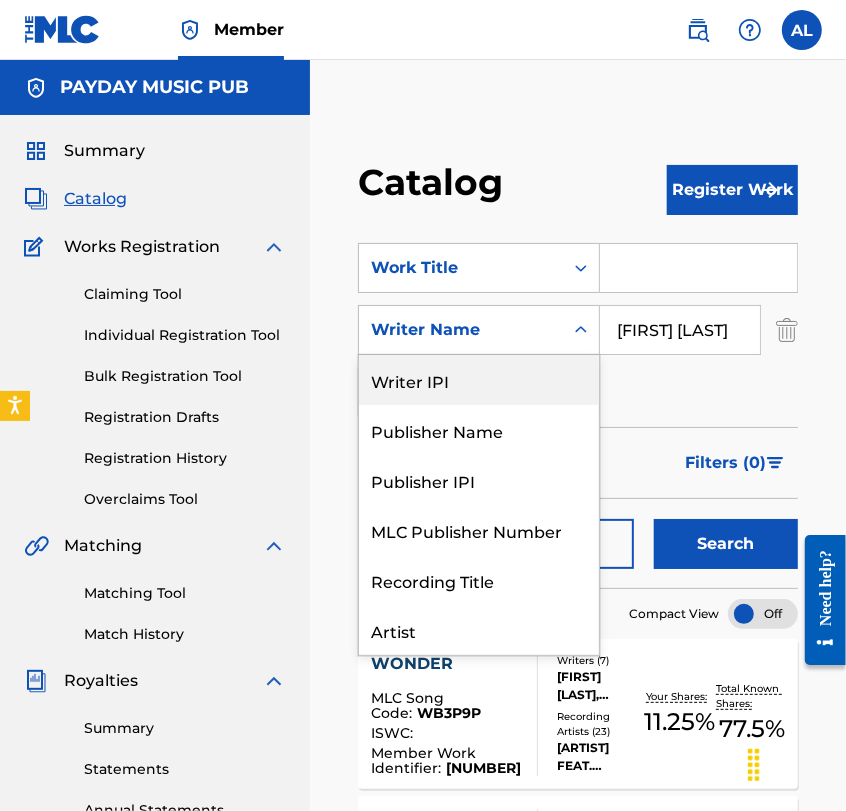 scroll, scrollTop: 0, scrollLeft: 0, axis: both 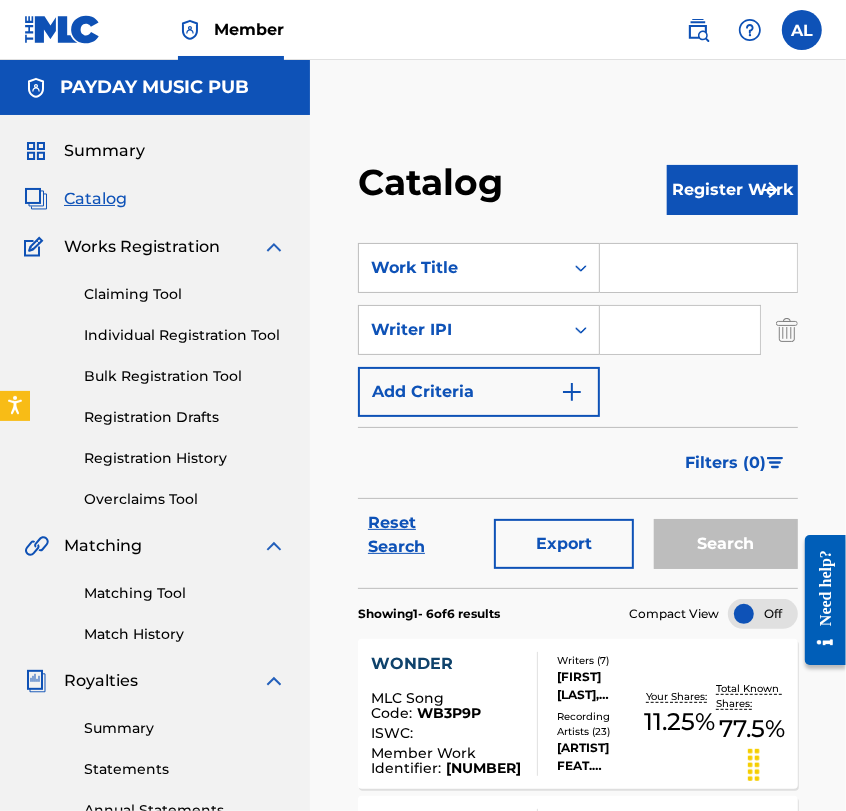 click at bounding box center [680, 330] 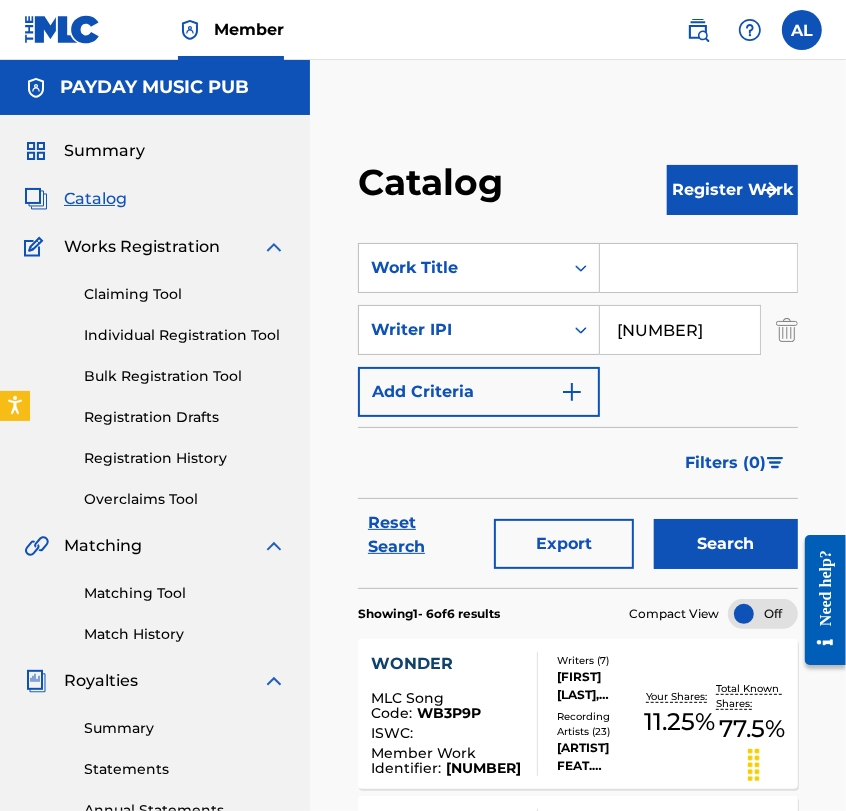 type on "[NUMBER]" 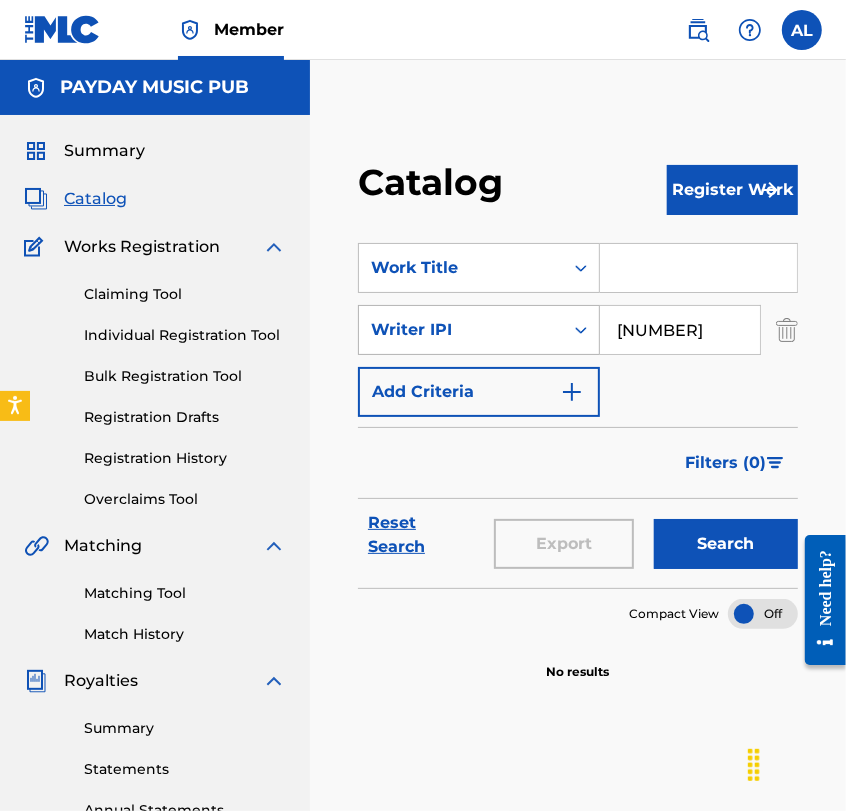 click on "Writer IPI" at bounding box center [461, 330] 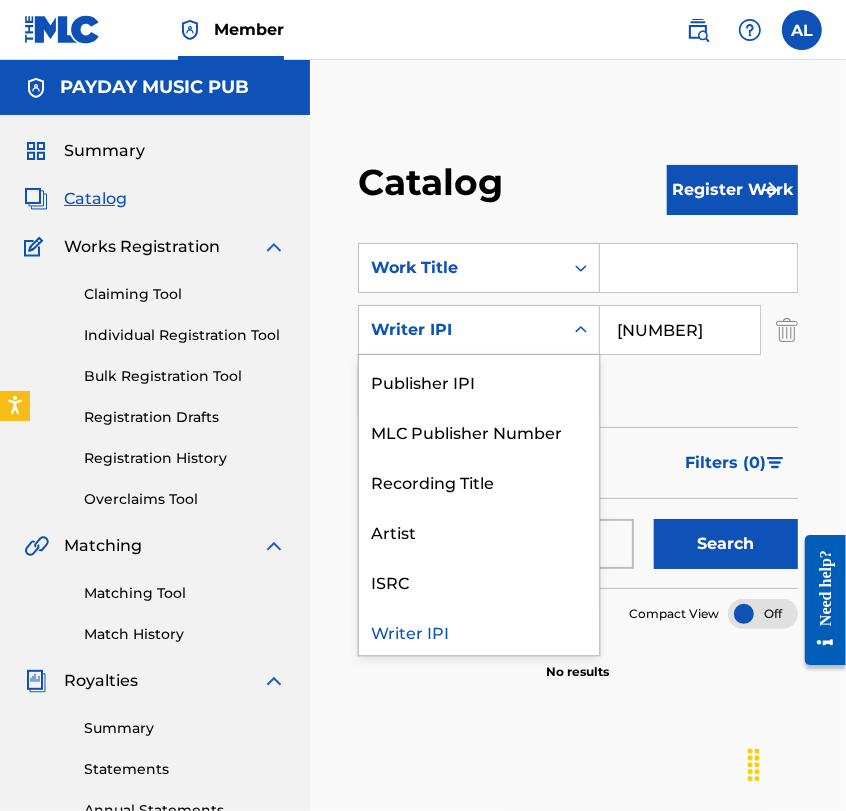 scroll, scrollTop: 0, scrollLeft: 0, axis: both 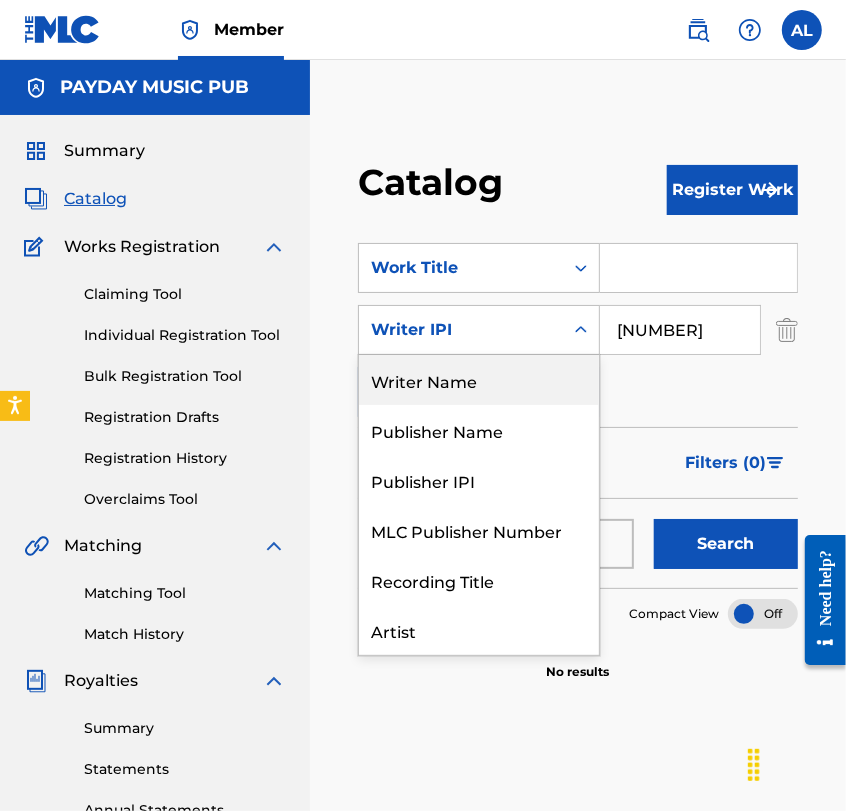 click on "Writer Name" at bounding box center (479, 380) 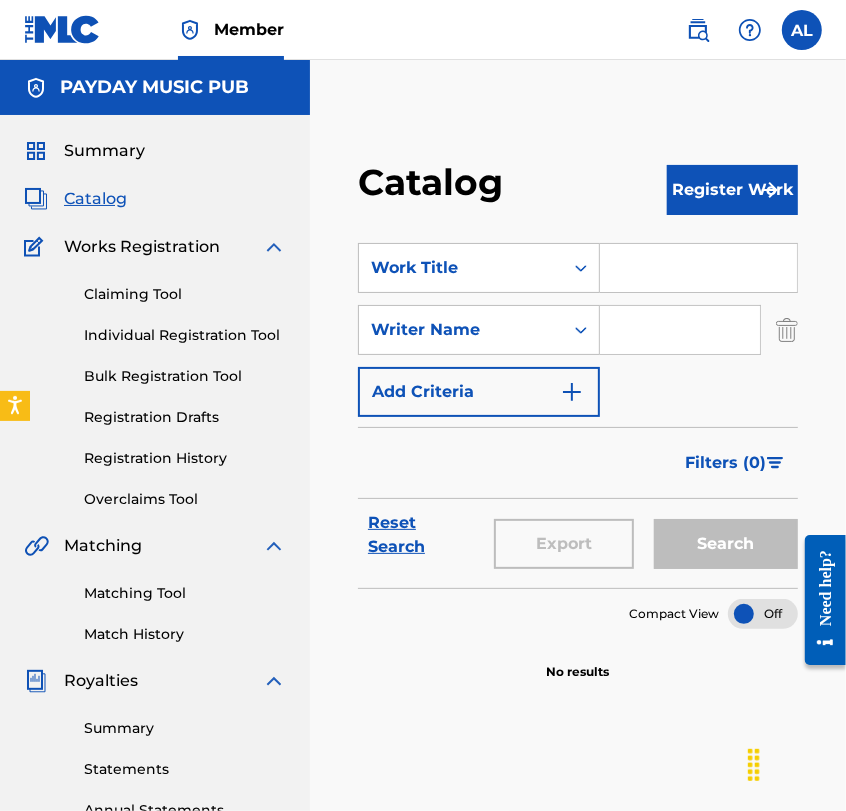 click at bounding box center (680, 330) 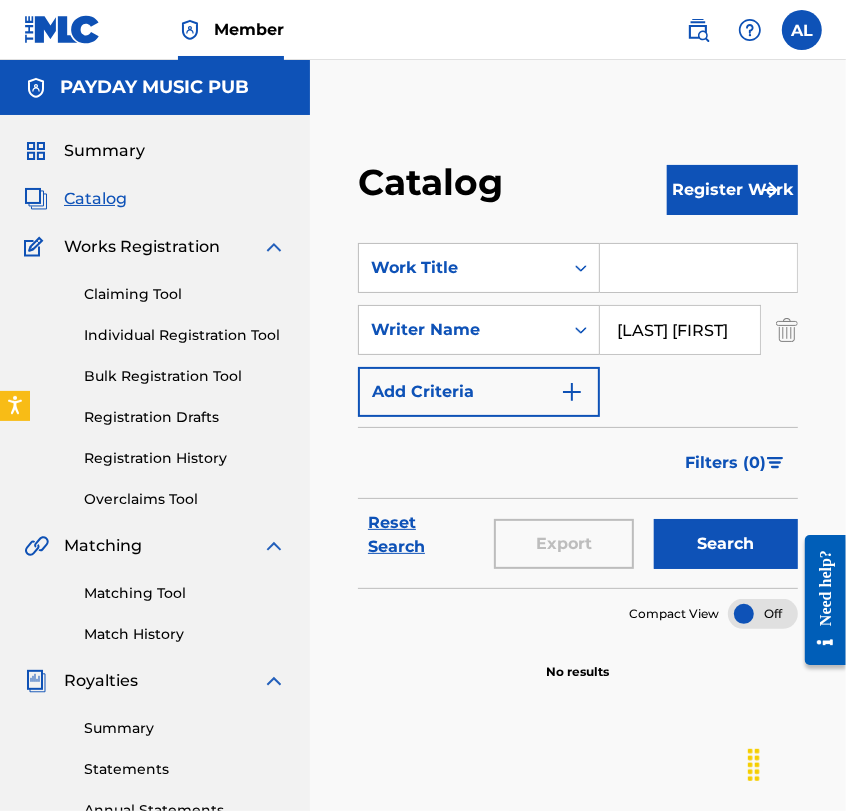 type on "[LAST] [FIRST]" 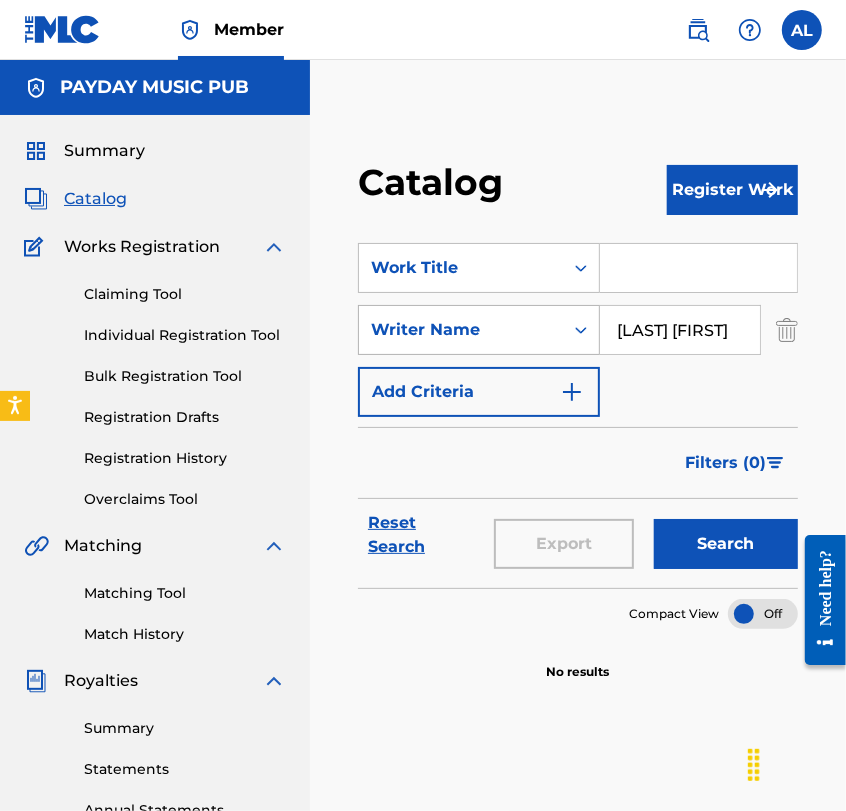 click on "Writer Name" at bounding box center (461, 330) 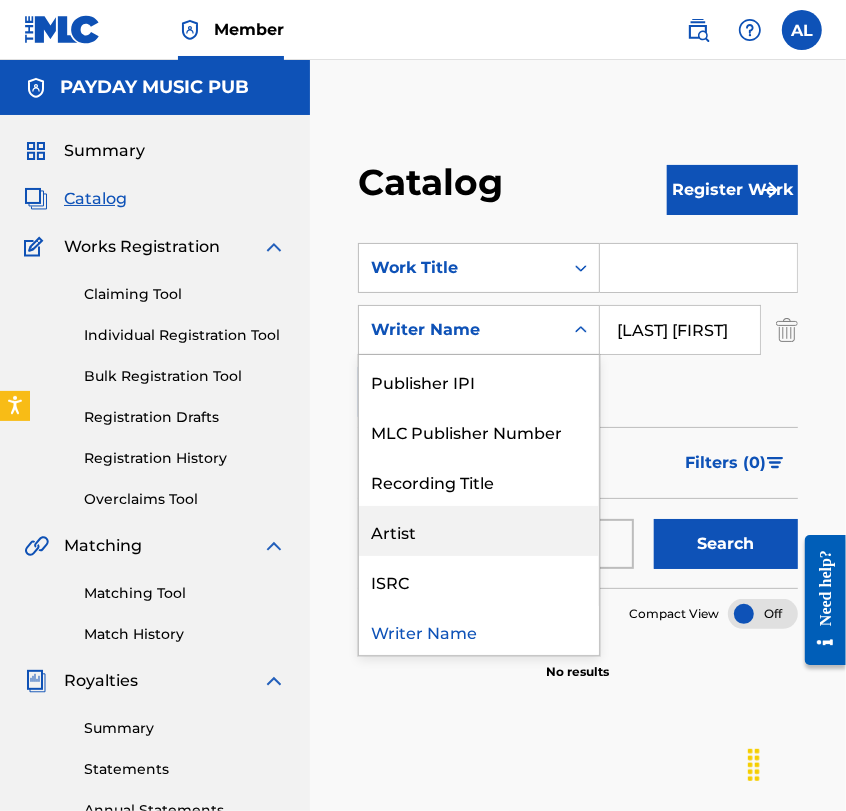 scroll, scrollTop: 0, scrollLeft: 0, axis: both 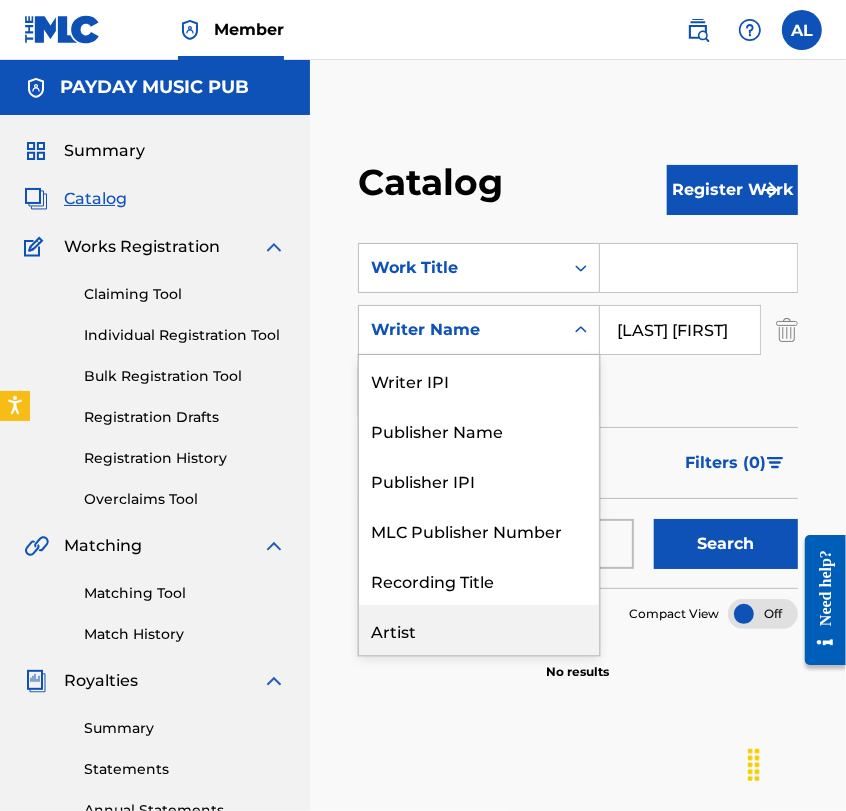 click on "Artist" at bounding box center (479, 630) 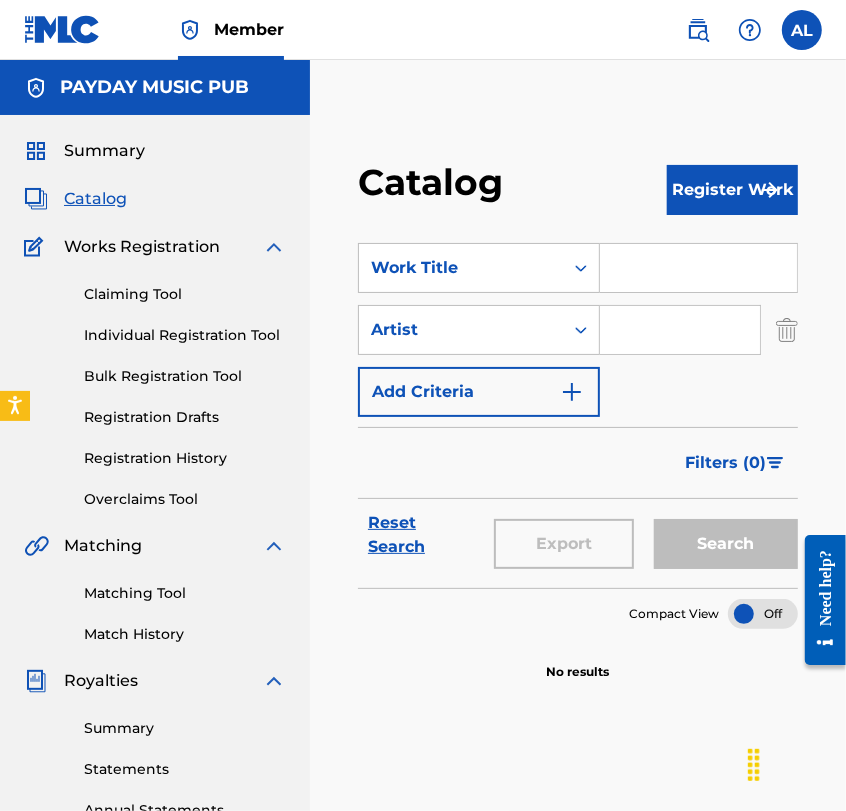click at bounding box center [680, 330] 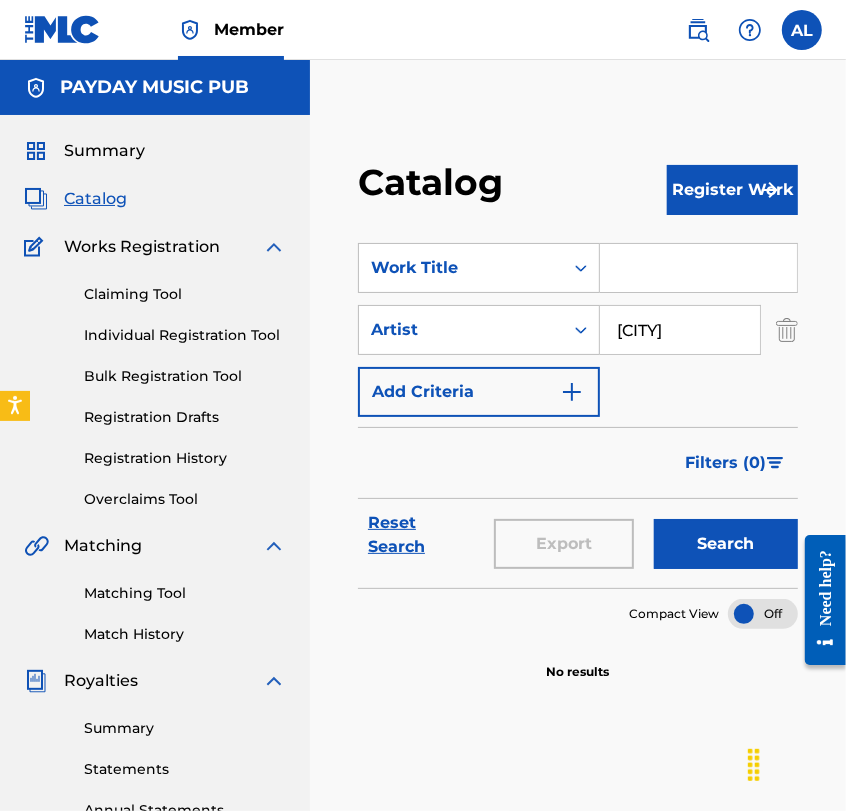 type on "[CITY]" 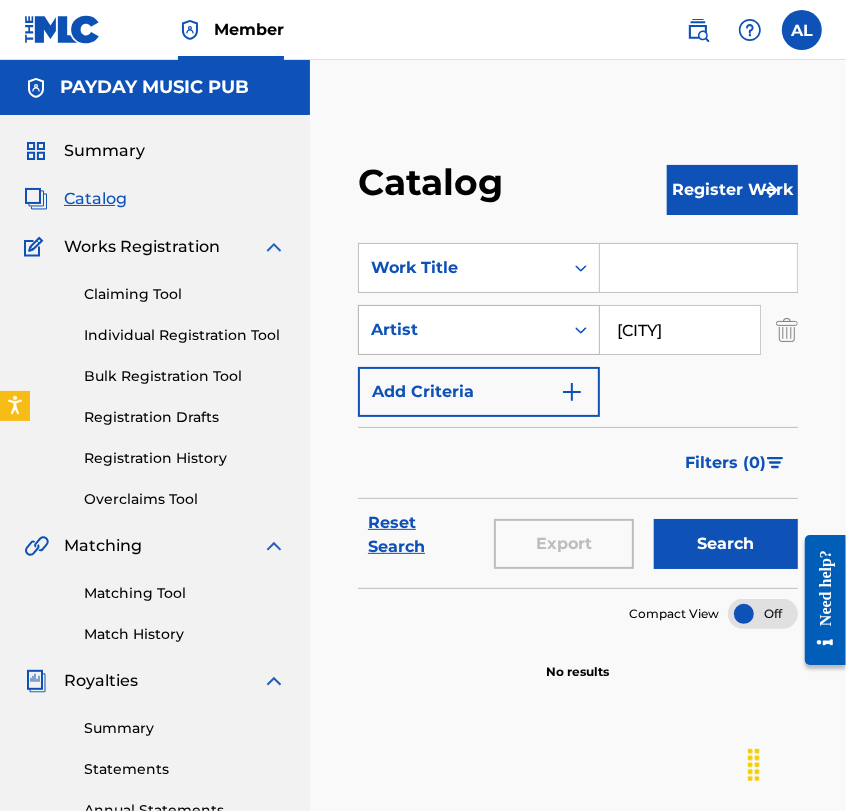 drag, startPoint x: 728, startPoint y: 317, endPoint x: 514, endPoint y: 323, distance: 214.08409 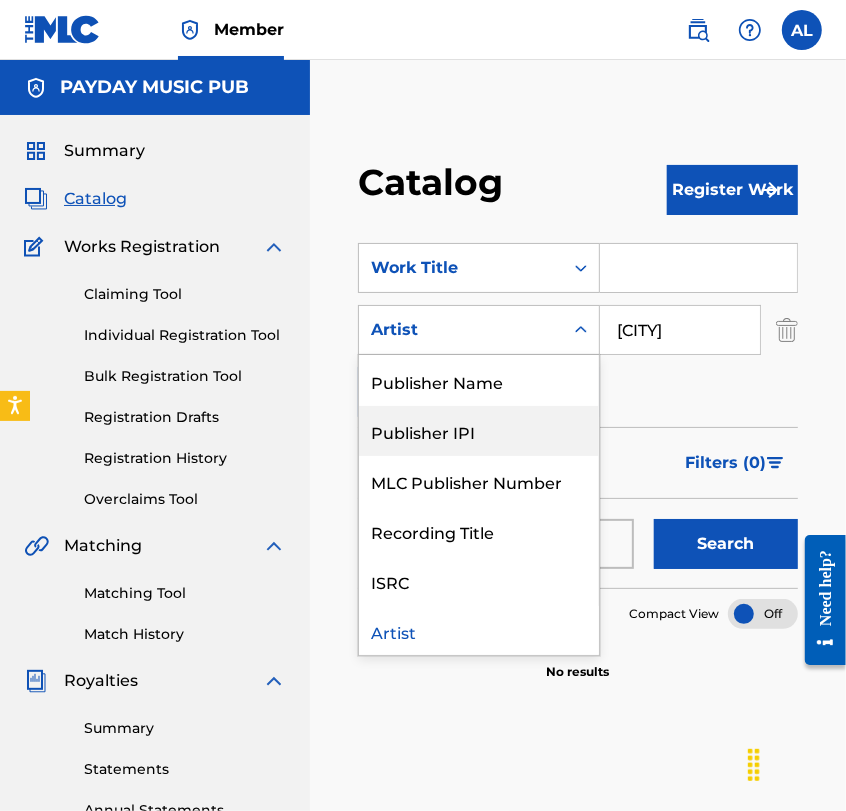 scroll, scrollTop: 0, scrollLeft: 0, axis: both 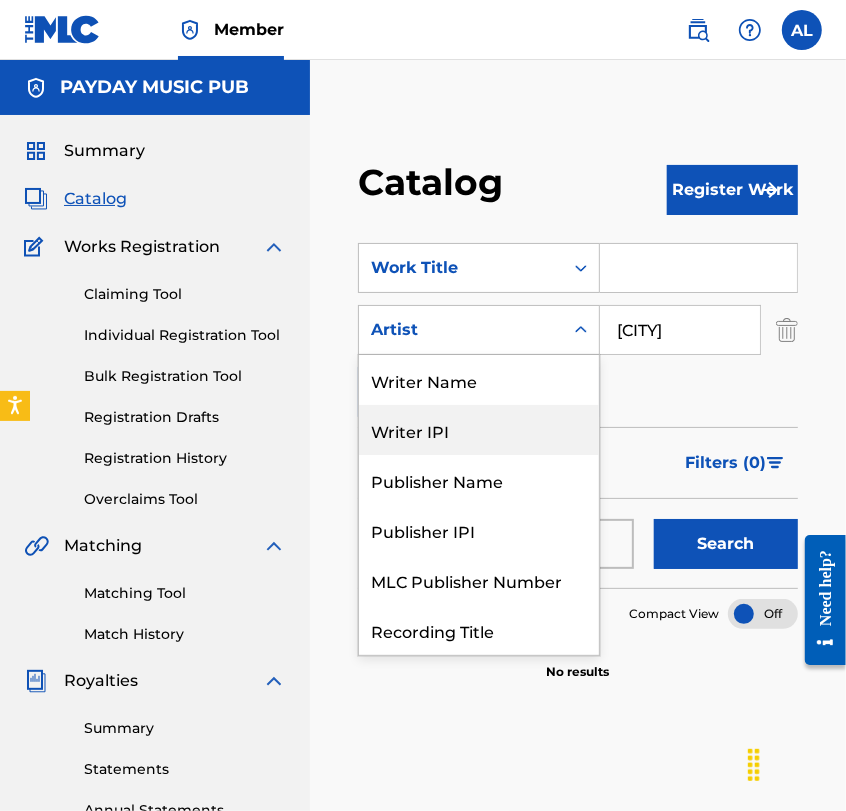 click on "Writer IPI" at bounding box center (479, 430) 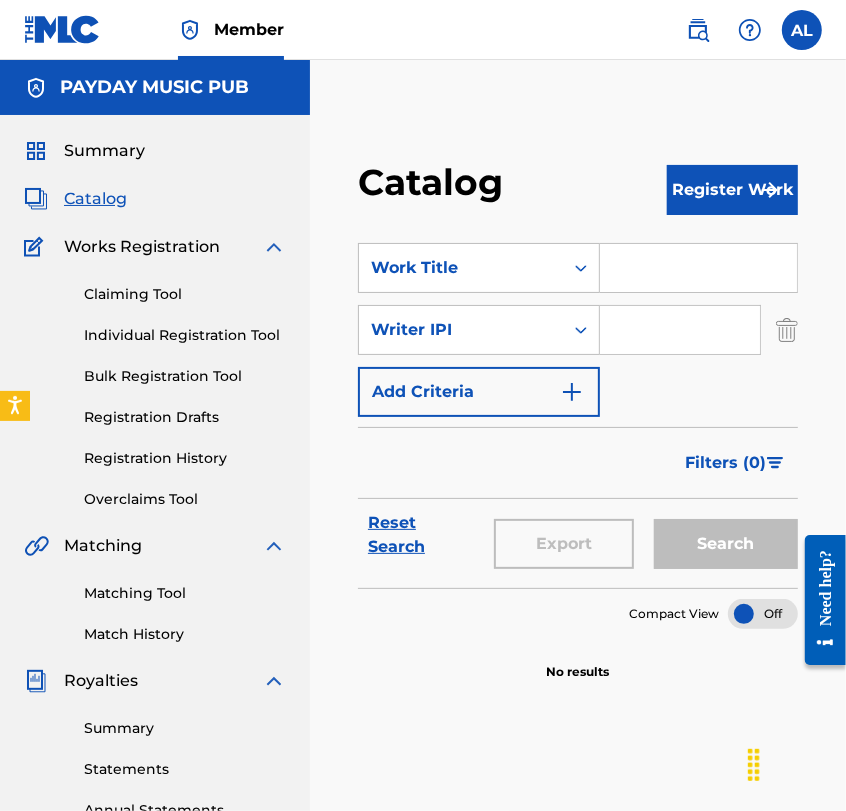 click at bounding box center [680, 330] 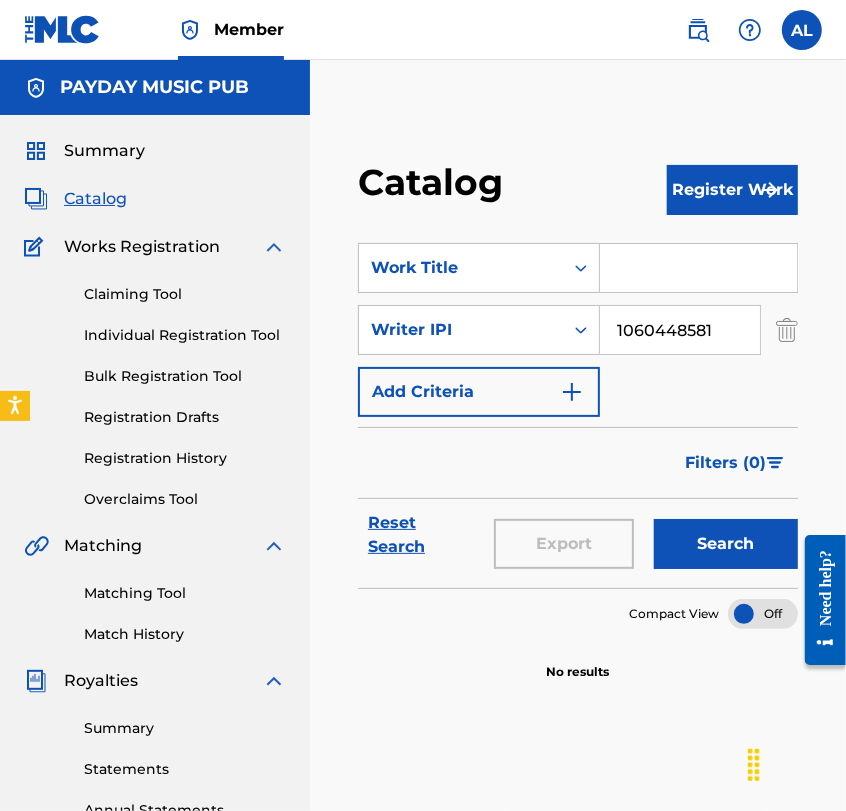 type on "1060448581" 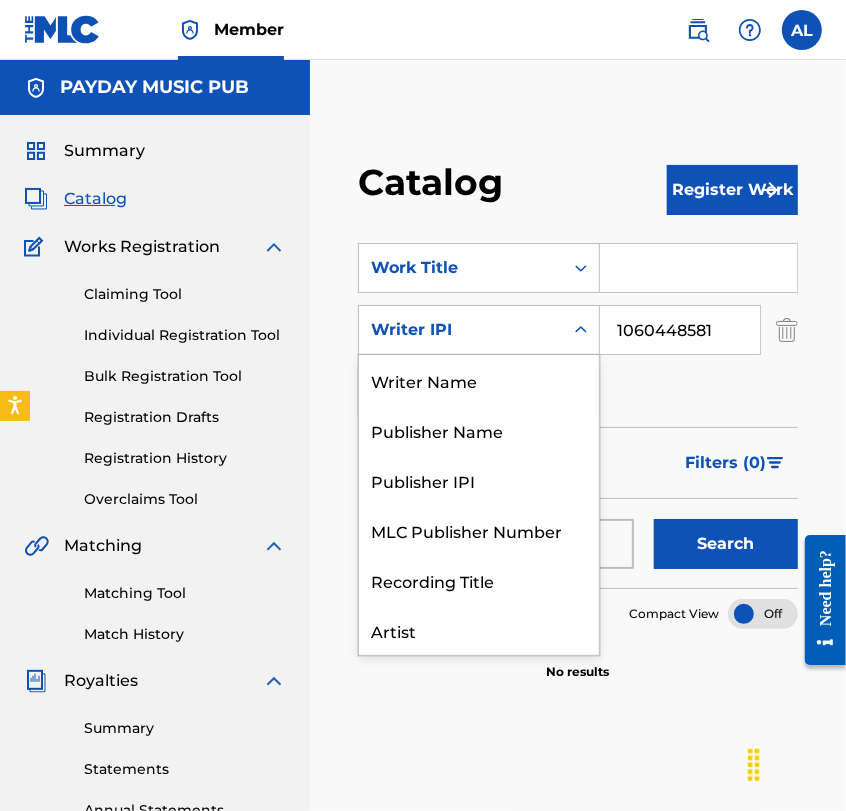 click on "Writer IPI" at bounding box center [461, 330] 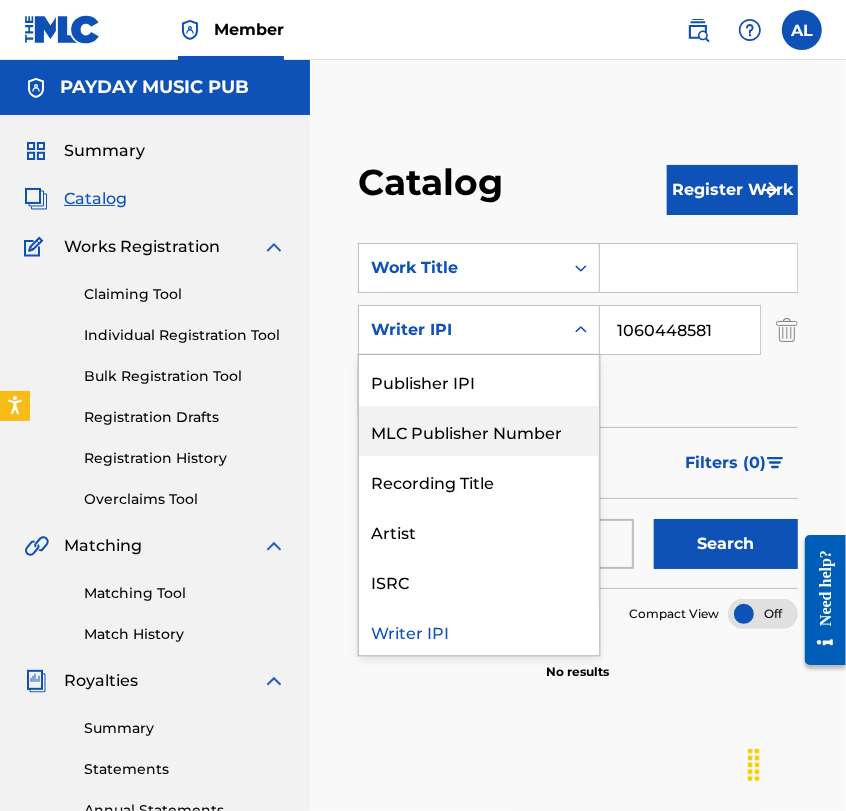 scroll, scrollTop: 0, scrollLeft: 0, axis: both 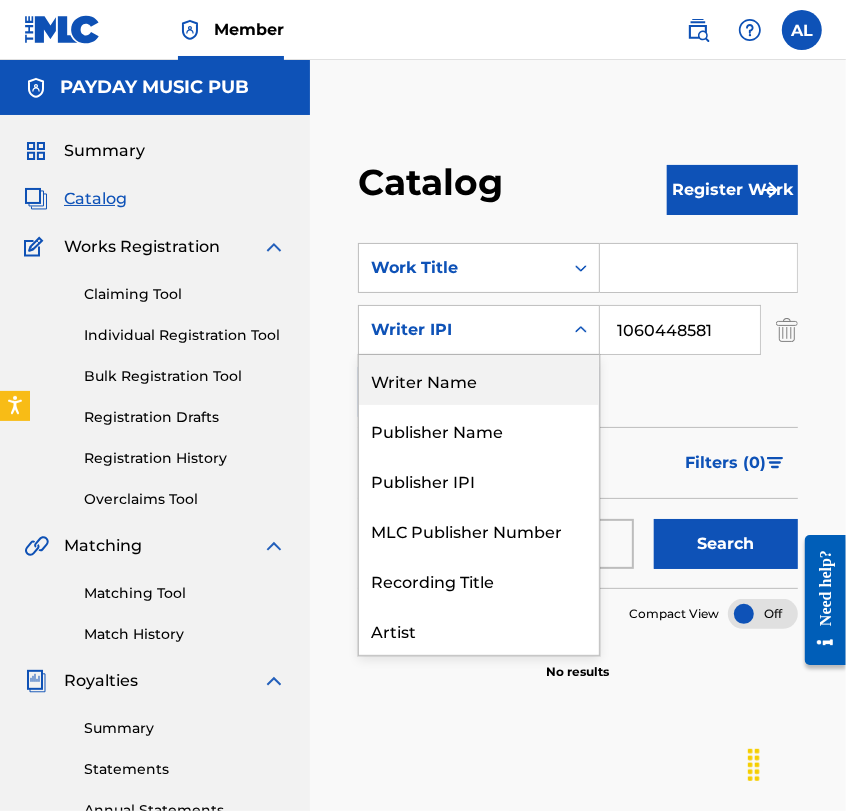 click on "Writer Name" at bounding box center [479, 380] 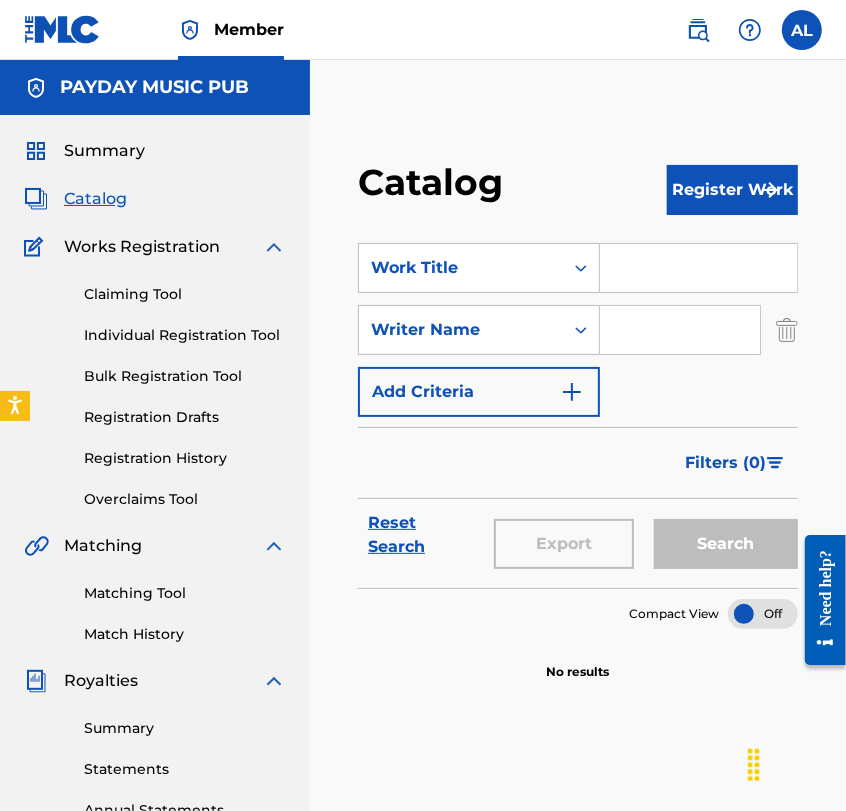click at bounding box center (680, 330) 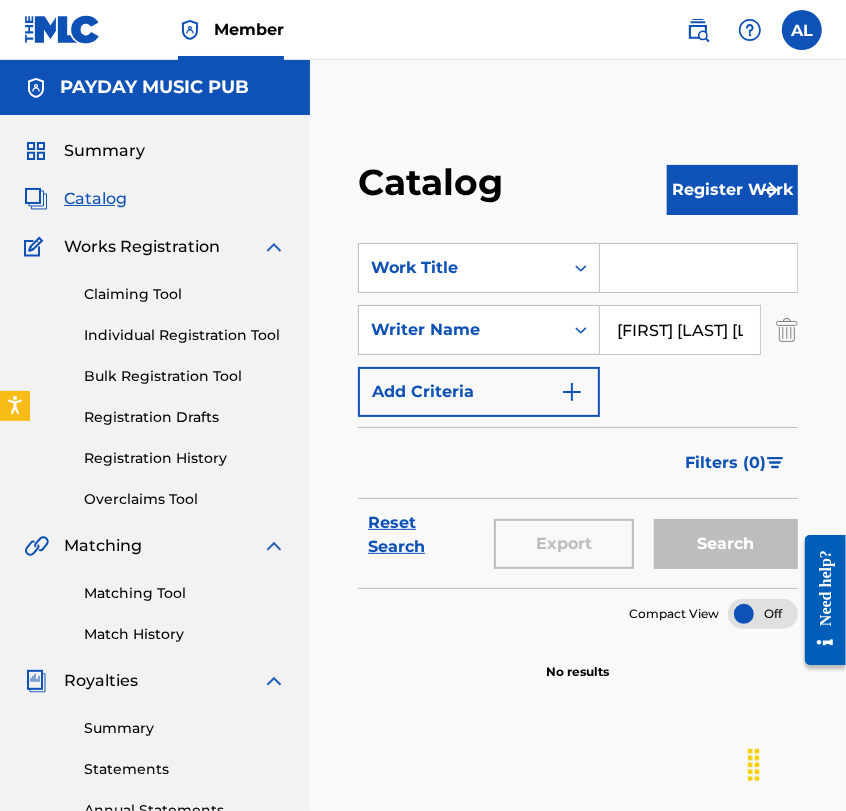 scroll, scrollTop: 0, scrollLeft: 92, axis: horizontal 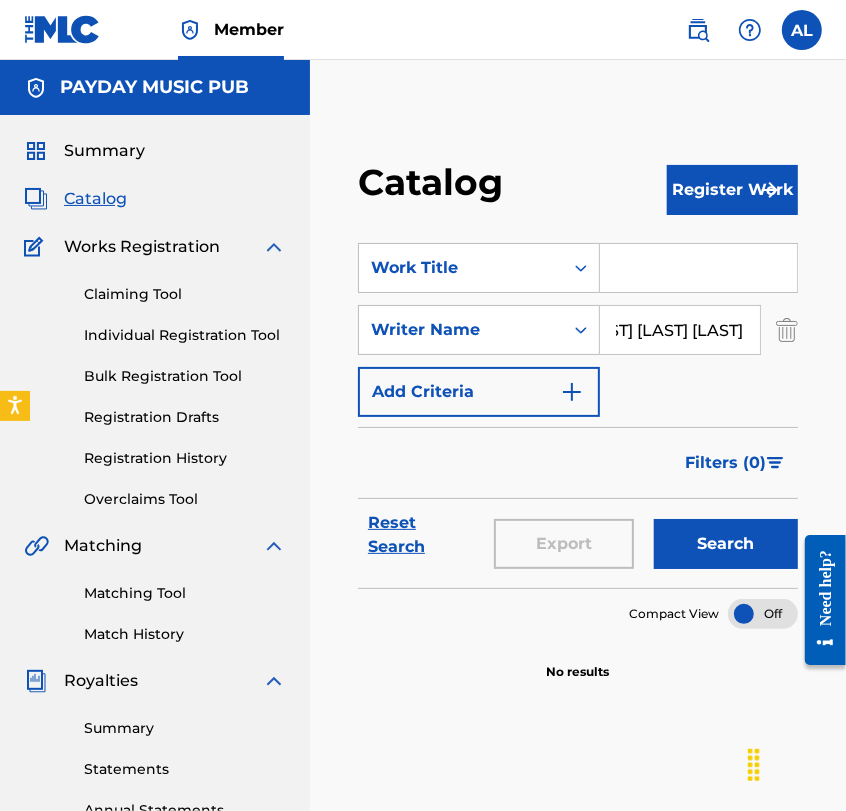 click on "Search" at bounding box center (726, 544) 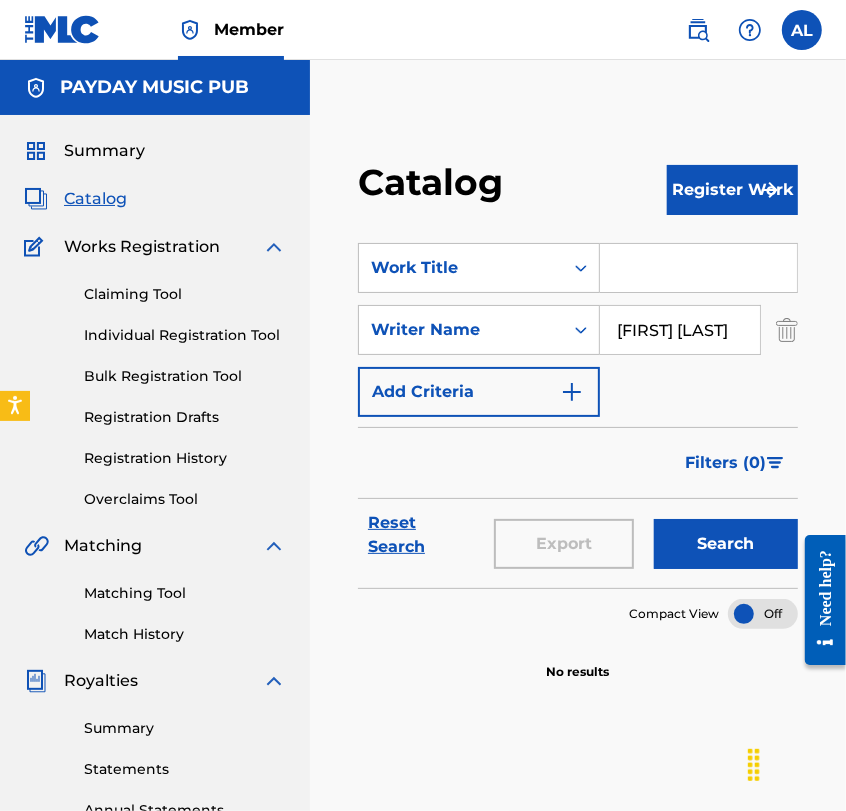 scroll, scrollTop: 0, scrollLeft: 16, axis: horizontal 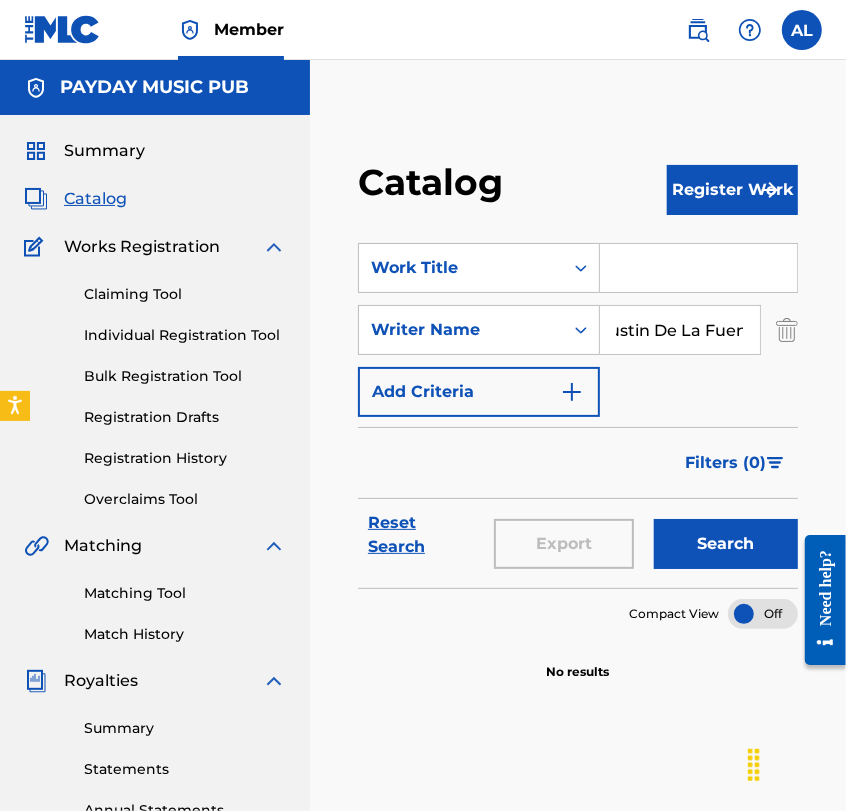 type on "Justin De La Fuente" 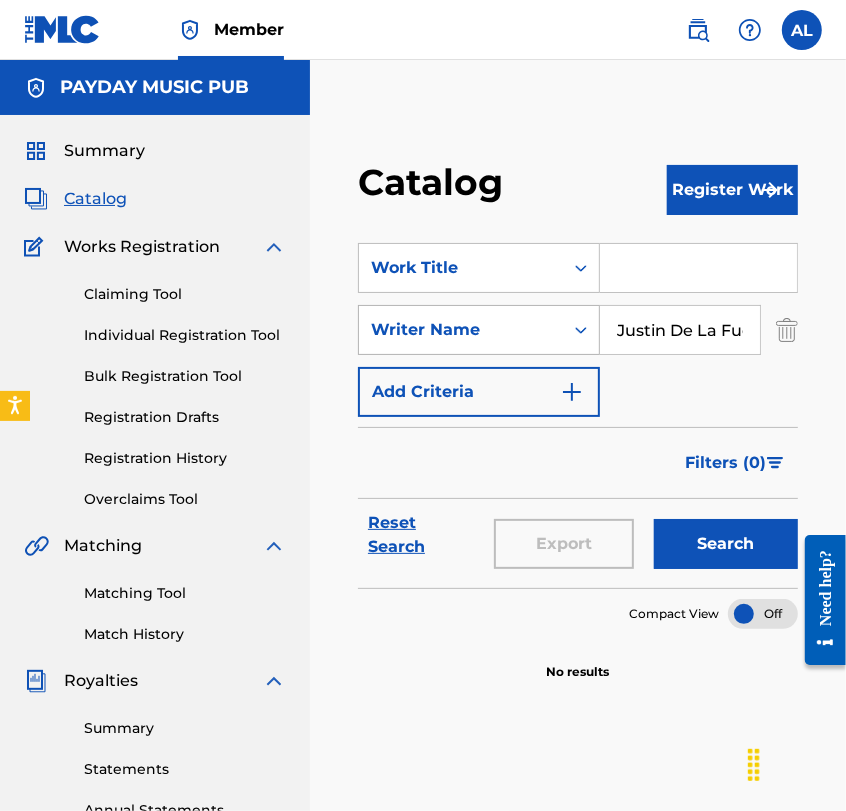 click on "Writer Name" at bounding box center [461, 330] 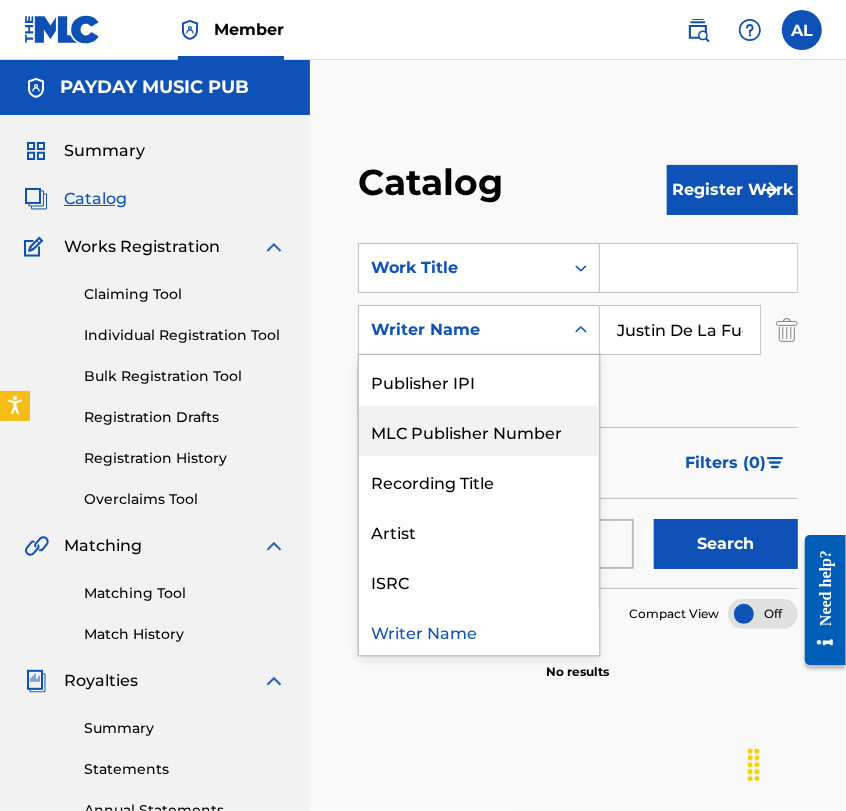 scroll, scrollTop: 0, scrollLeft: 0, axis: both 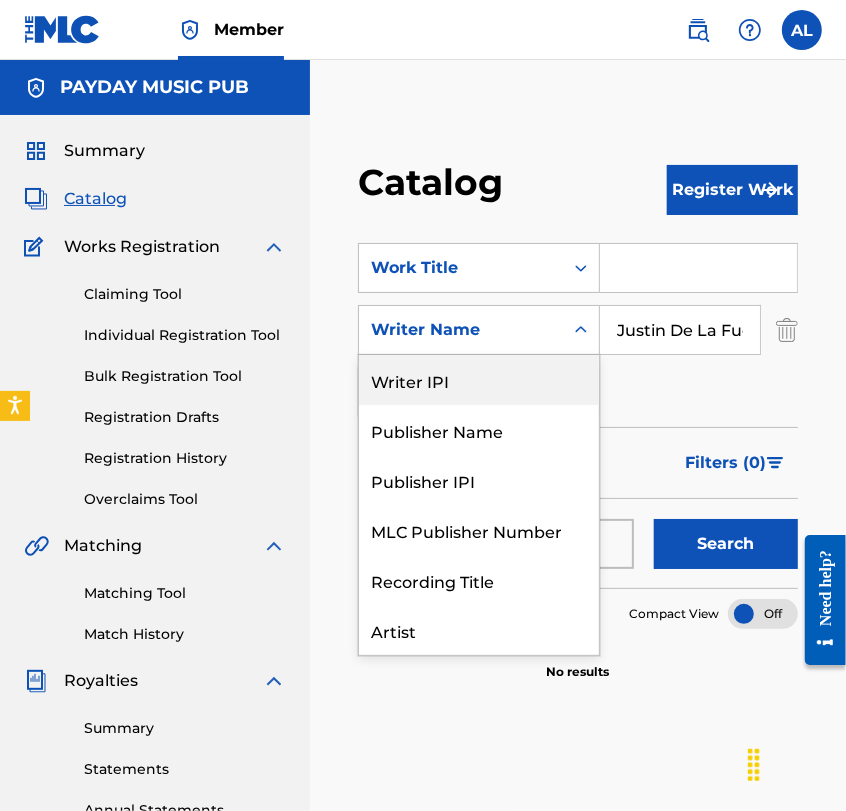 click on "Writer IPI" at bounding box center (479, 380) 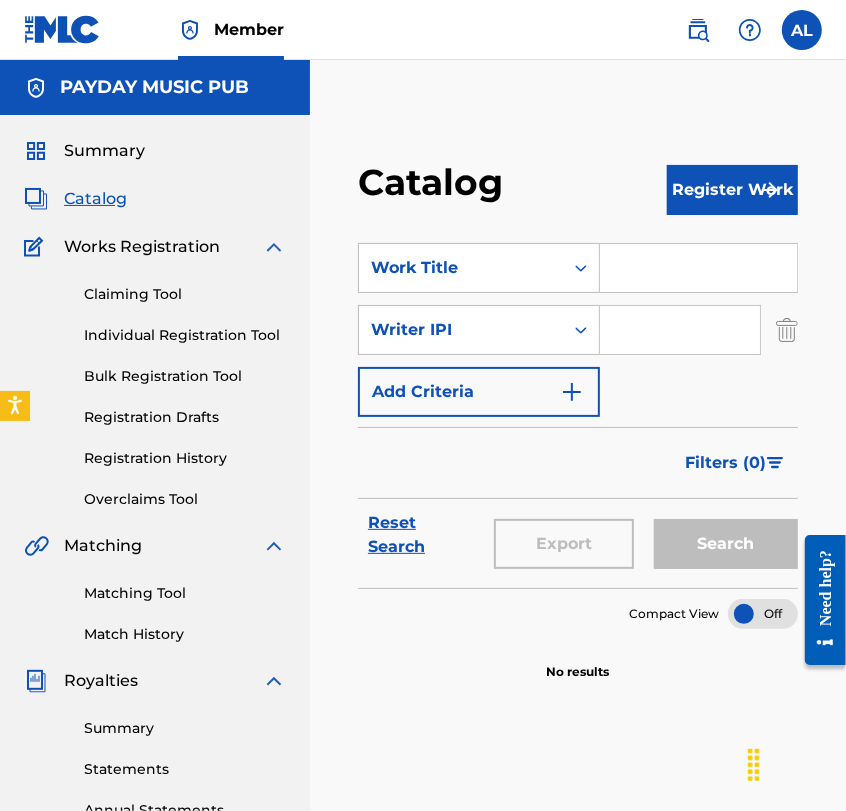 click at bounding box center [680, 330] 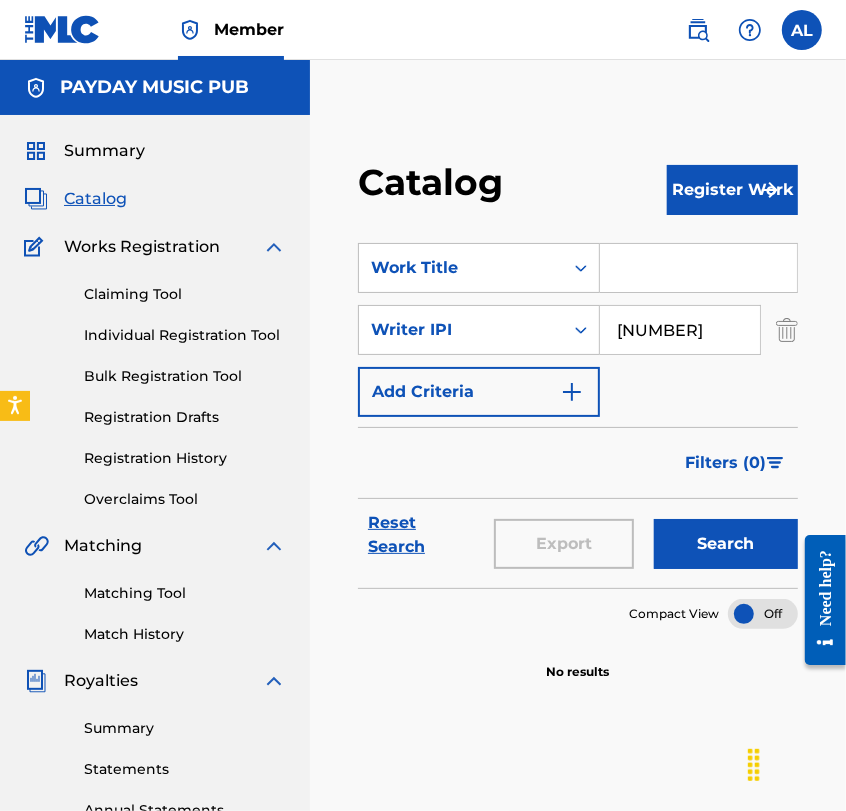 type on "[NUMBER]" 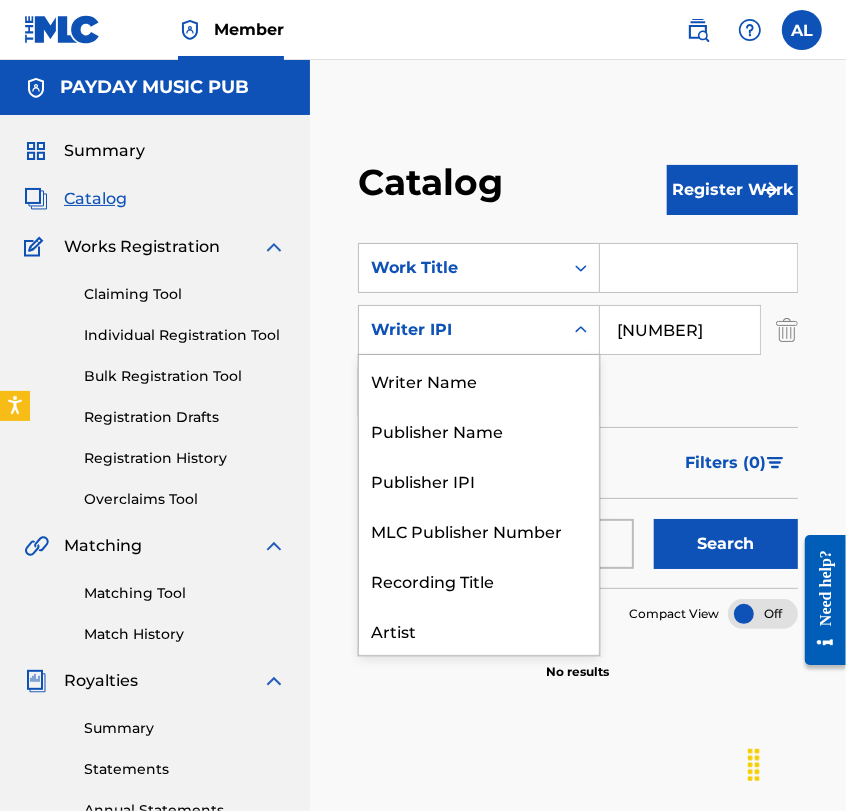 scroll, scrollTop: 99, scrollLeft: 0, axis: vertical 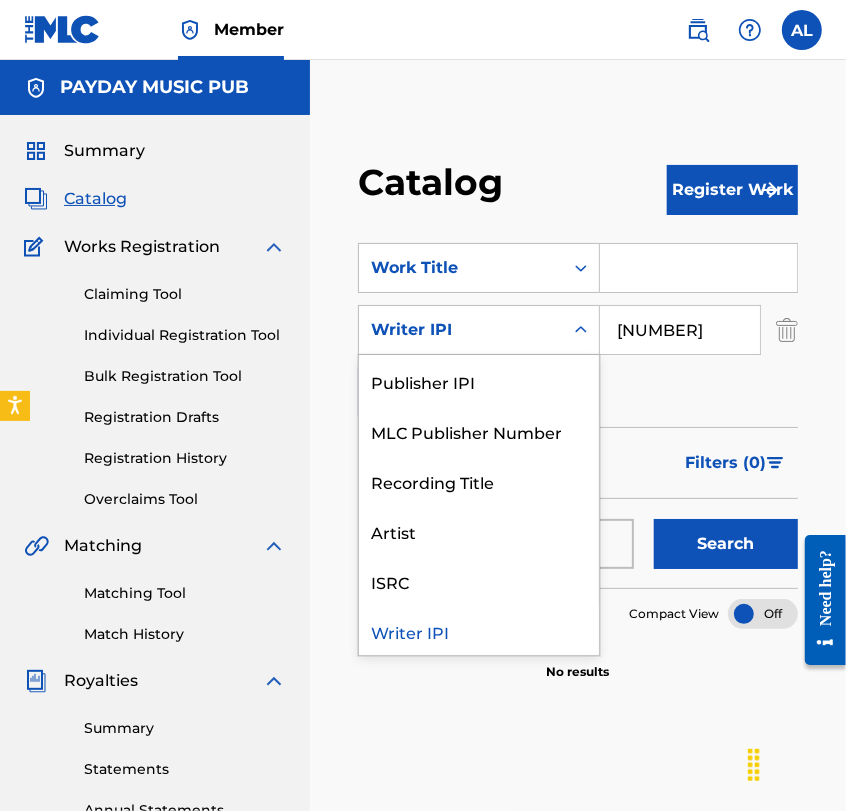 click on "Writer IPI" at bounding box center [461, 330] 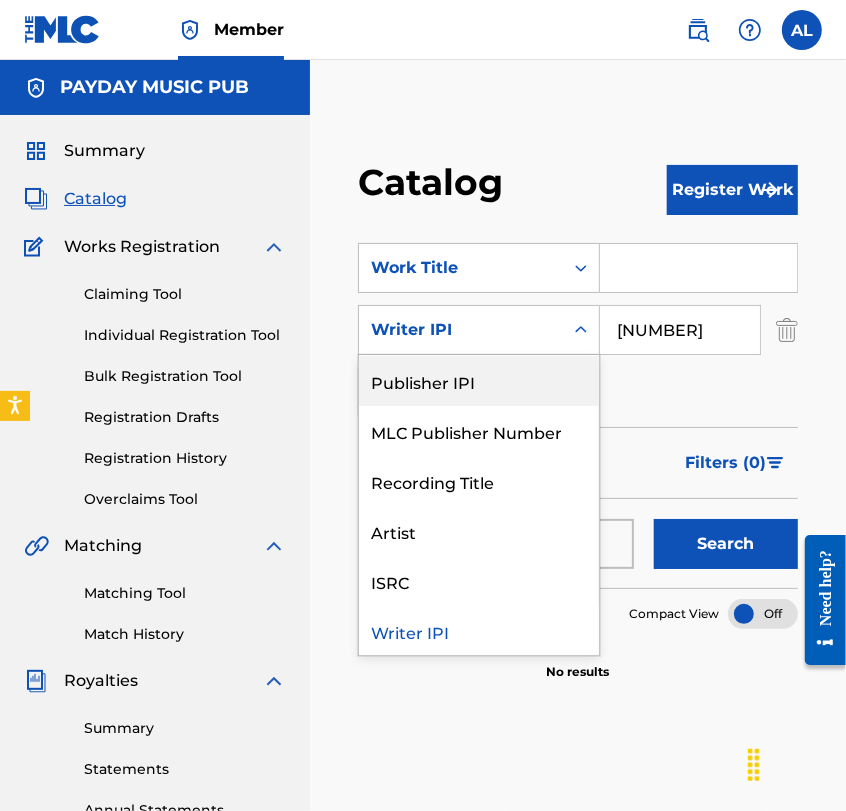 scroll, scrollTop: 0, scrollLeft: 0, axis: both 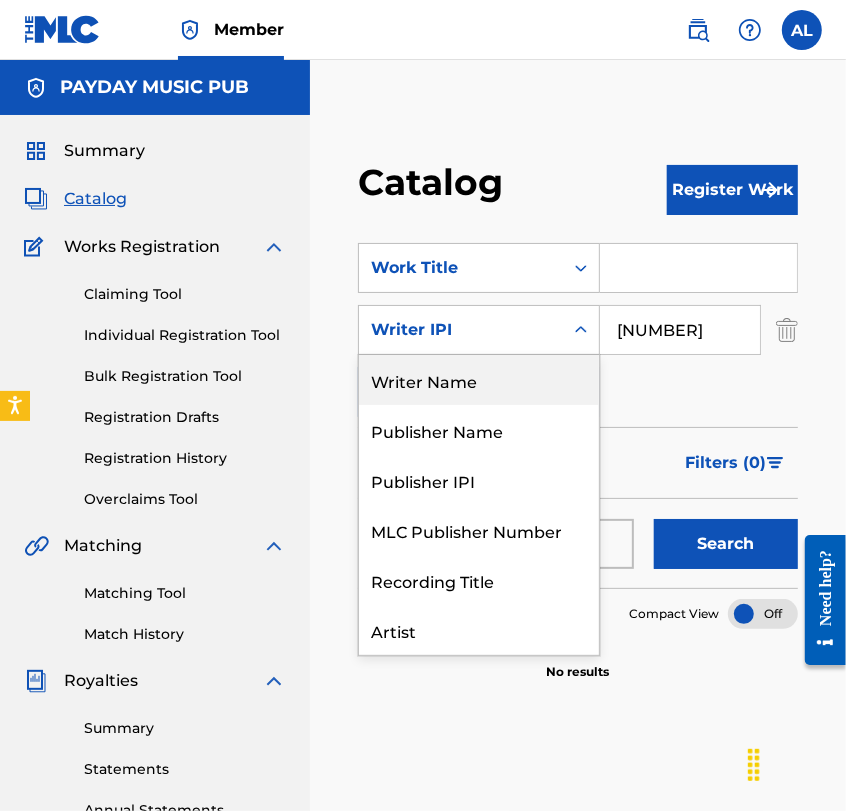click on "Writer Name" at bounding box center [479, 380] 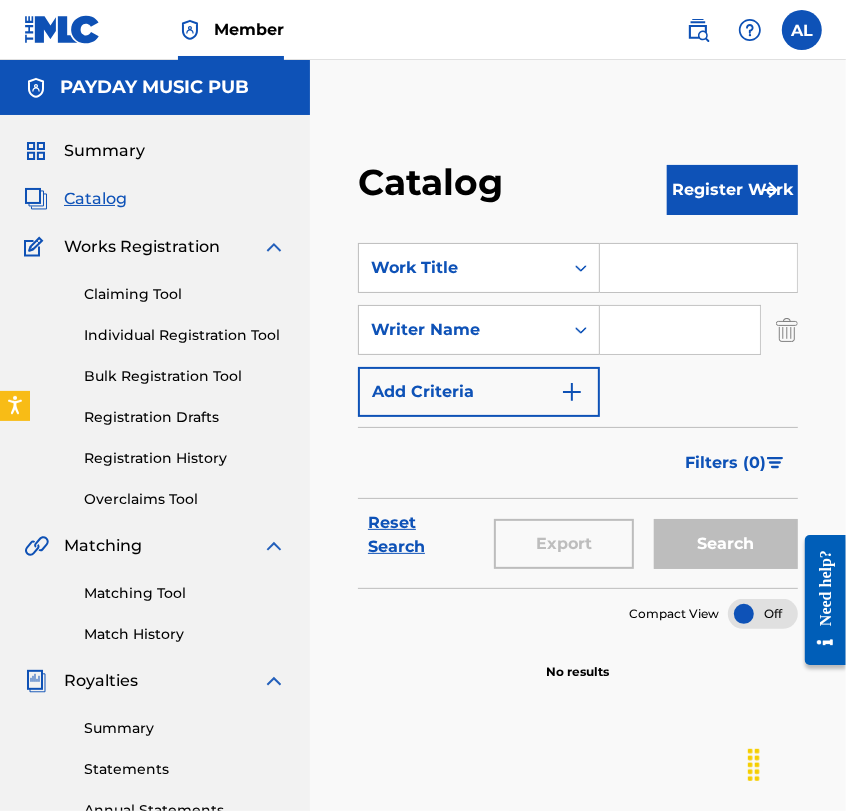 click at bounding box center (680, 330) 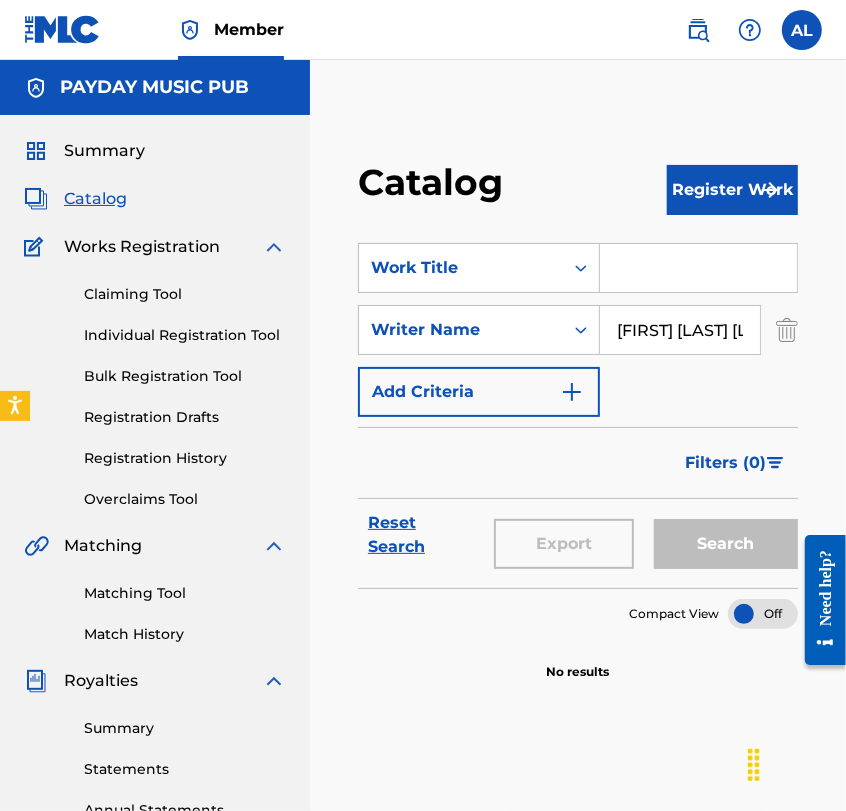 scroll, scrollTop: 0, scrollLeft: 58, axis: horizontal 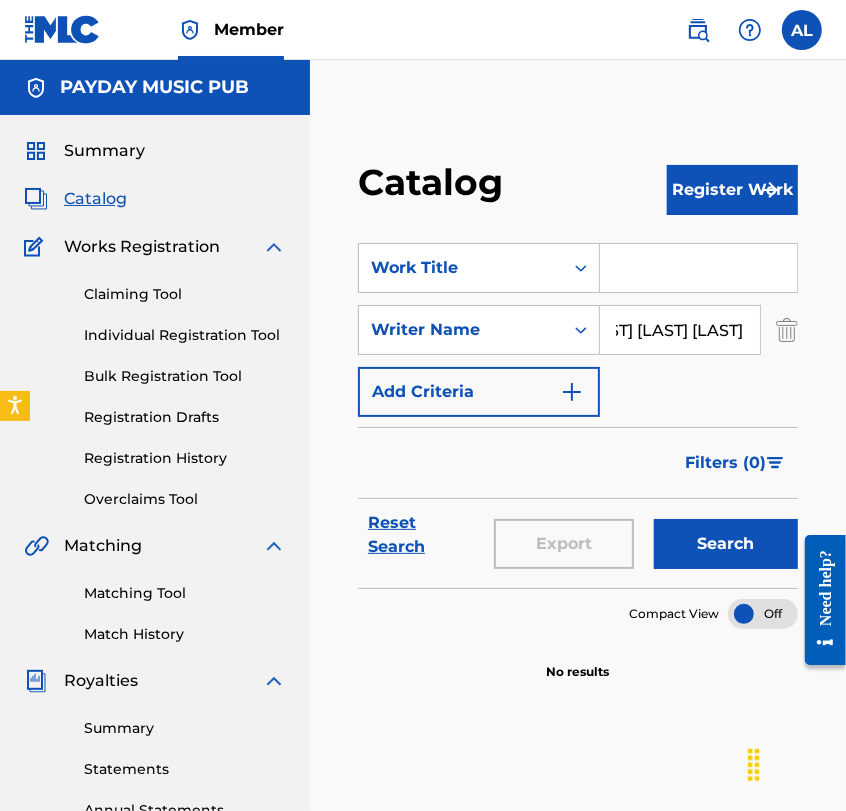 click on "Search" at bounding box center [726, 544] 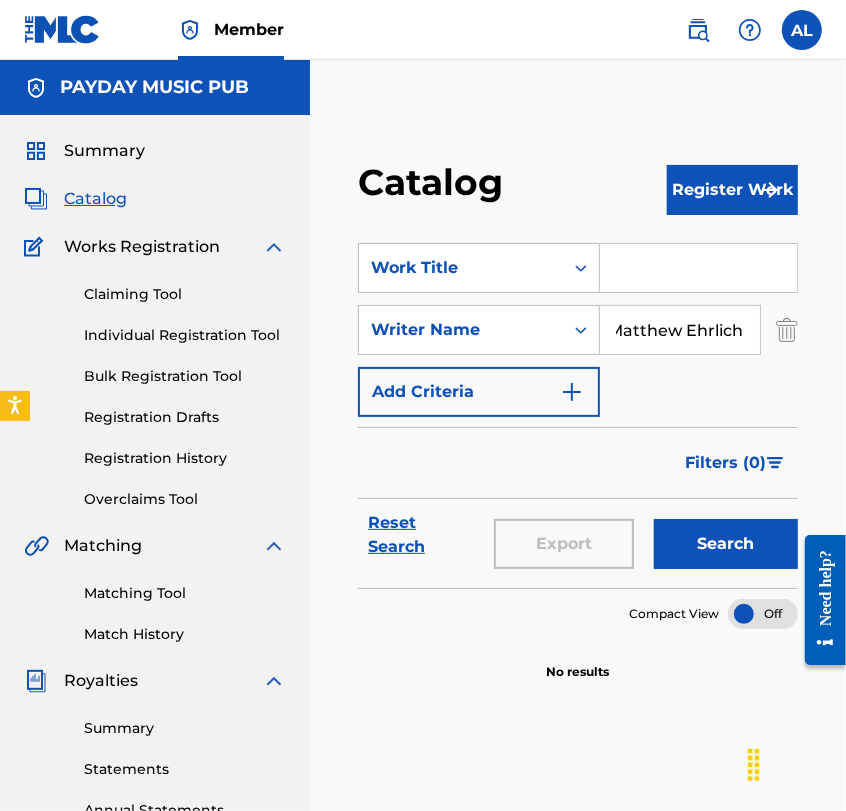 scroll, scrollTop: 0, scrollLeft: 8, axis: horizontal 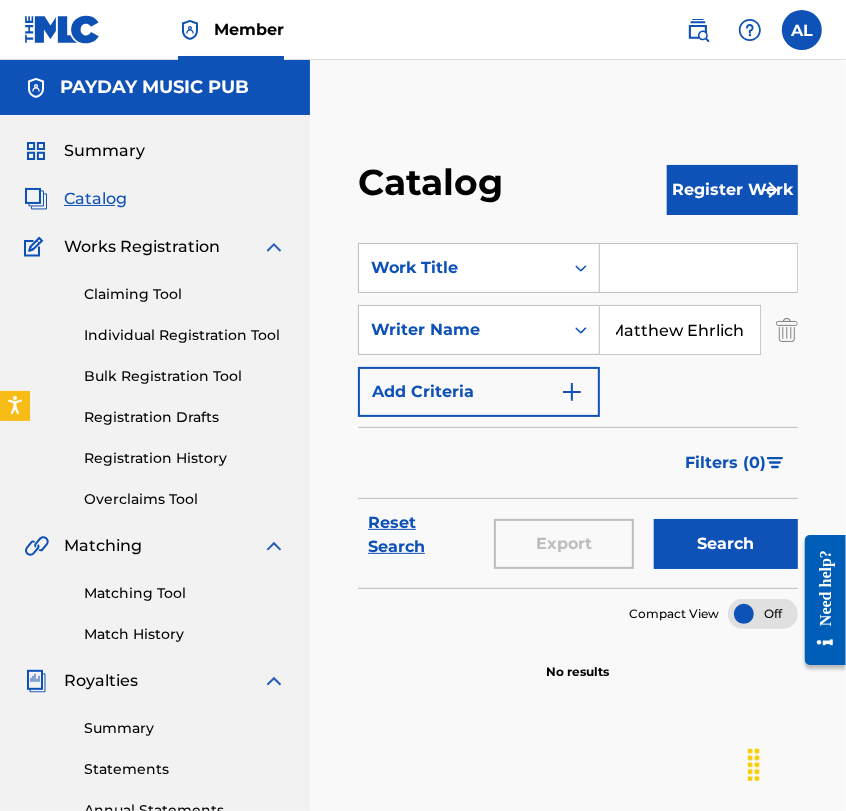 type on "Matthew Ehrlich" 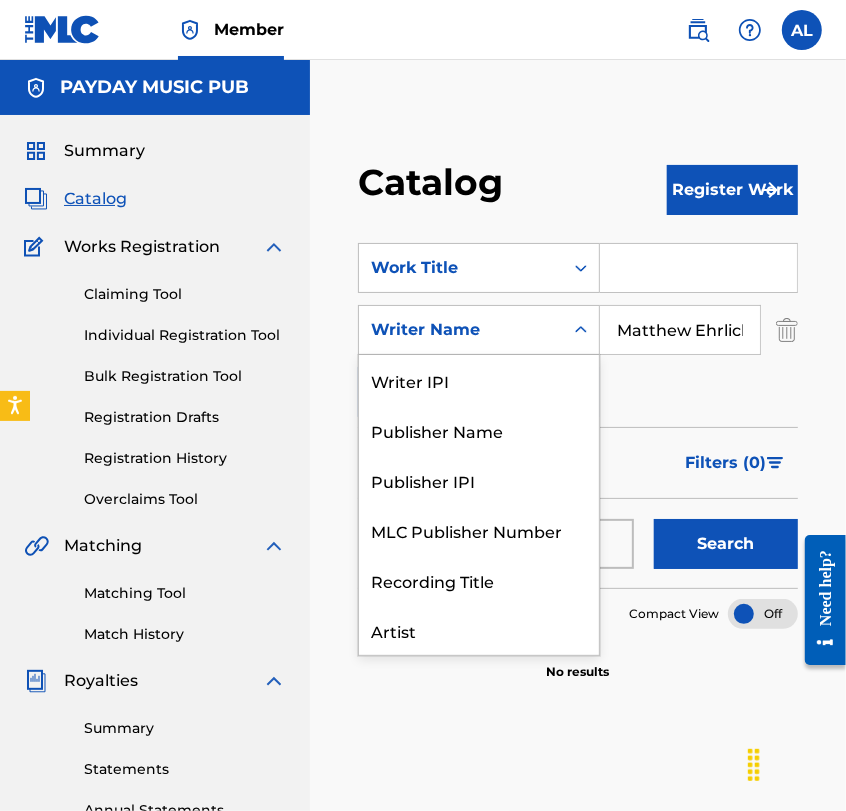 click at bounding box center (581, 330) 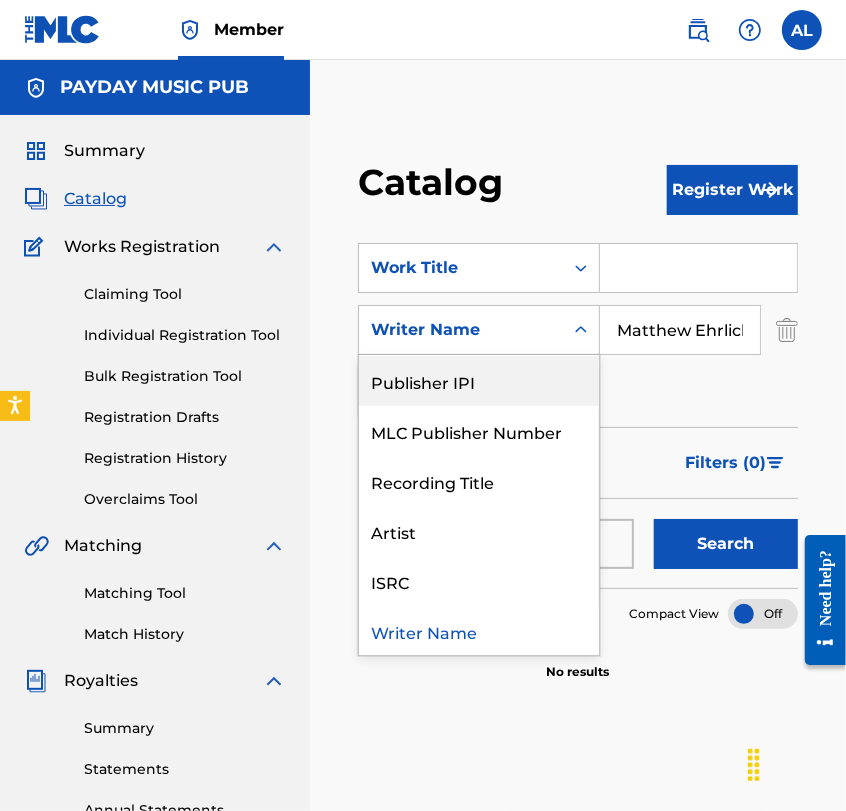 scroll, scrollTop: 0, scrollLeft: 0, axis: both 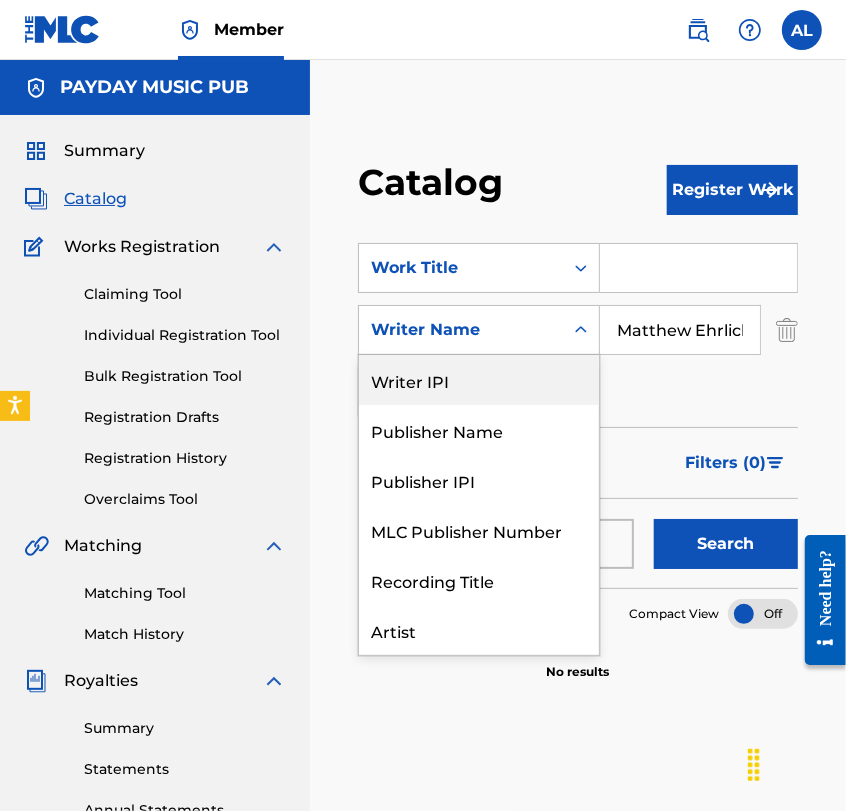 drag, startPoint x: 537, startPoint y: 380, endPoint x: 408, endPoint y: 380, distance: 129 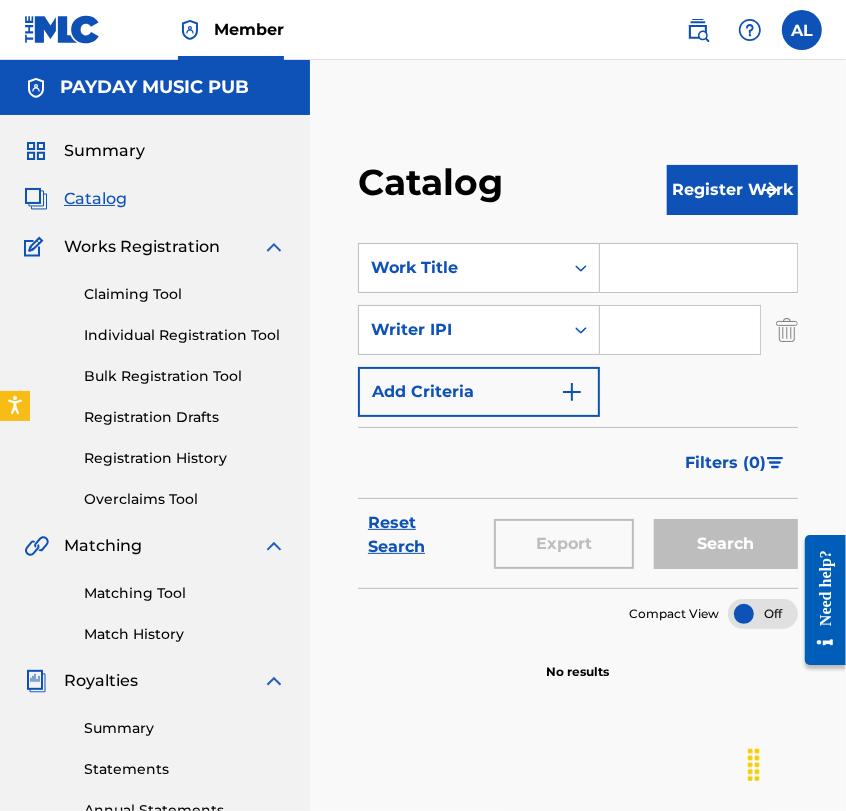 click at bounding box center (680, 330) 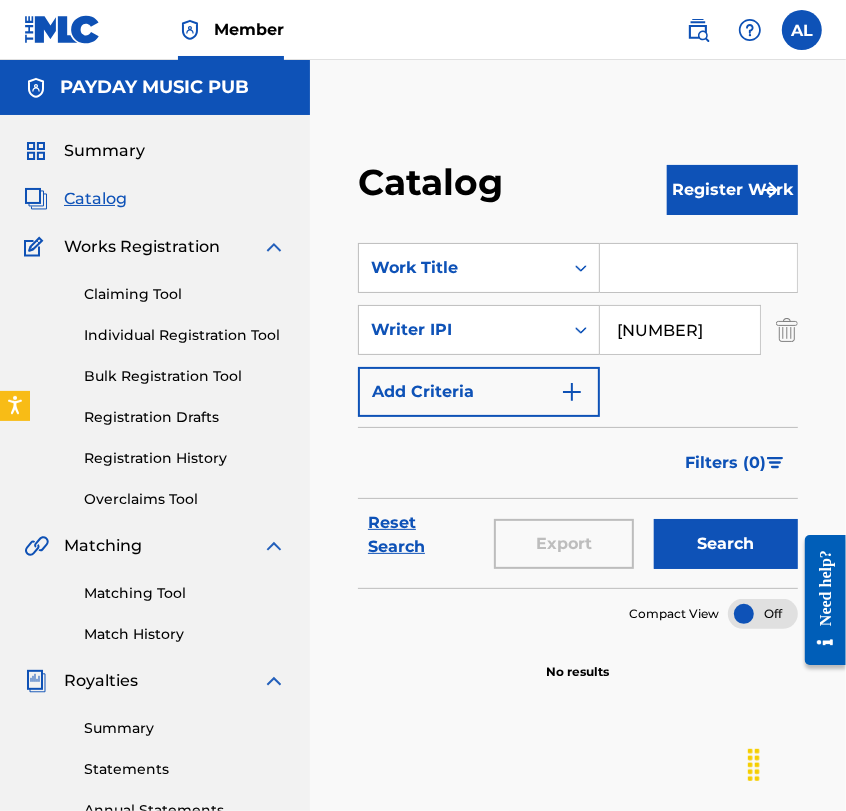 type on "[NUMBER]" 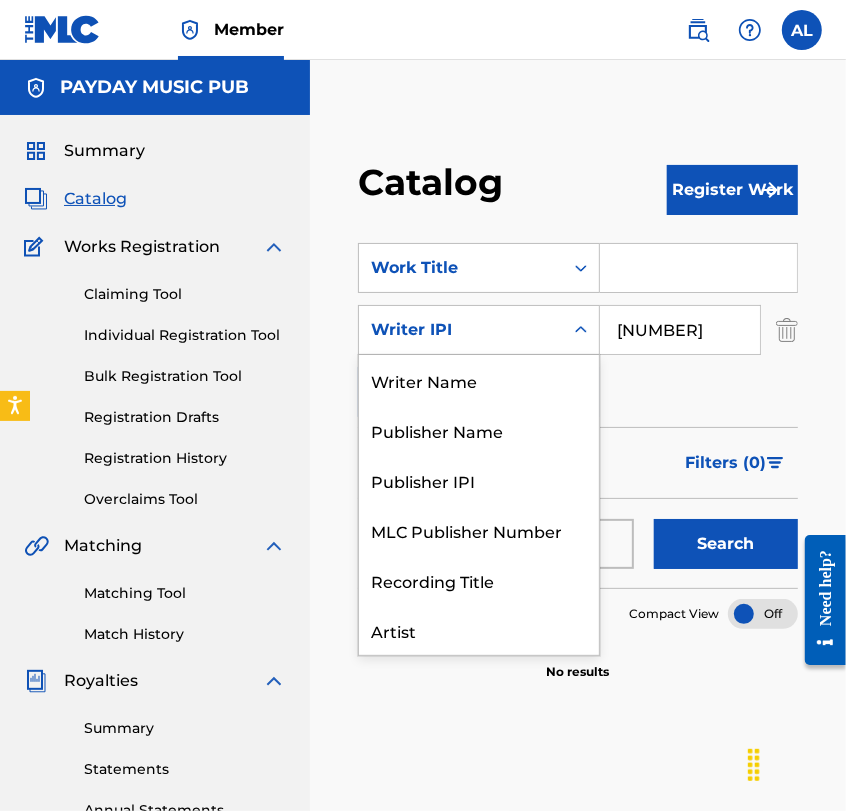 click on "Writer IPI" at bounding box center (461, 330) 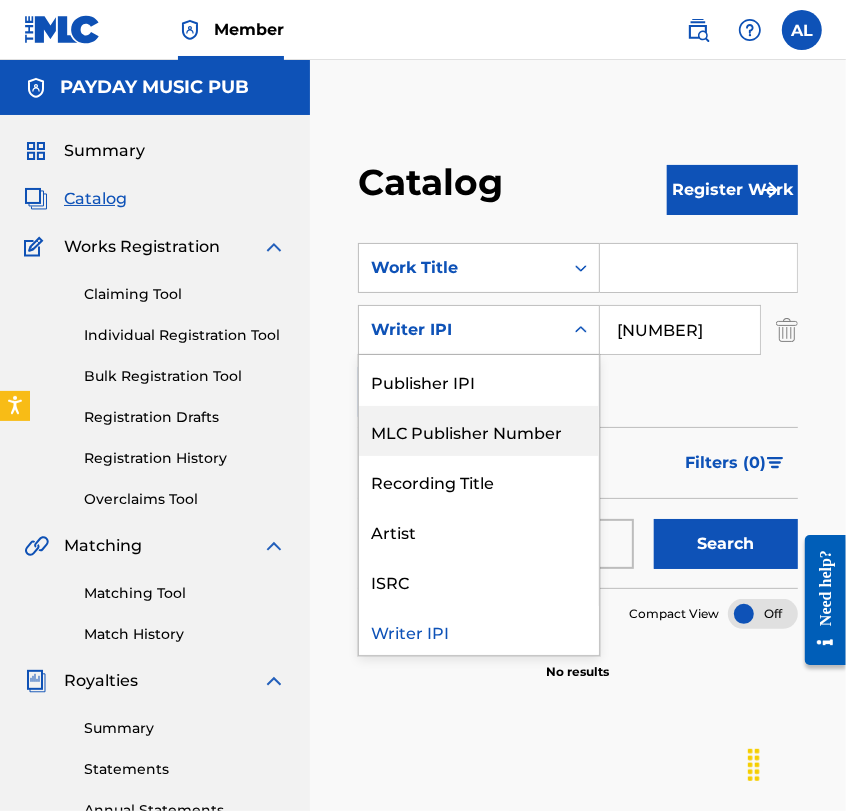 scroll, scrollTop: 0, scrollLeft: 0, axis: both 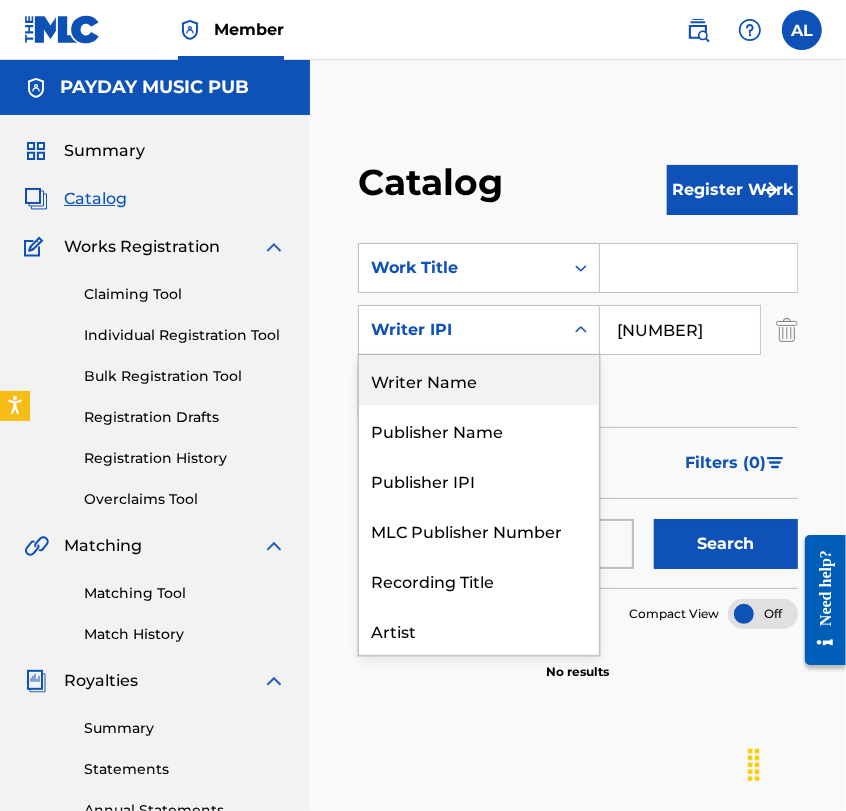 click on "Writer Name" at bounding box center (479, 380) 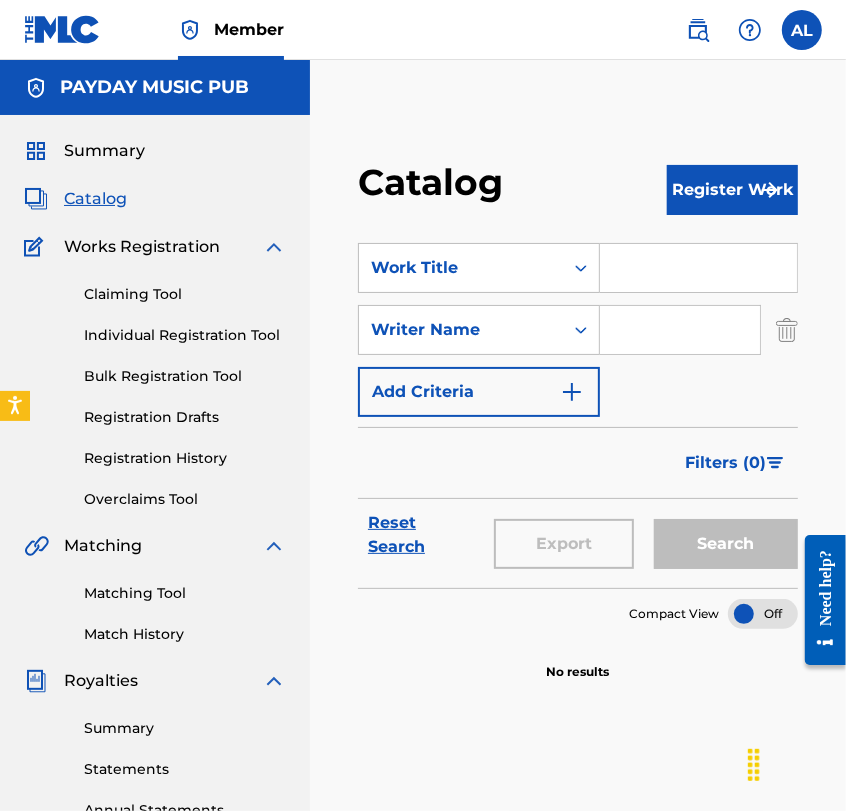 click at bounding box center (680, 330) 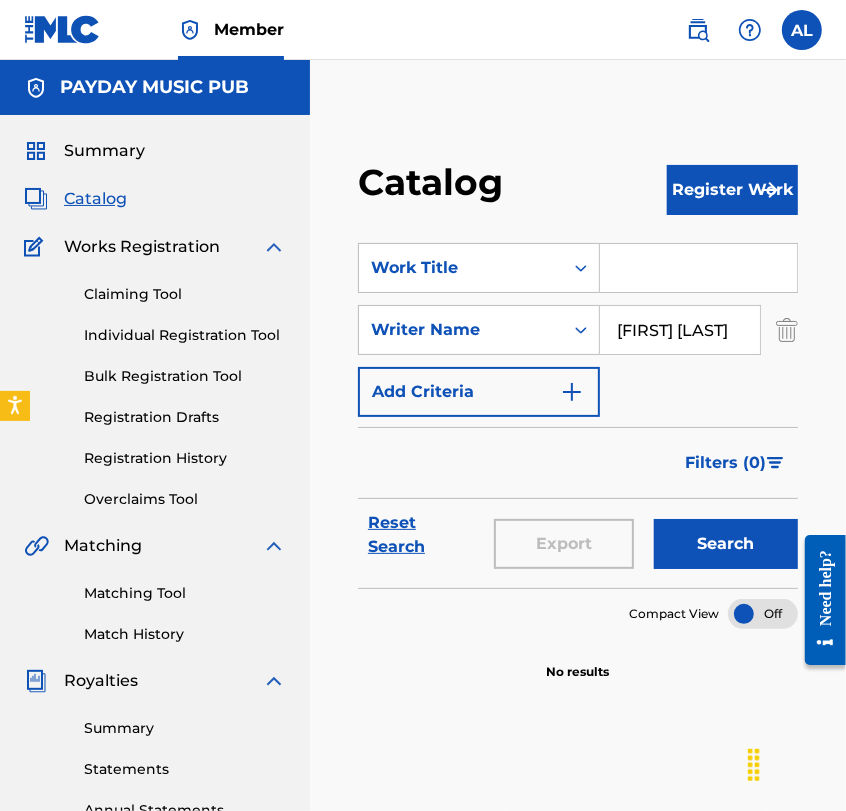 click on "Search" at bounding box center [726, 544] 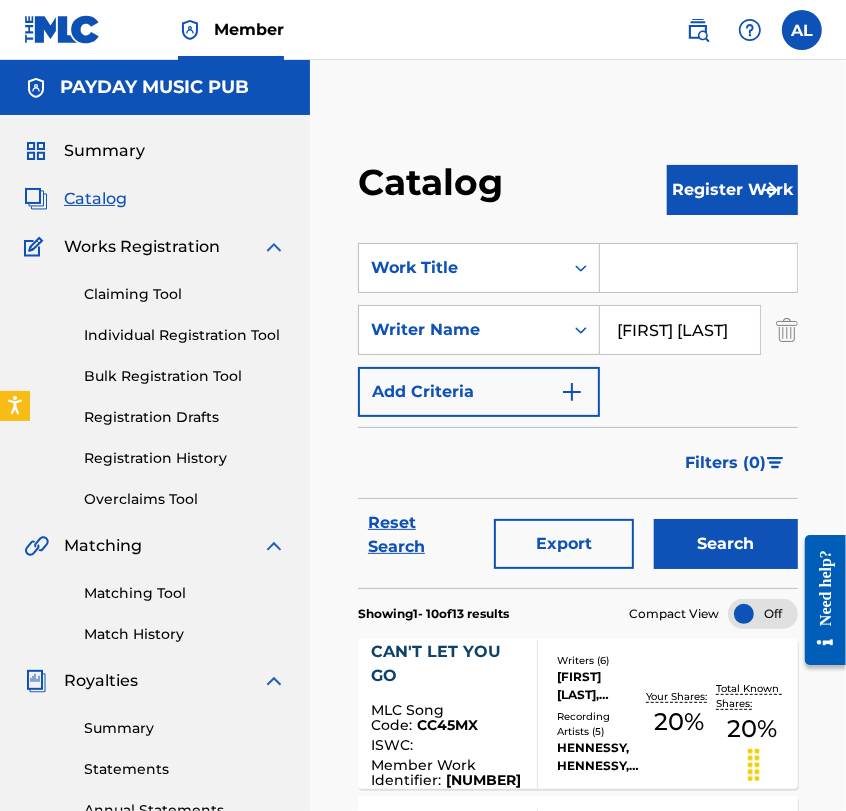 click on "[FIRST] [LAST]" at bounding box center (680, 330) 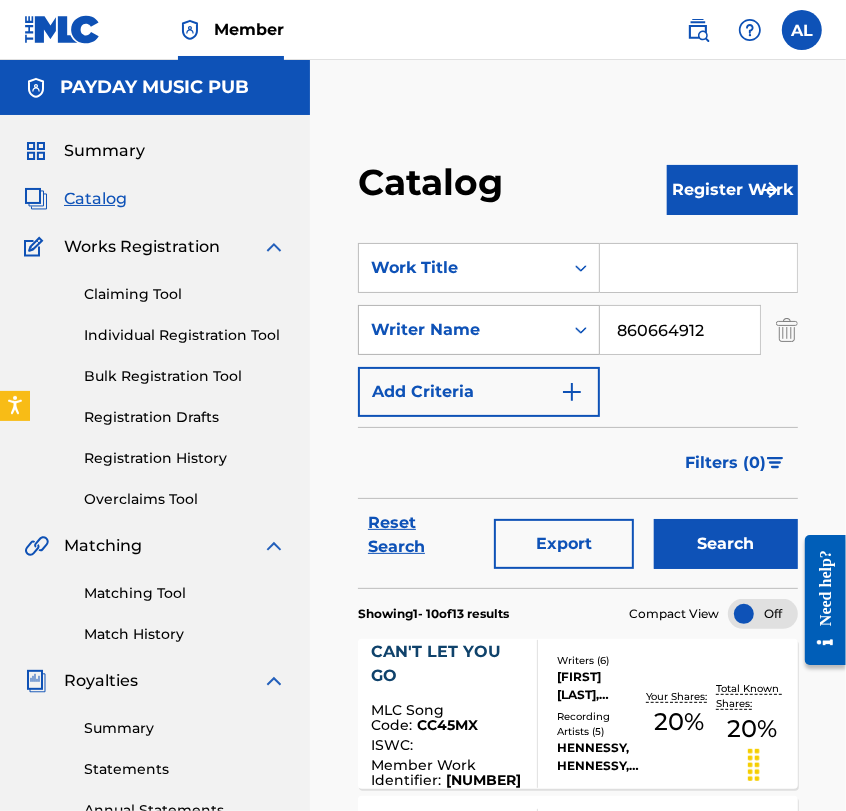 type on "860664912" 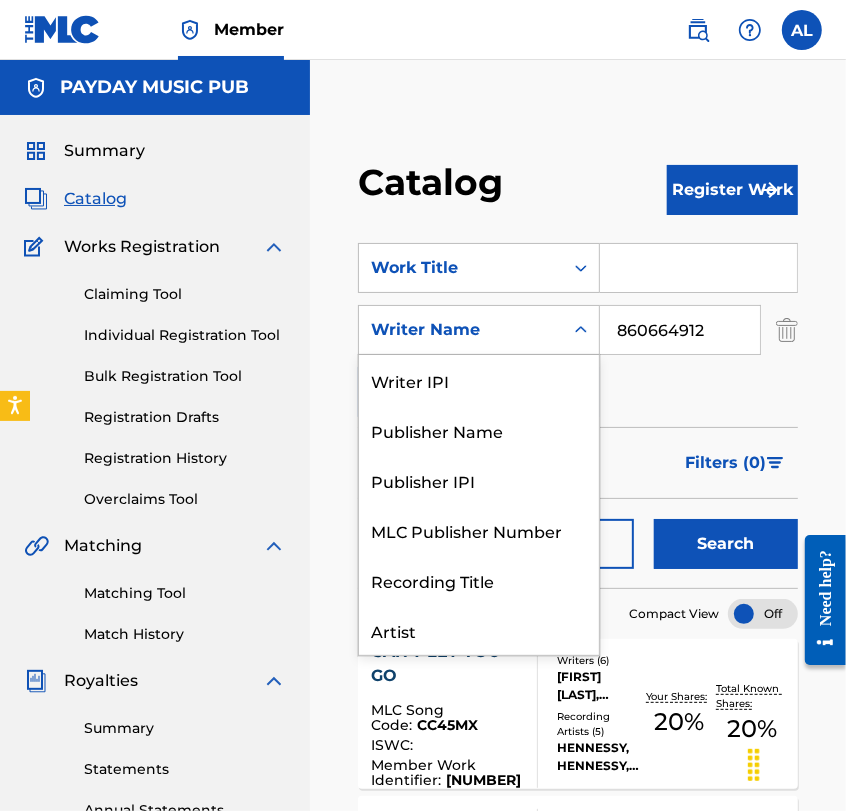 click 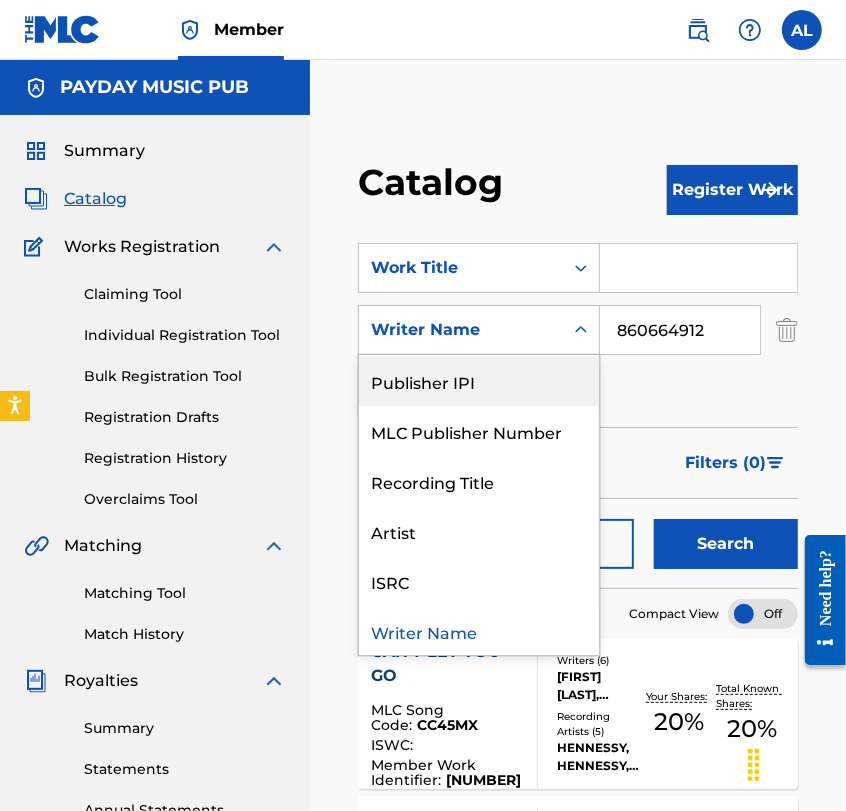 scroll, scrollTop: 0, scrollLeft: 0, axis: both 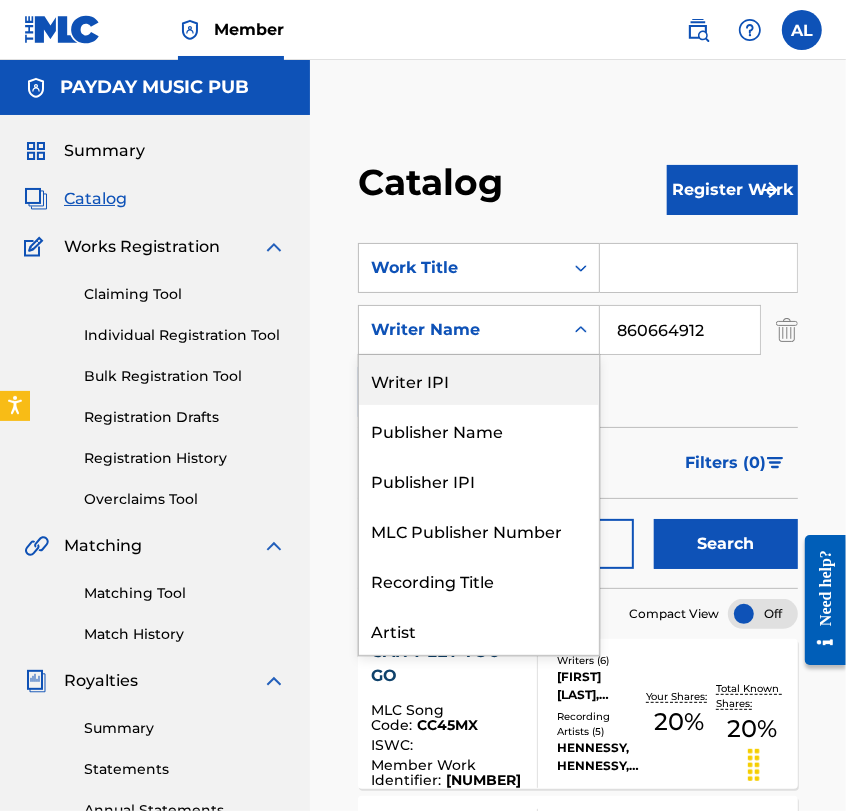 click on "Writer IPI" at bounding box center (479, 380) 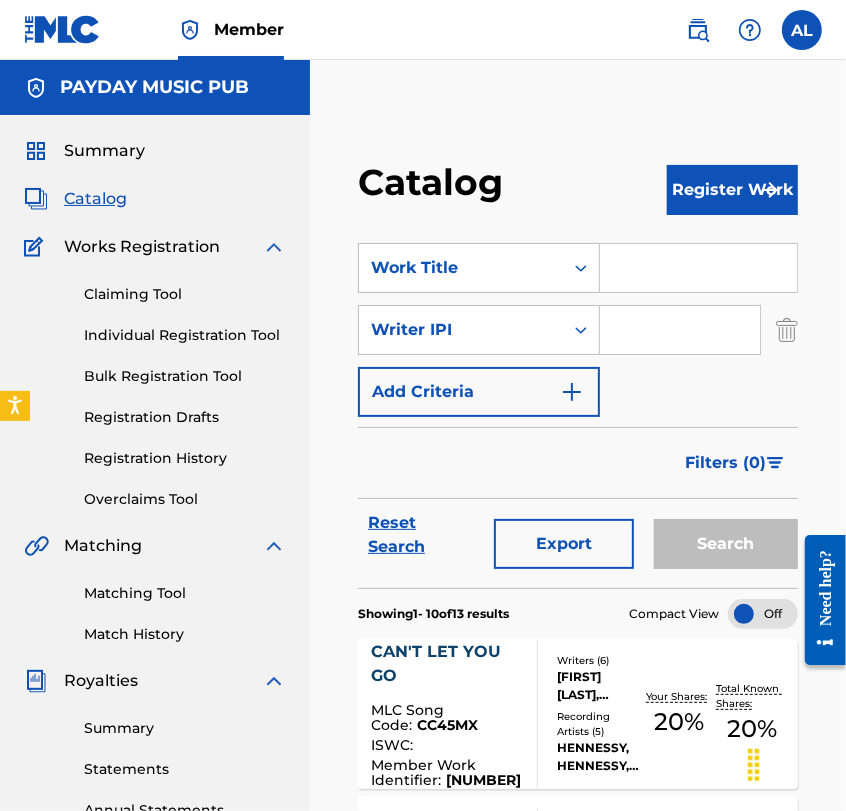 click at bounding box center (680, 330) 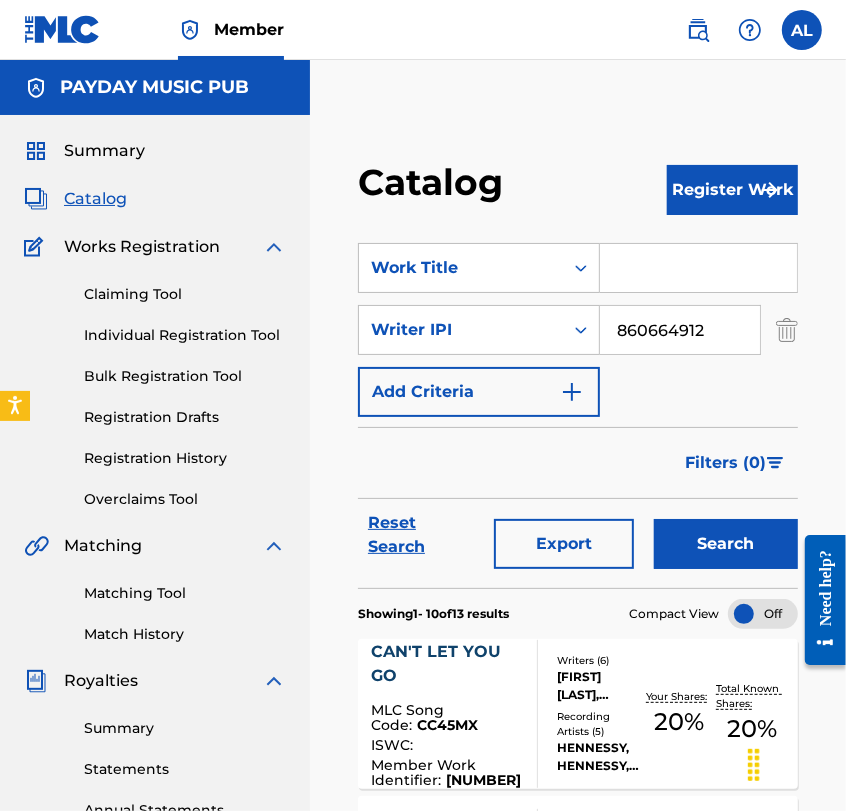 type on "860664912" 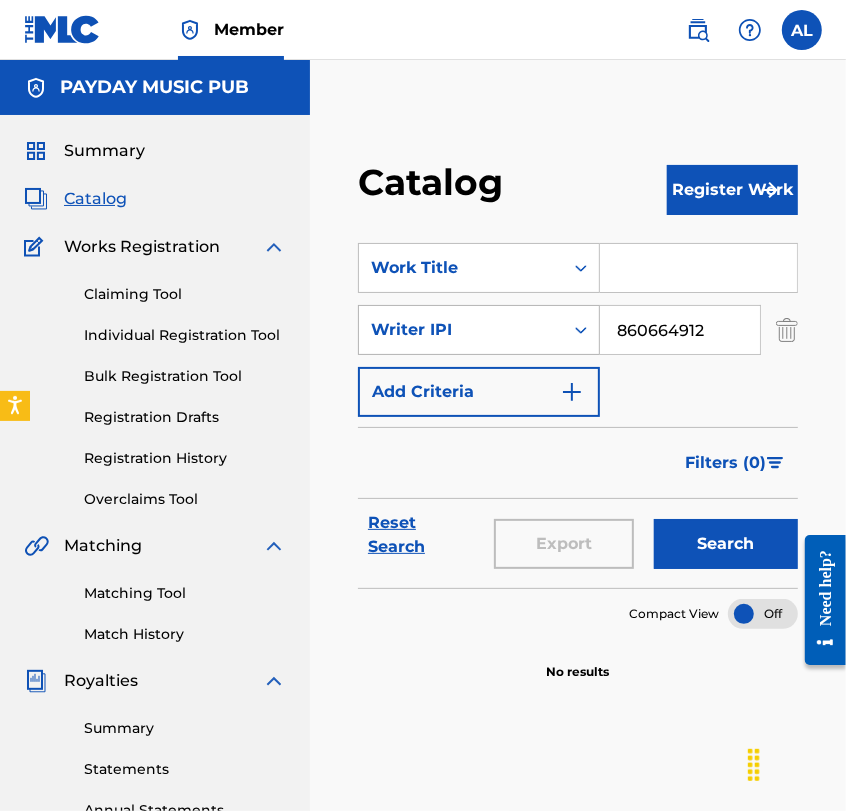 click on "Writer IPI" at bounding box center (461, 330) 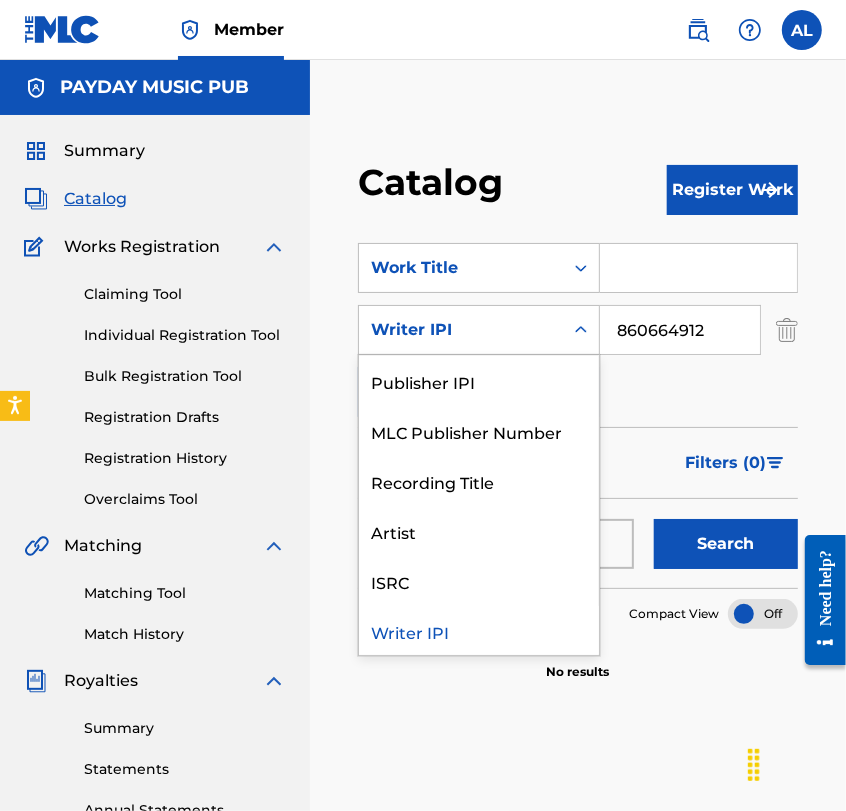 scroll, scrollTop: 0, scrollLeft: 0, axis: both 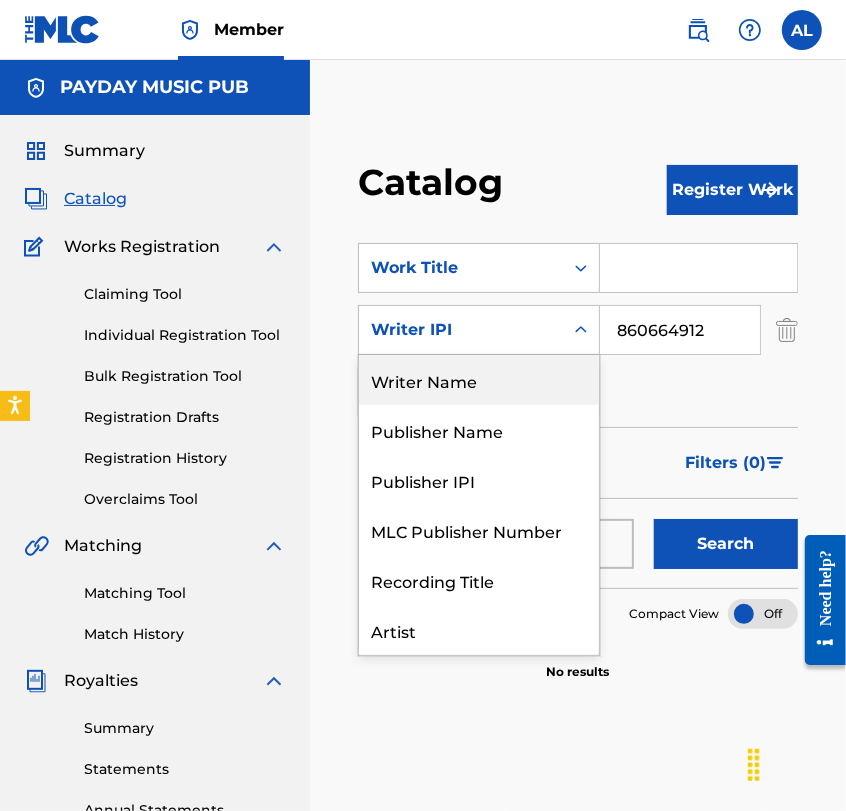 click on "Writer Name" at bounding box center (479, 380) 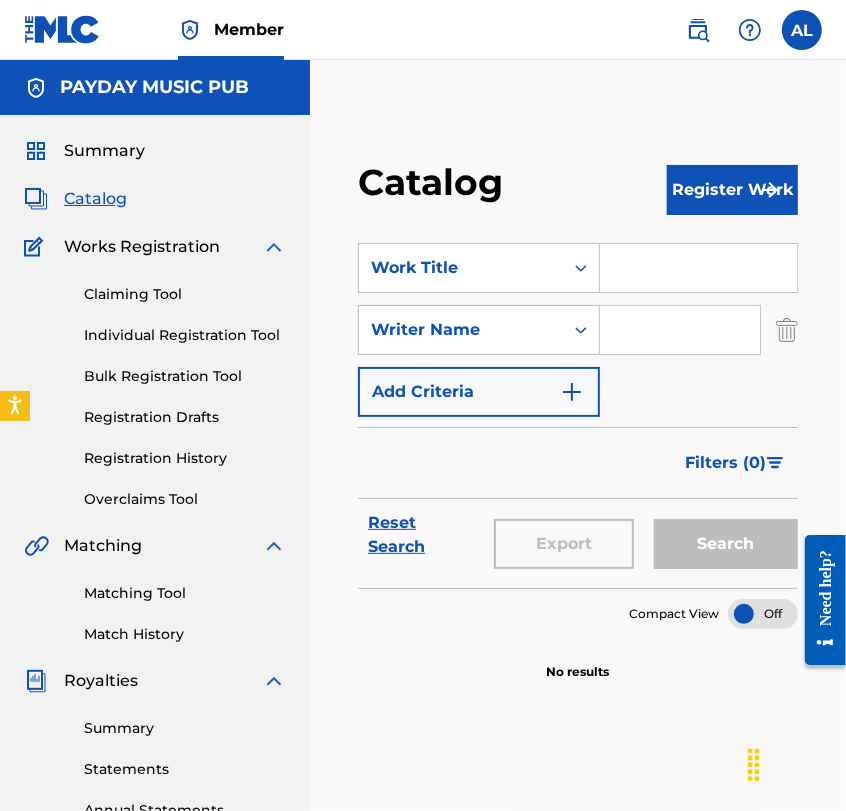 click at bounding box center (680, 330) 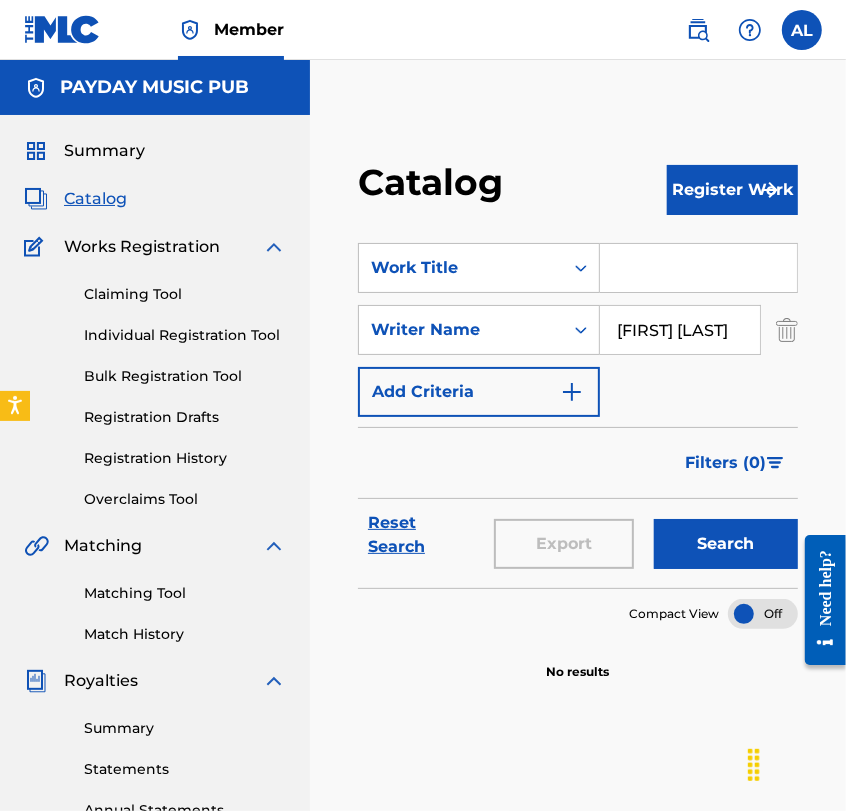 click on "Search" at bounding box center (726, 544) 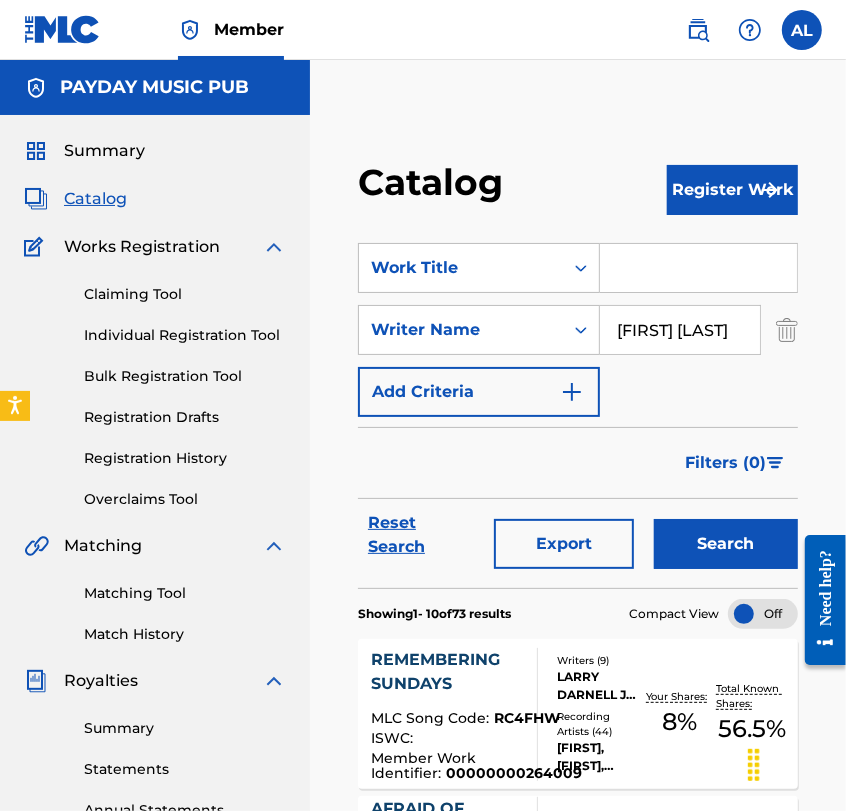 click on "[FIRST] [LAST]" at bounding box center [680, 330] 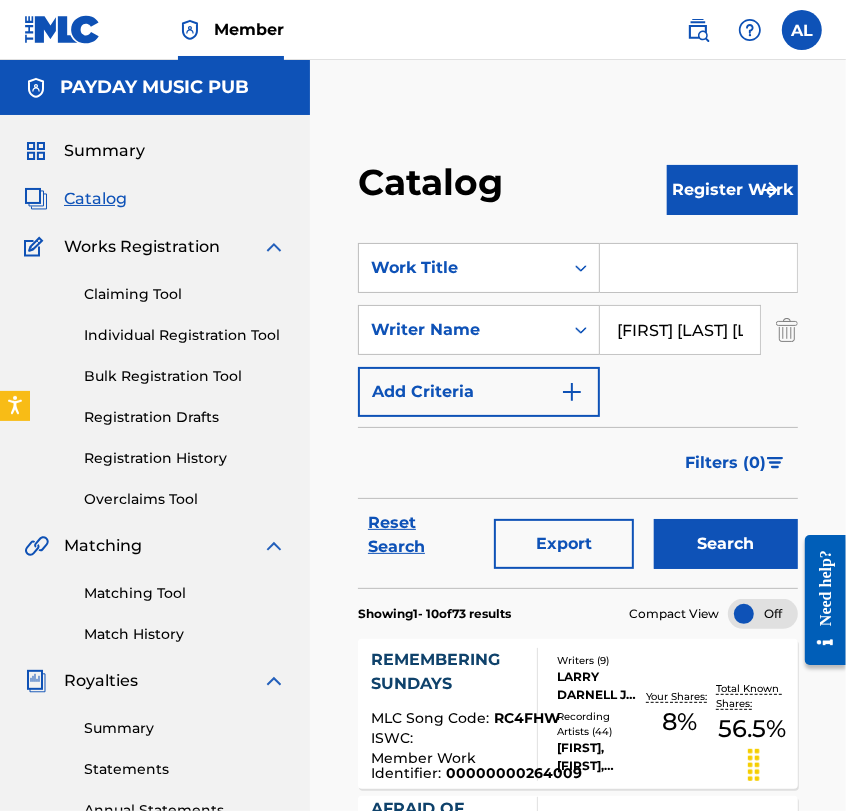 click on "Search" at bounding box center (726, 544) 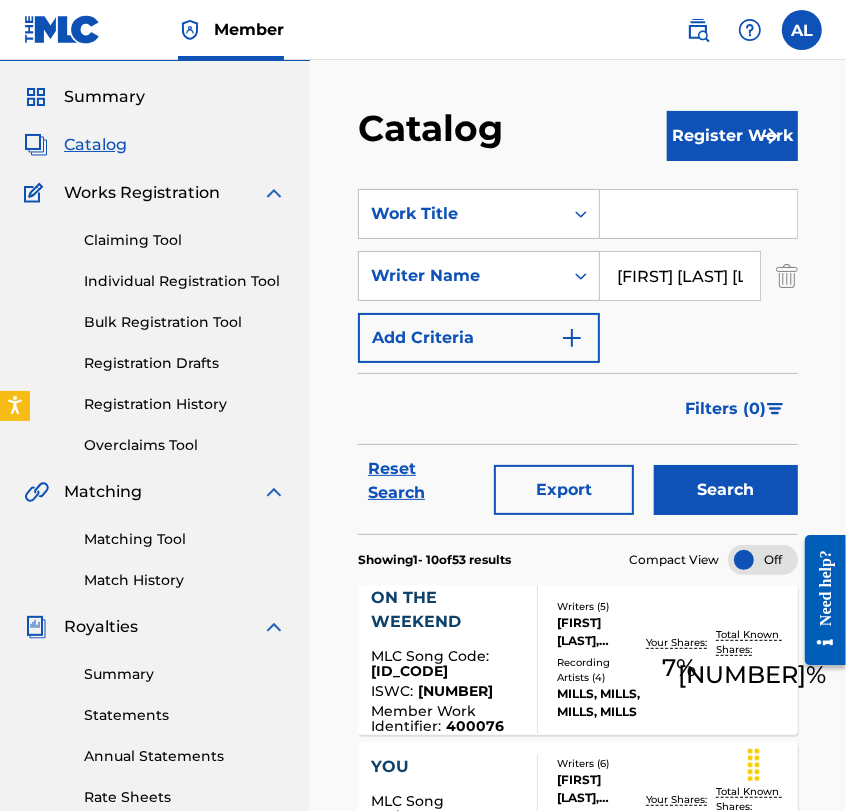 scroll, scrollTop: 56, scrollLeft: 0, axis: vertical 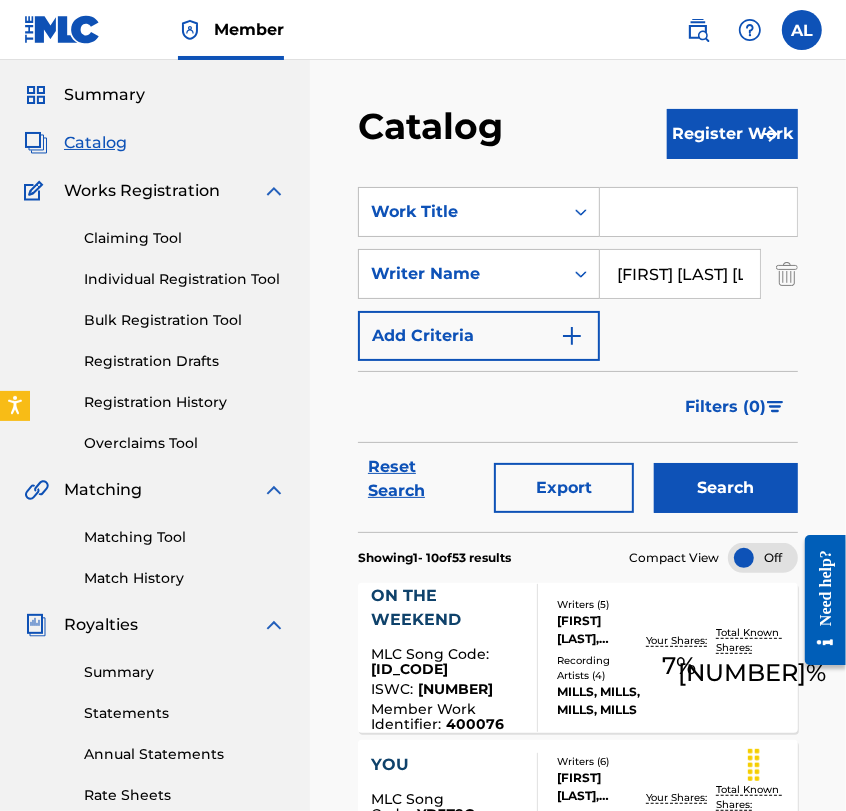 click on "Filters ( 0 )" at bounding box center [578, 407] 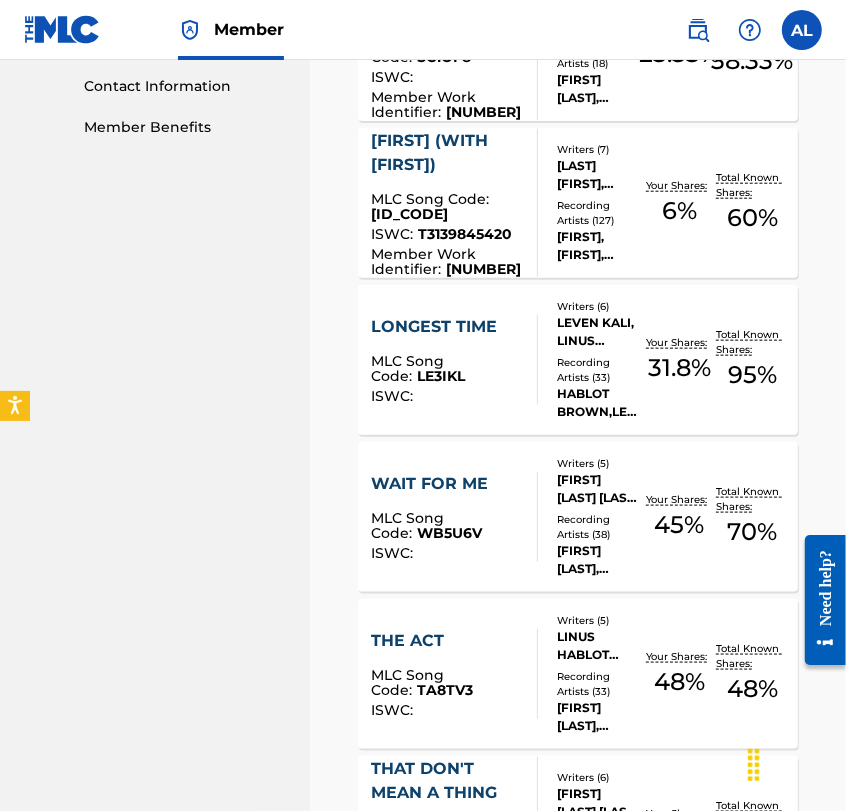 scroll, scrollTop: 0, scrollLeft: 0, axis: both 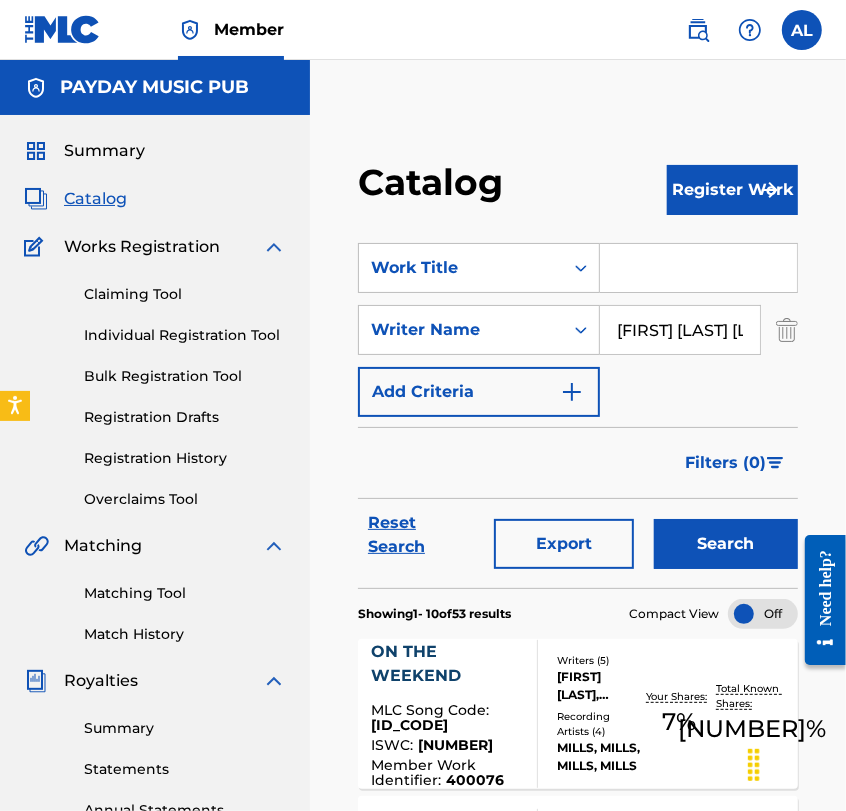 click on "[FIRST] [LAST] [LAST]" at bounding box center [680, 330] 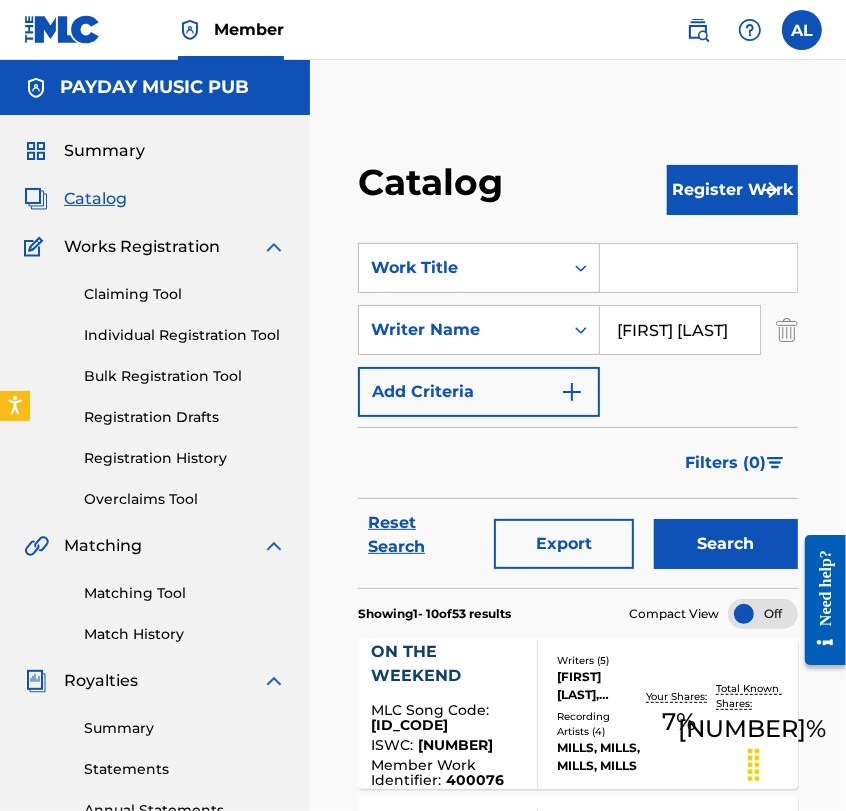 type on "[FIRST] [LAST]" 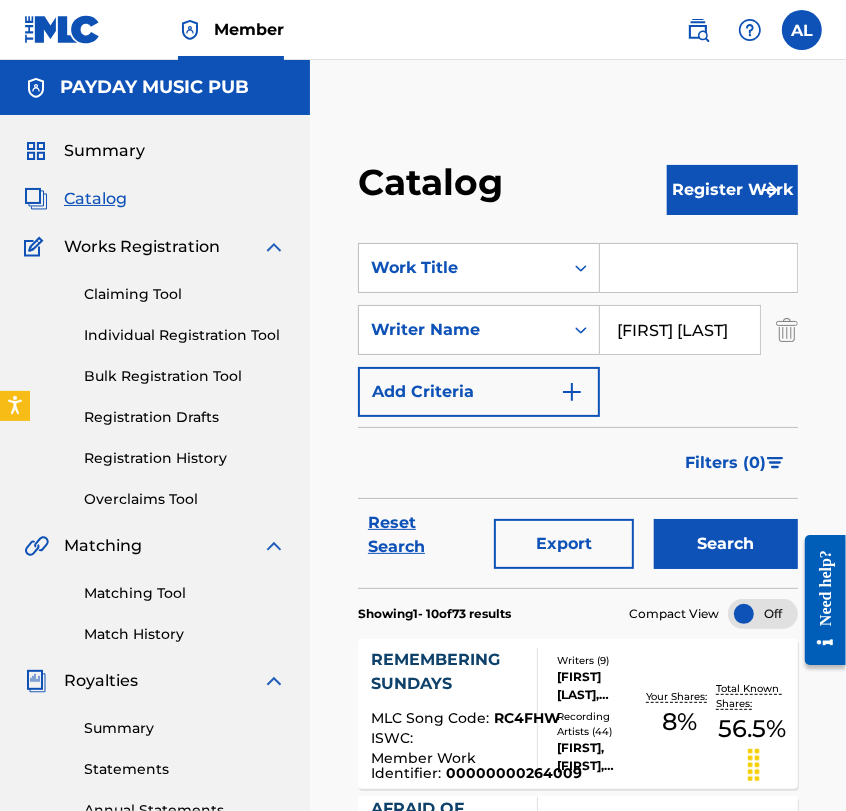 click on "REMEMBERING SUNDAYS" at bounding box center [476, 672] 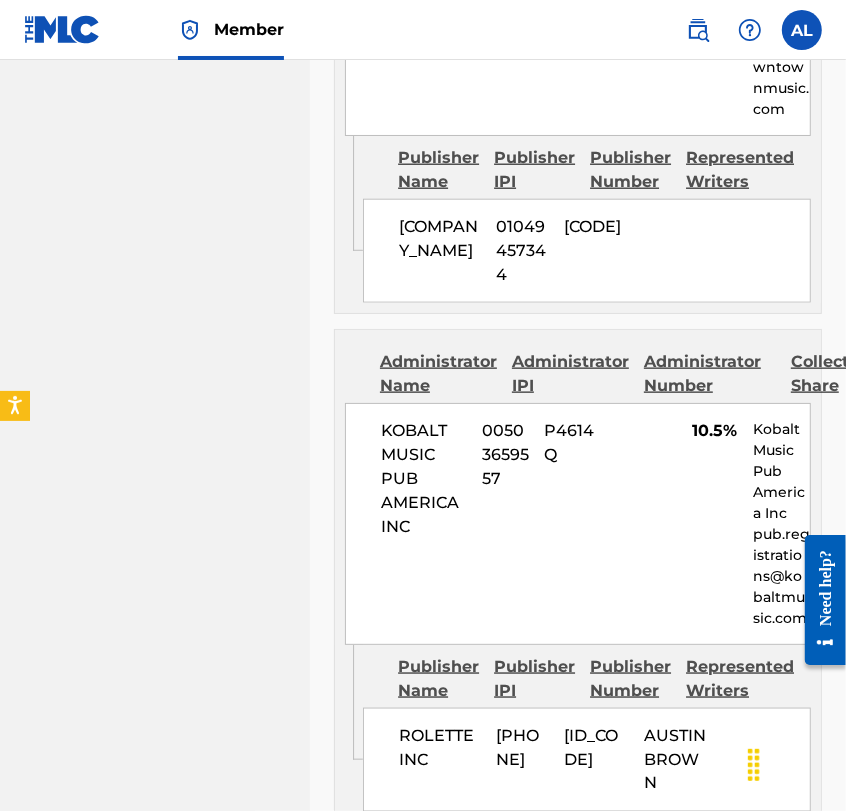 scroll, scrollTop: 5310, scrollLeft: 0, axis: vertical 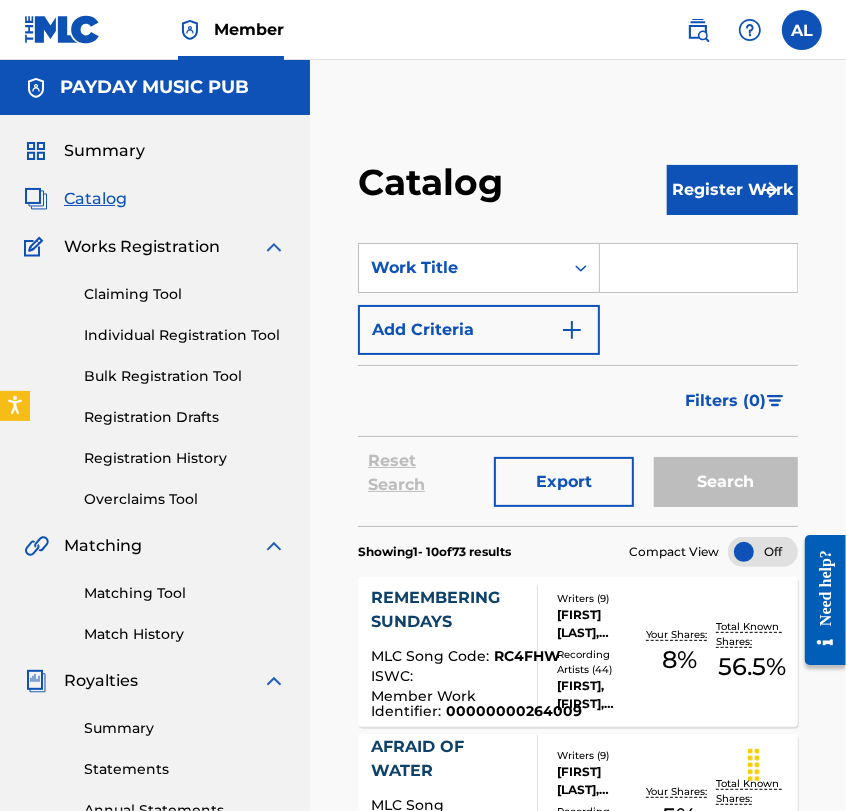 click at bounding box center [572, 330] 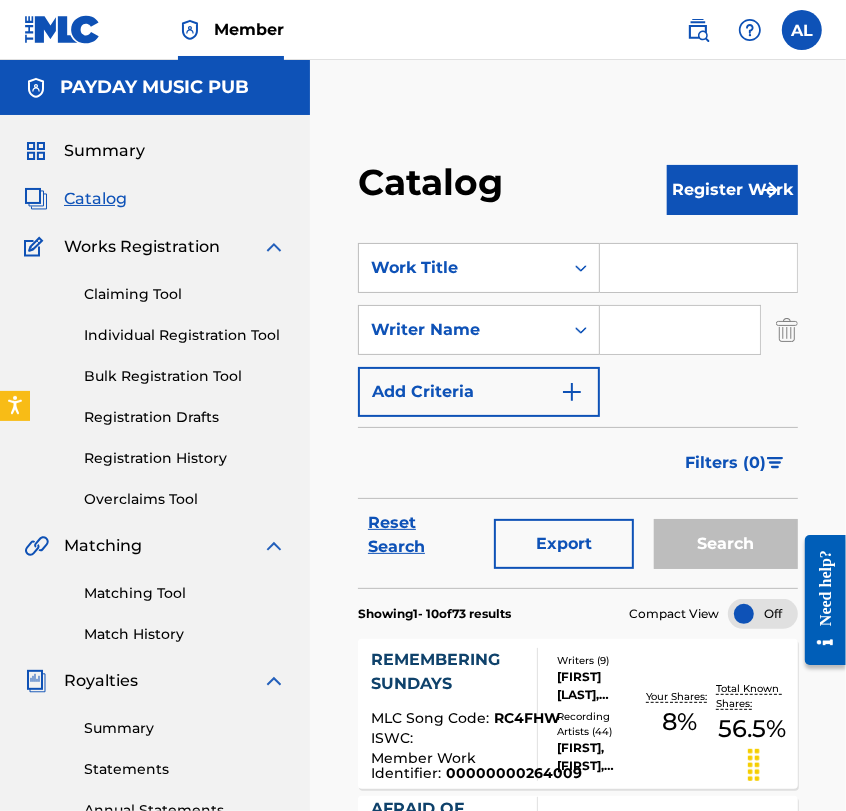 click at bounding box center (680, 330) 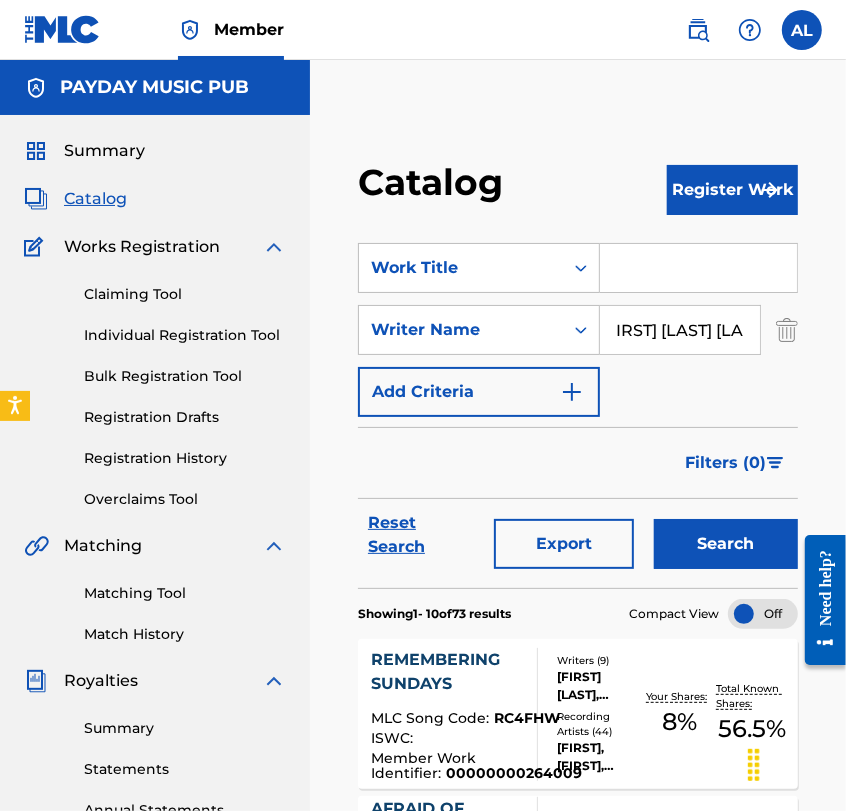 scroll, scrollTop: 0, scrollLeft: 40, axis: horizontal 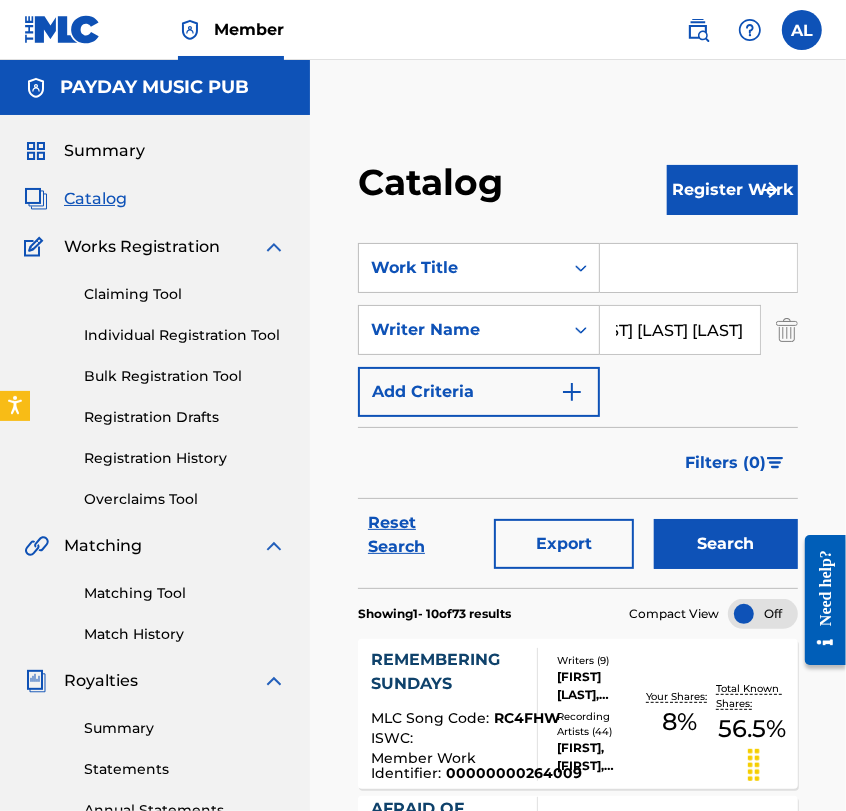 type on "[FIRST] [LAST] [LAST]" 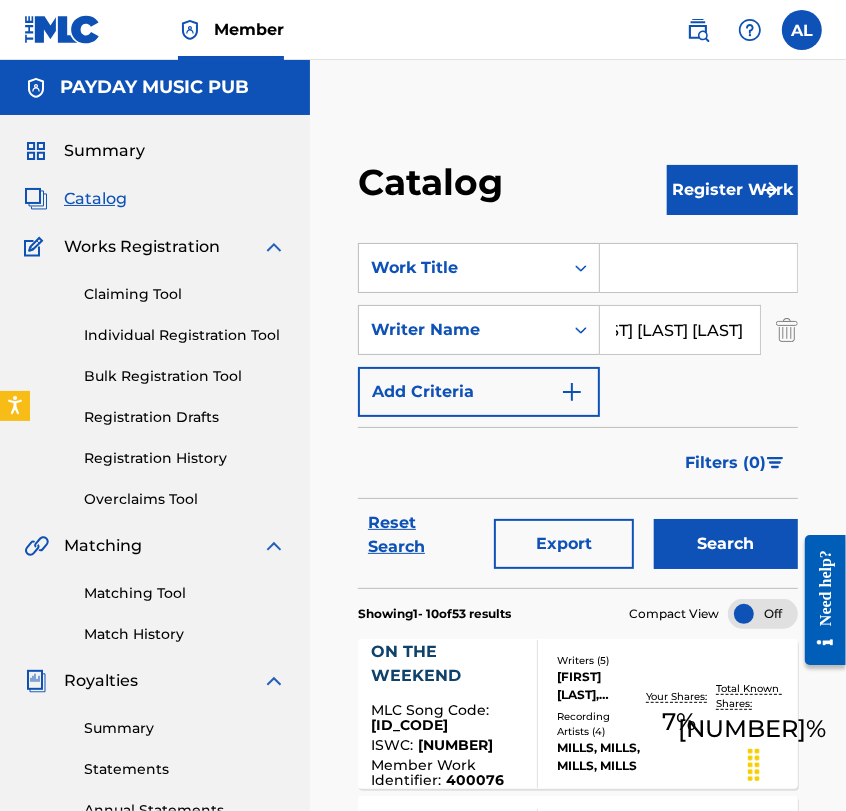 scroll, scrollTop: 0, scrollLeft: 0, axis: both 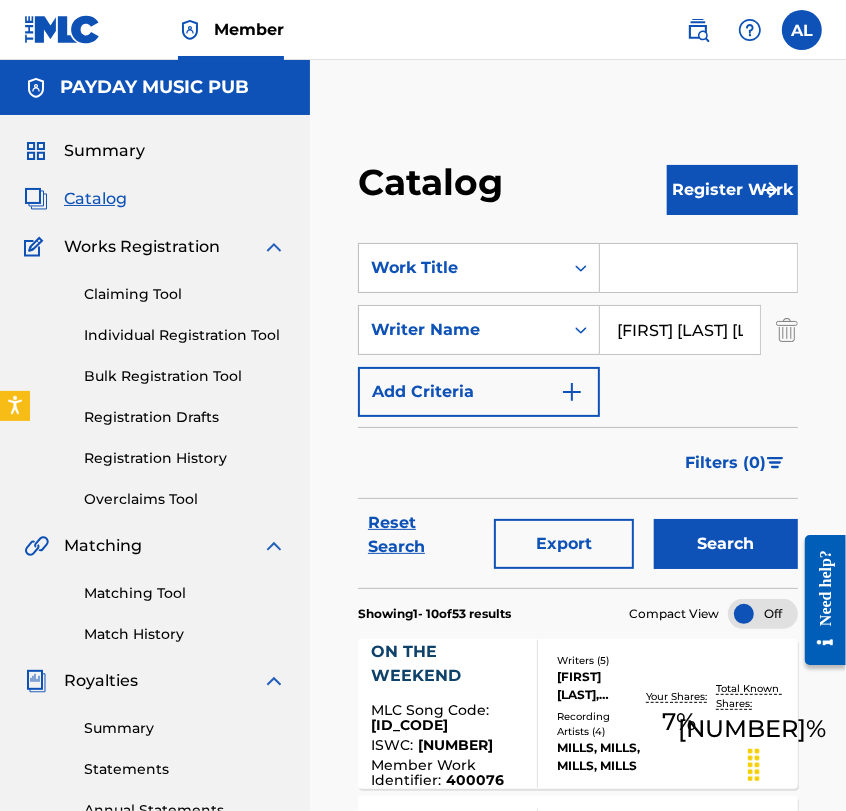 click on "ON THE WEEKEND" at bounding box center (446, 664) 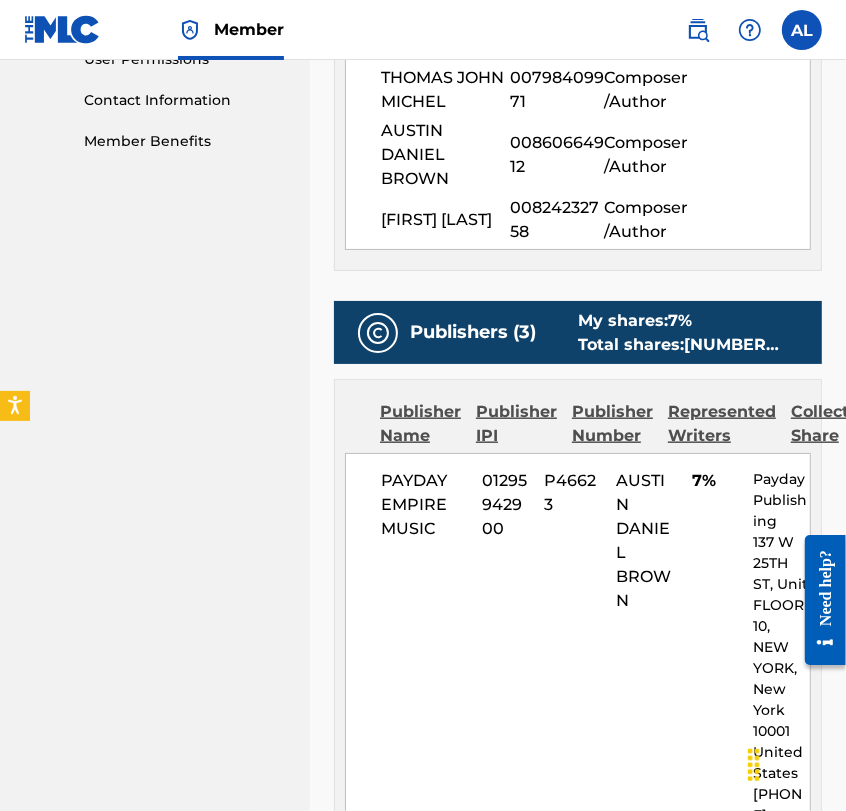 scroll, scrollTop: 956, scrollLeft: 0, axis: vertical 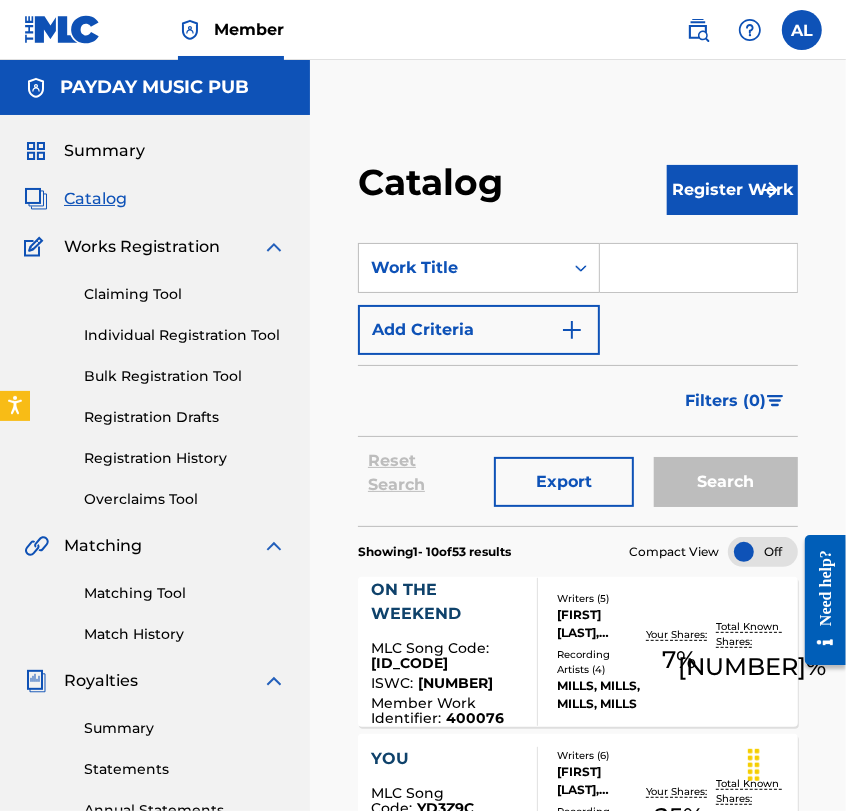 click at bounding box center (572, 330) 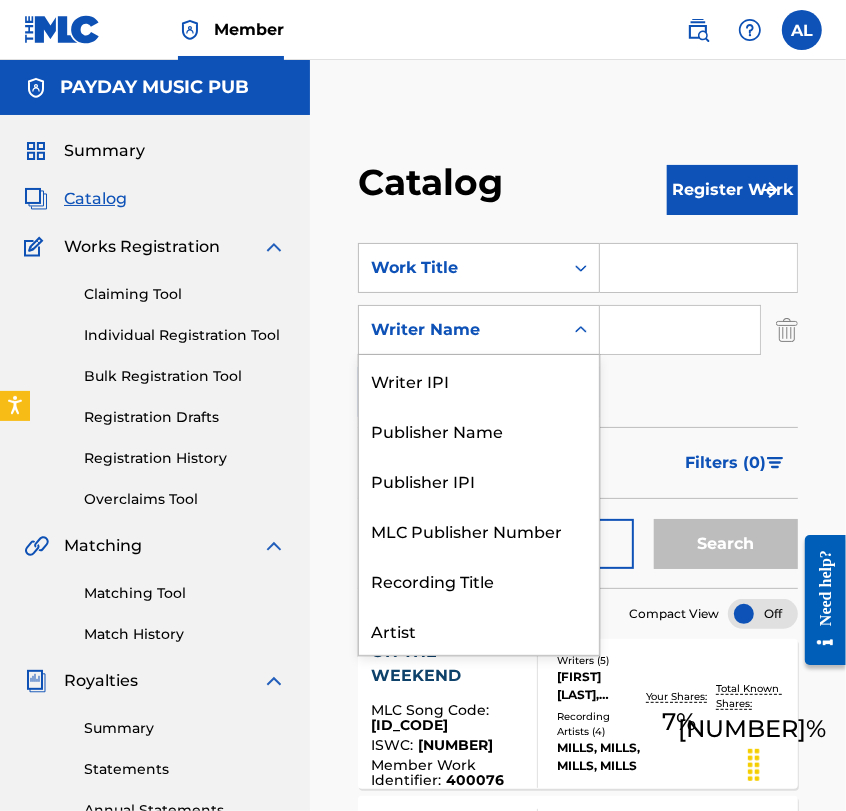 scroll, scrollTop: 99, scrollLeft: 0, axis: vertical 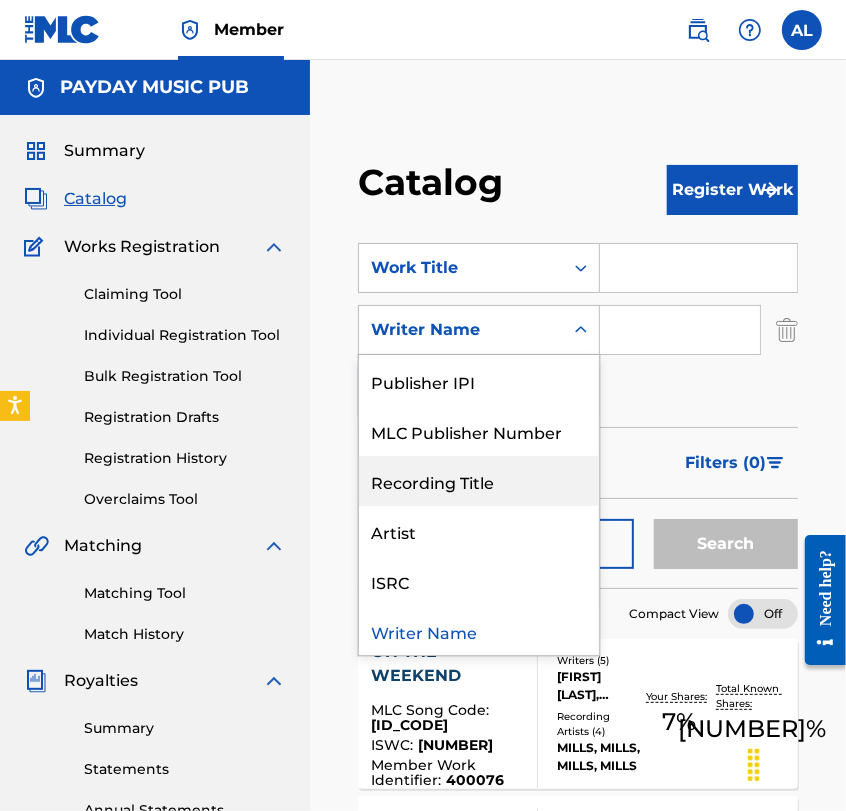 drag, startPoint x: 487, startPoint y: 333, endPoint x: 480, endPoint y: 434, distance: 101.24229 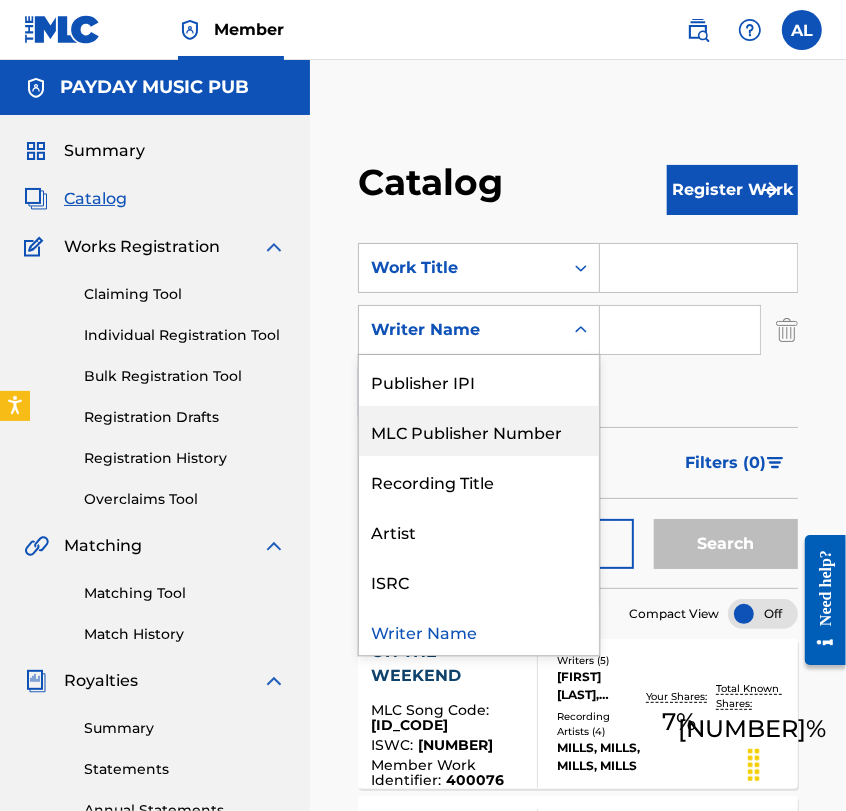 scroll, scrollTop: 0, scrollLeft: 0, axis: both 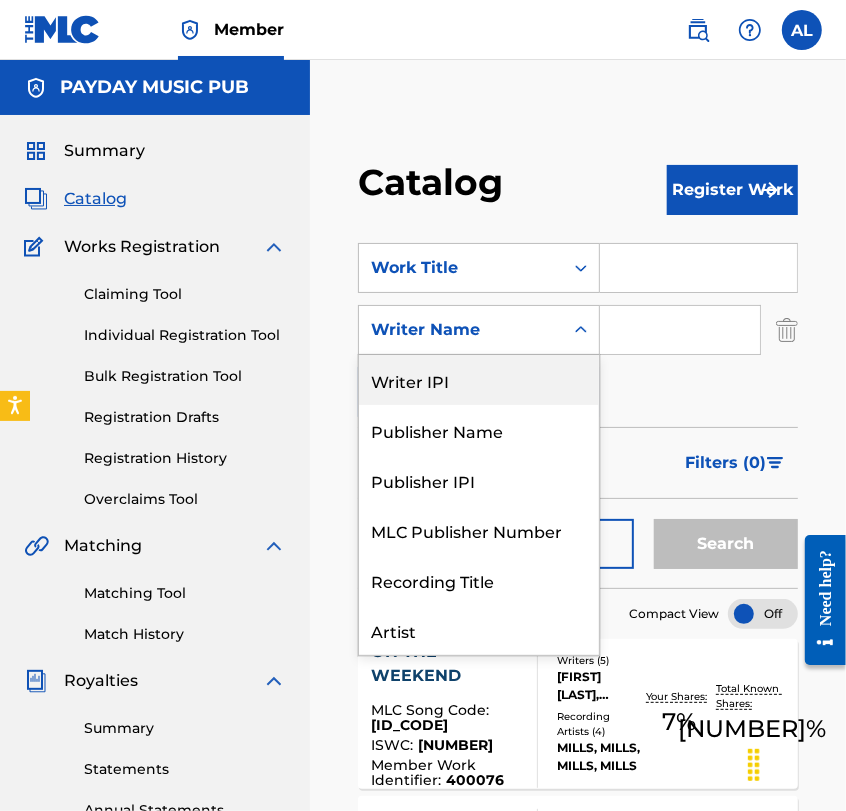 drag, startPoint x: 480, startPoint y: 419, endPoint x: 486, endPoint y: 393, distance: 26.683329 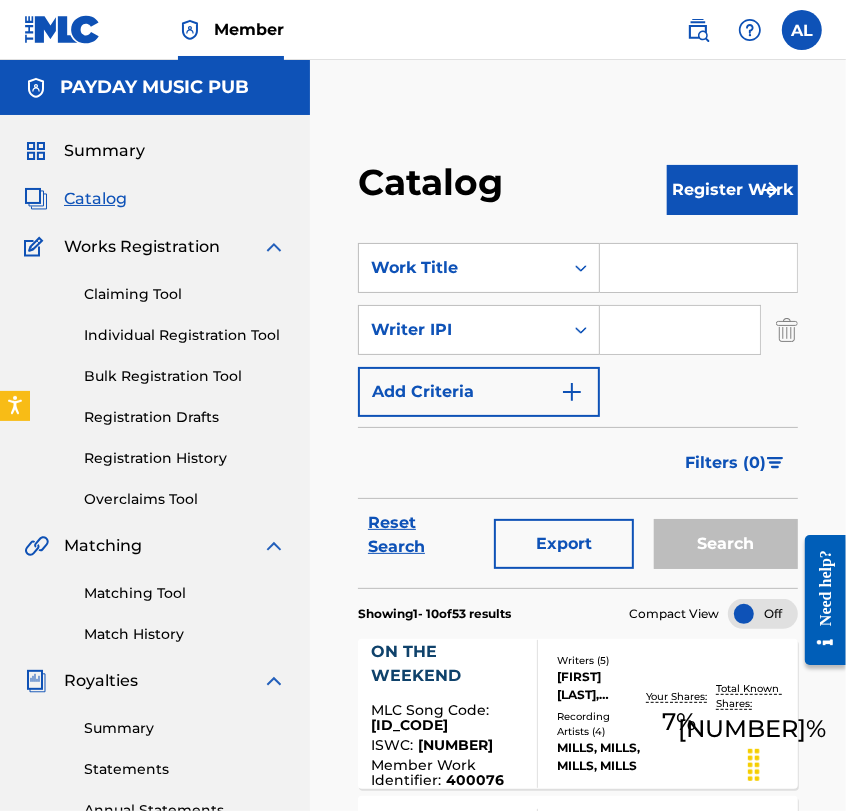 click at bounding box center [680, 330] 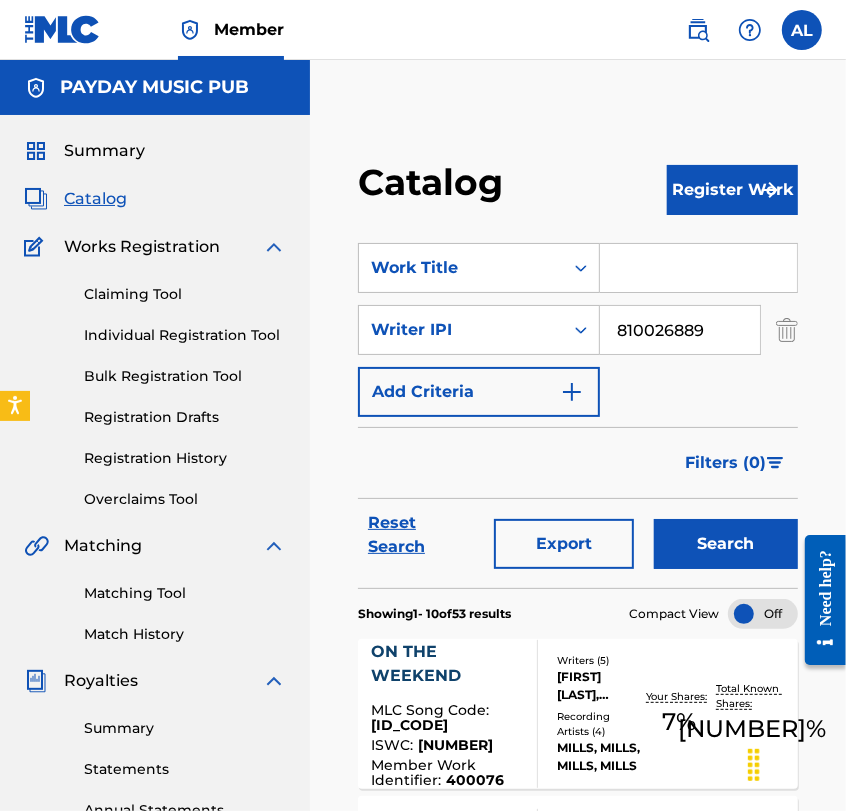 type on "810026889" 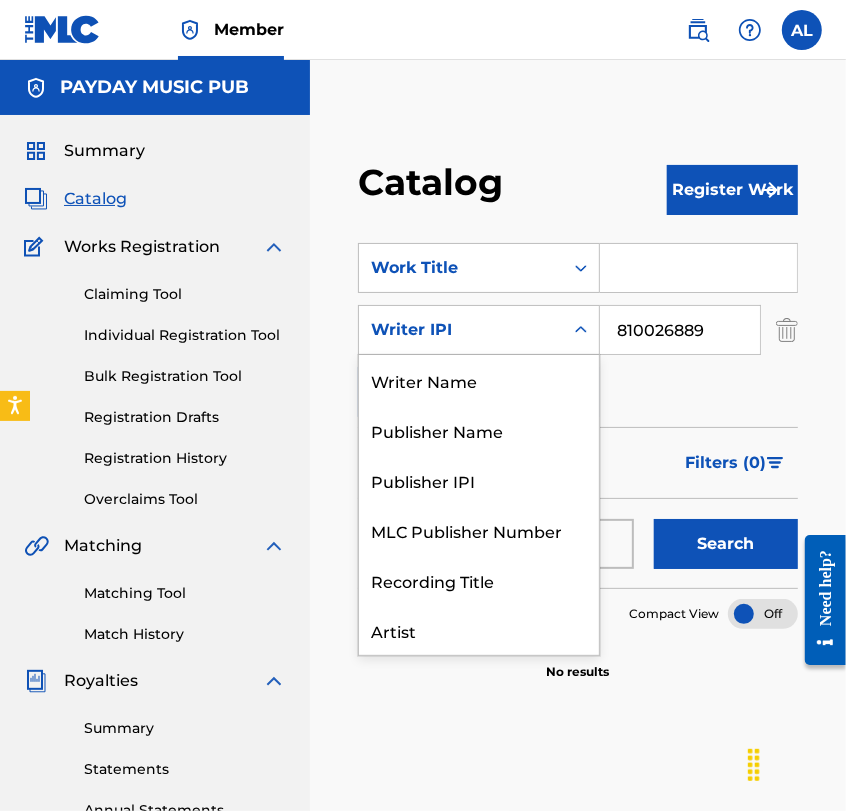 click on "Writer IPI" at bounding box center (461, 330) 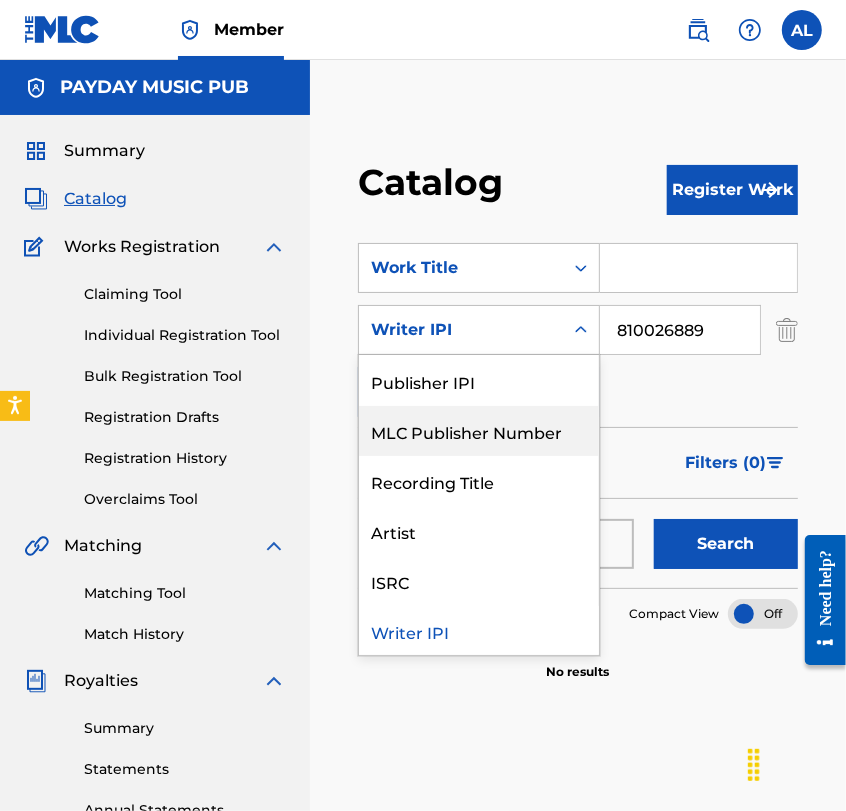 scroll, scrollTop: 0, scrollLeft: 0, axis: both 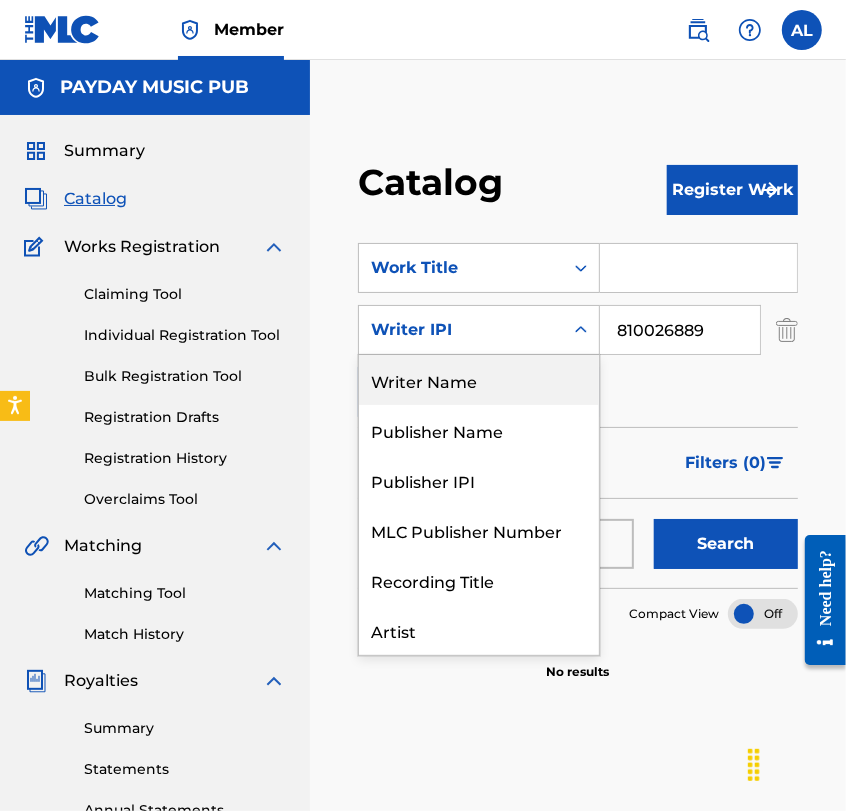 click on "Writer Name" at bounding box center (479, 380) 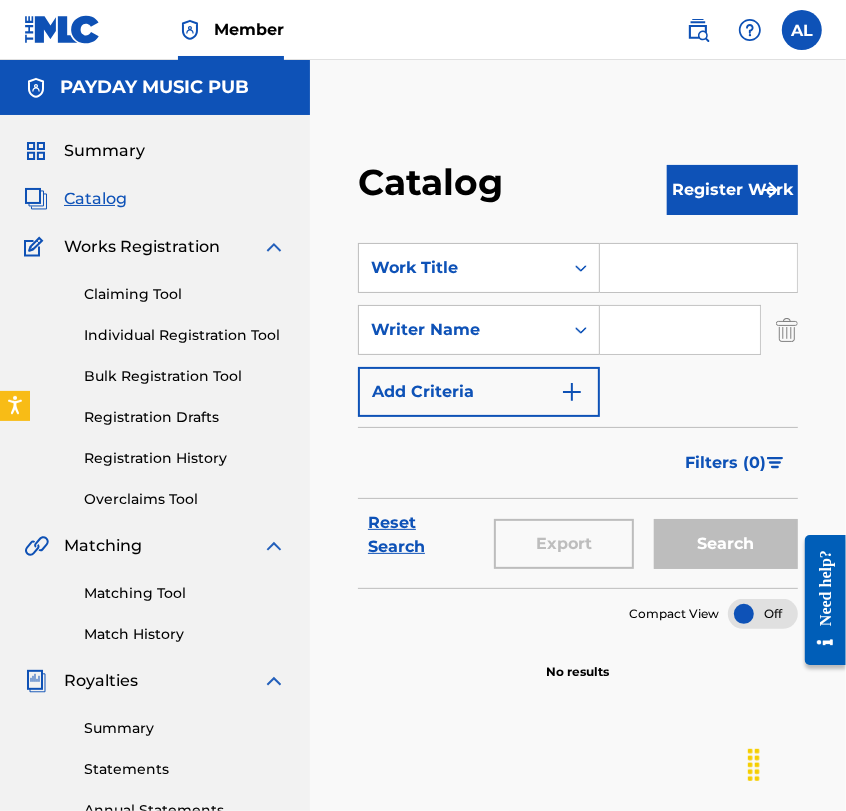 click at bounding box center [680, 330] 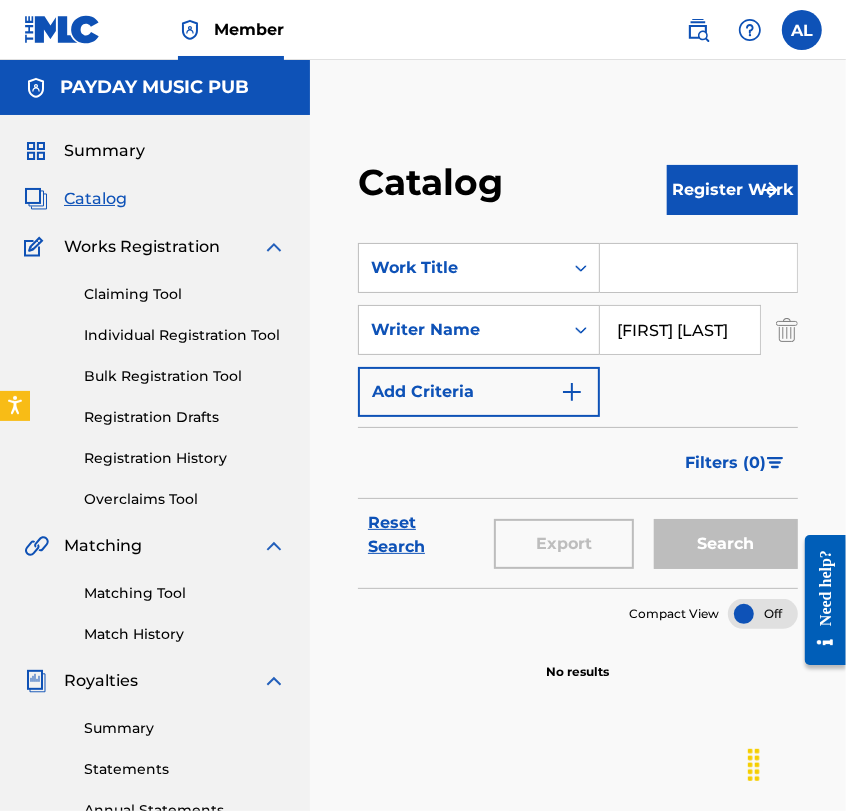 scroll, scrollTop: 0, scrollLeft: 56, axis: horizontal 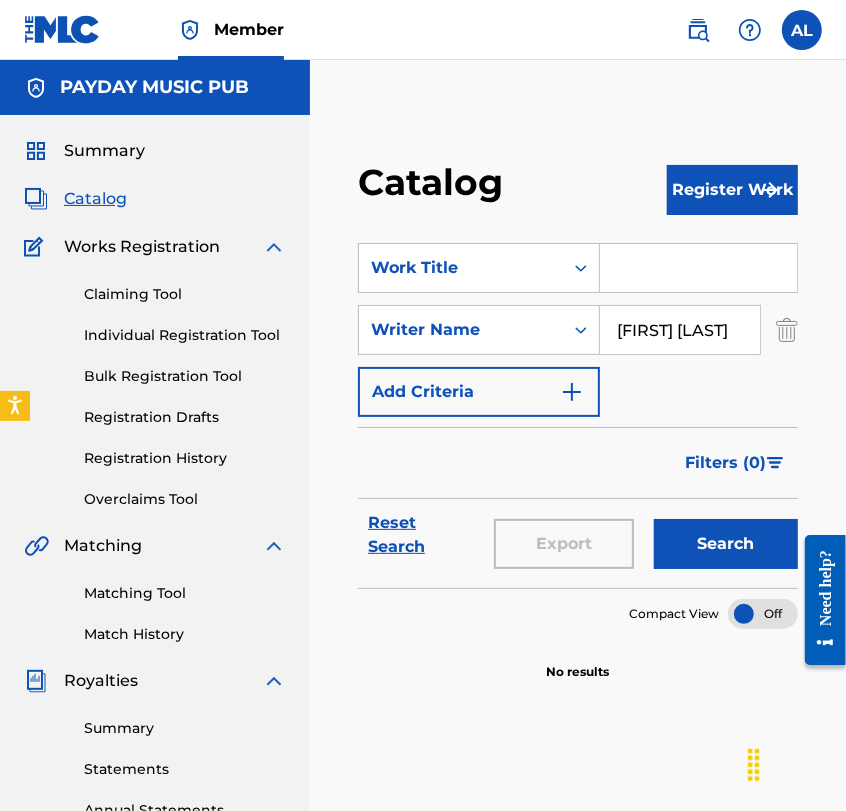 click on "Search" at bounding box center [726, 544] 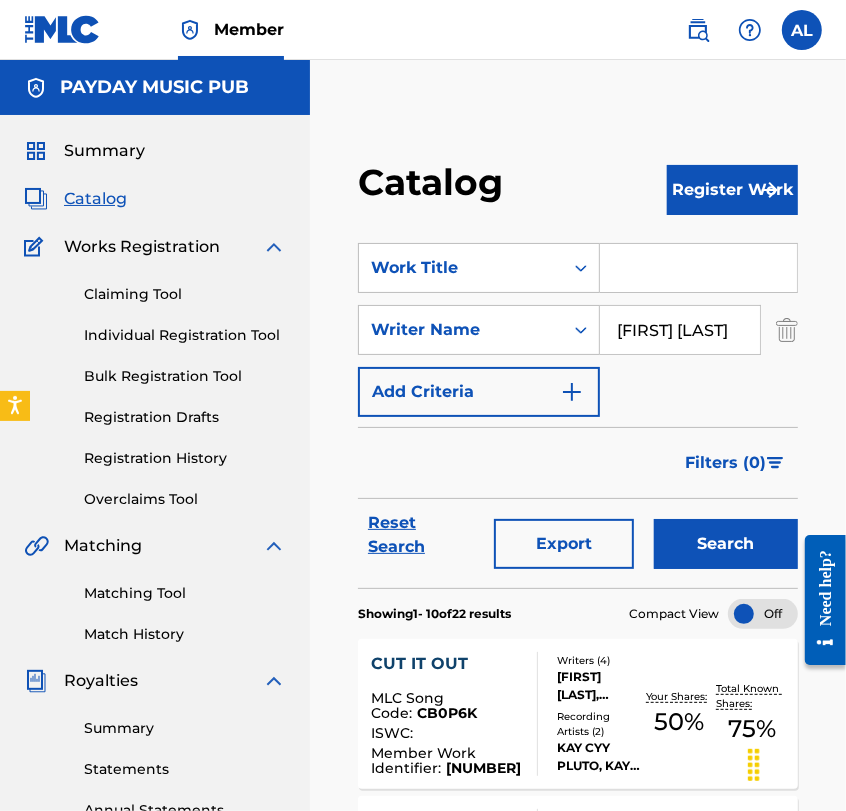 scroll, scrollTop: 0, scrollLeft: 0, axis: both 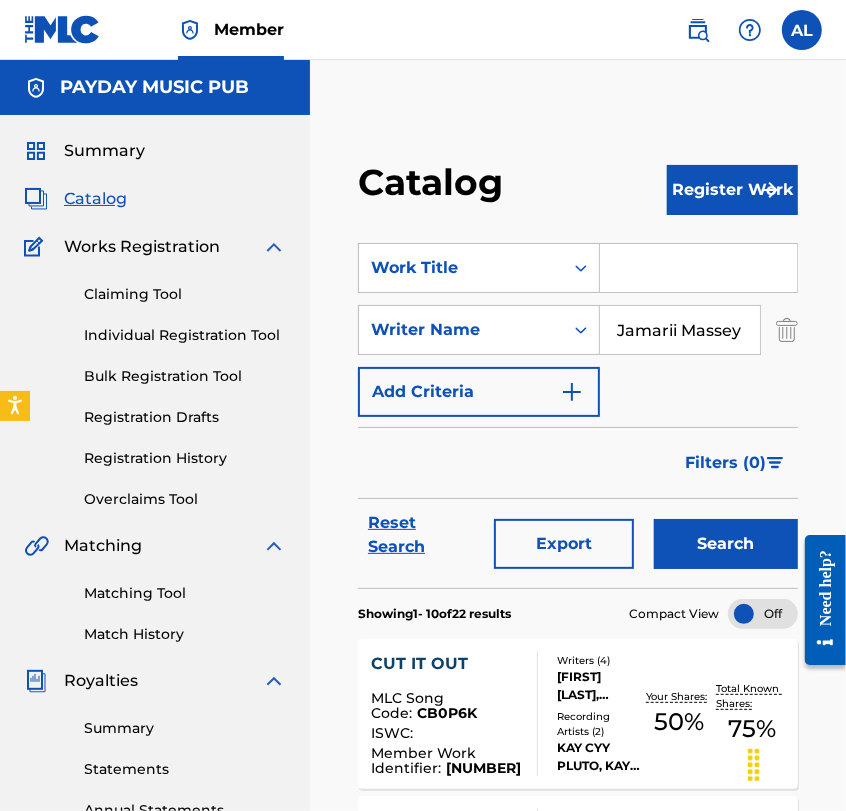 type on "Jamarii Massey" 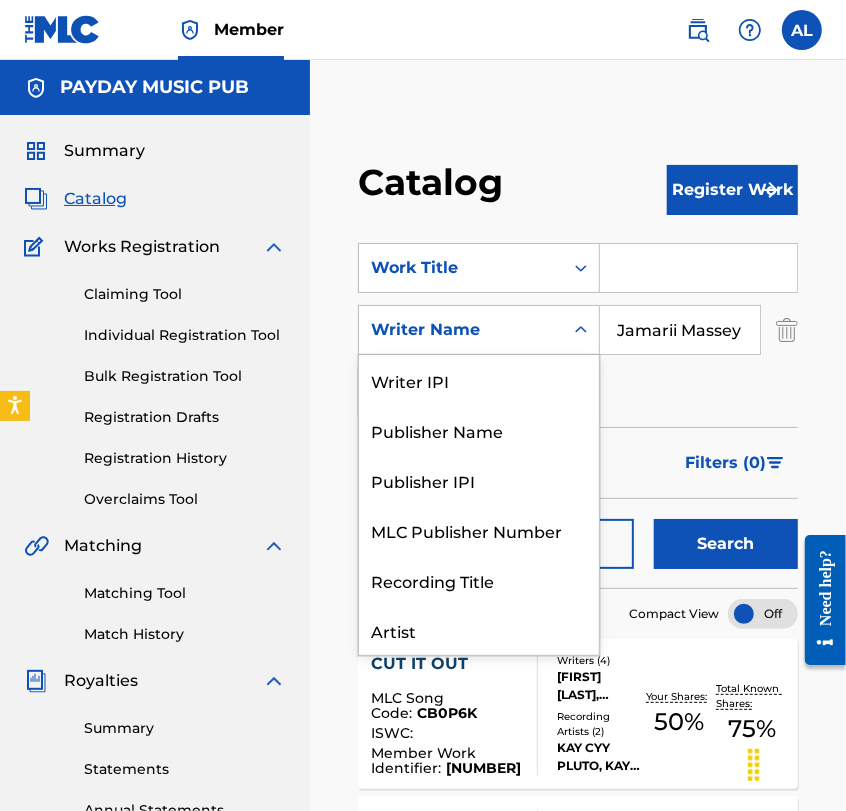 click on "Writer Name" at bounding box center [461, 330] 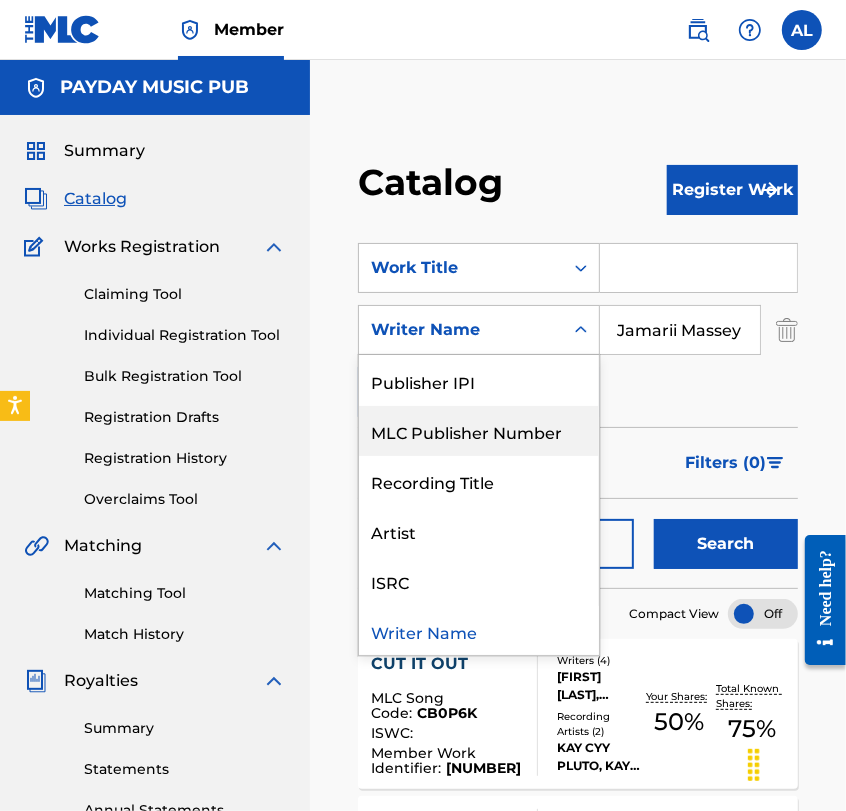 scroll, scrollTop: 0, scrollLeft: 0, axis: both 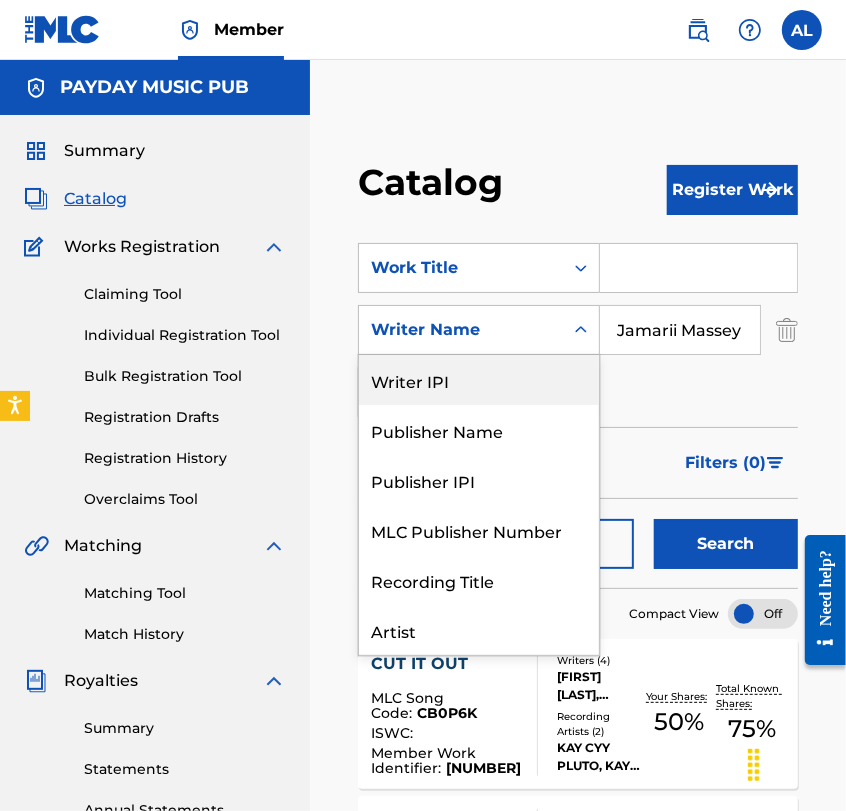 drag, startPoint x: 512, startPoint y: 403, endPoint x: 381, endPoint y: 383, distance: 132.51793 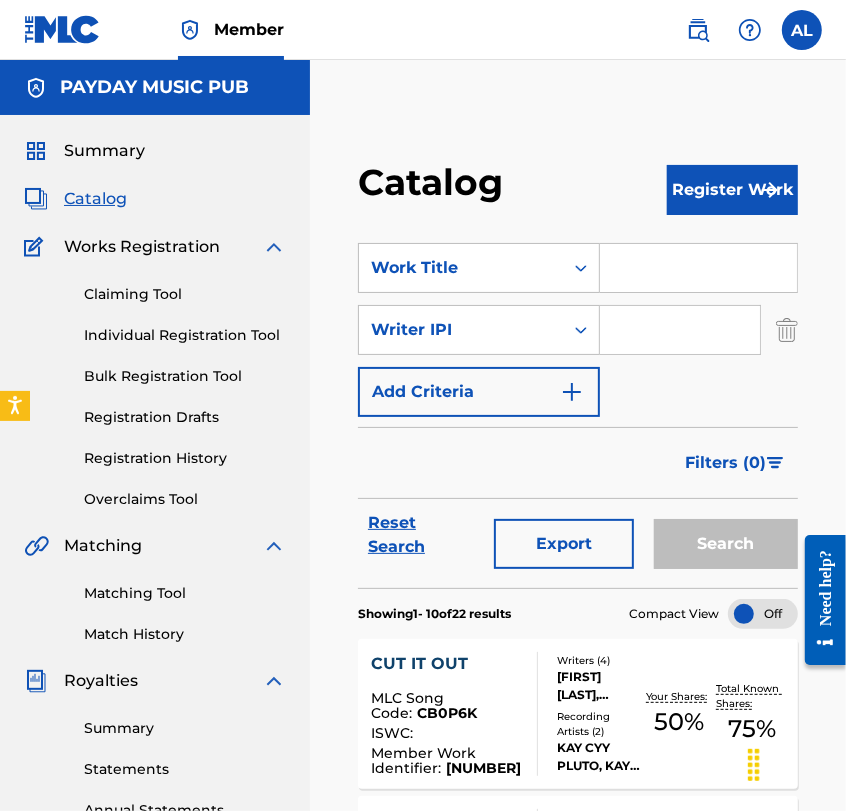click at bounding box center [680, 330] 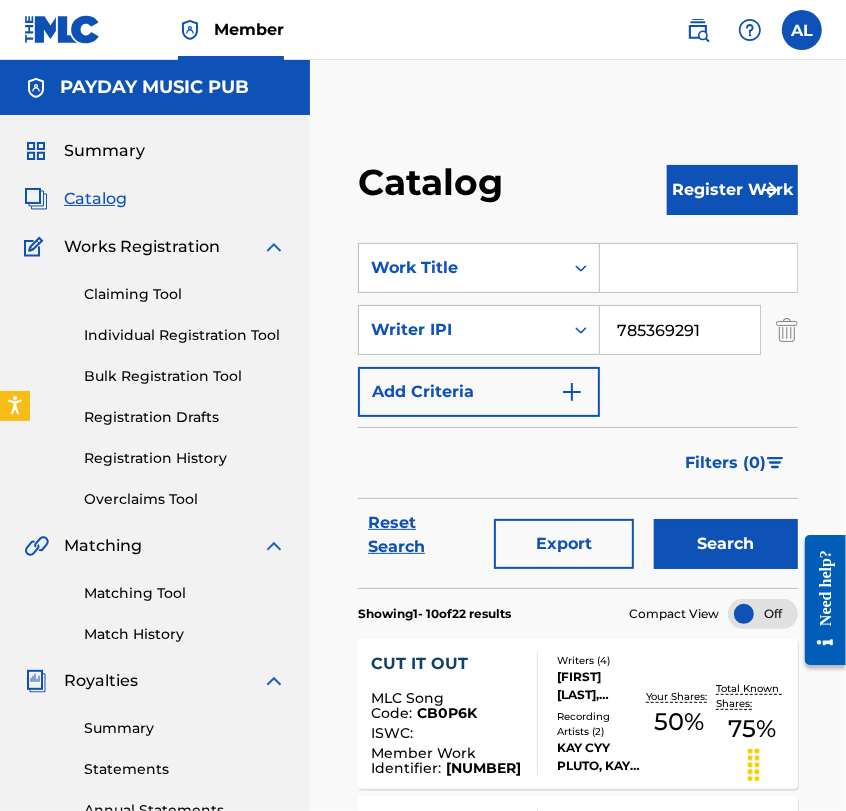type on "785369291" 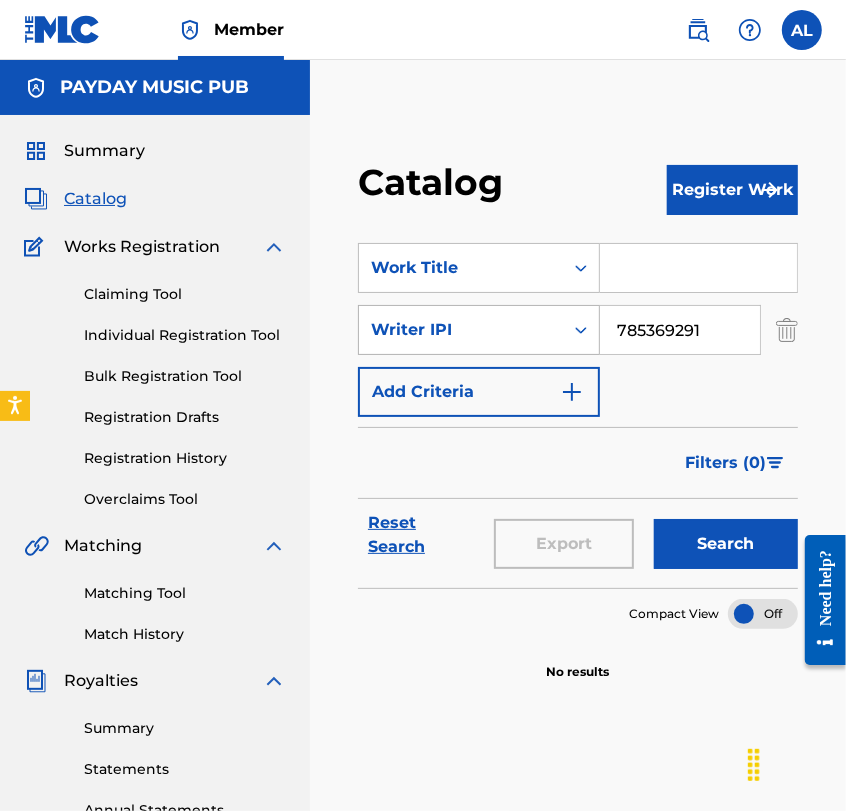 drag, startPoint x: 720, startPoint y: 320, endPoint x: 440, endPoint y: 322, distance: 280.00714 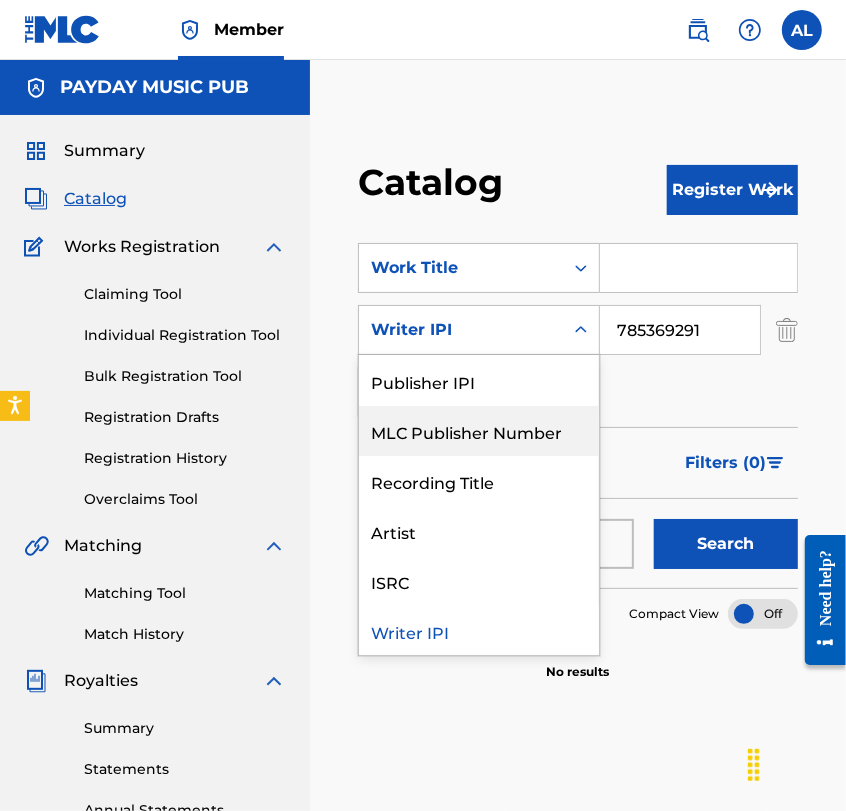 scroll, scrollTop: 0, scrollLeft: 0, axis: both 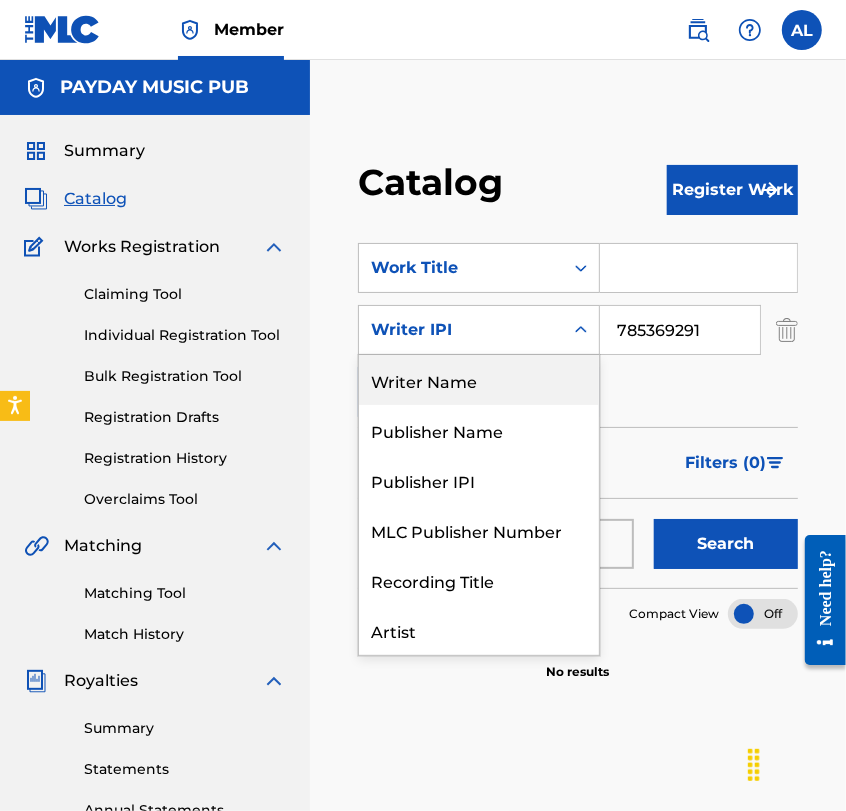 click on "Writer Name" at bounding box center (479, 380) 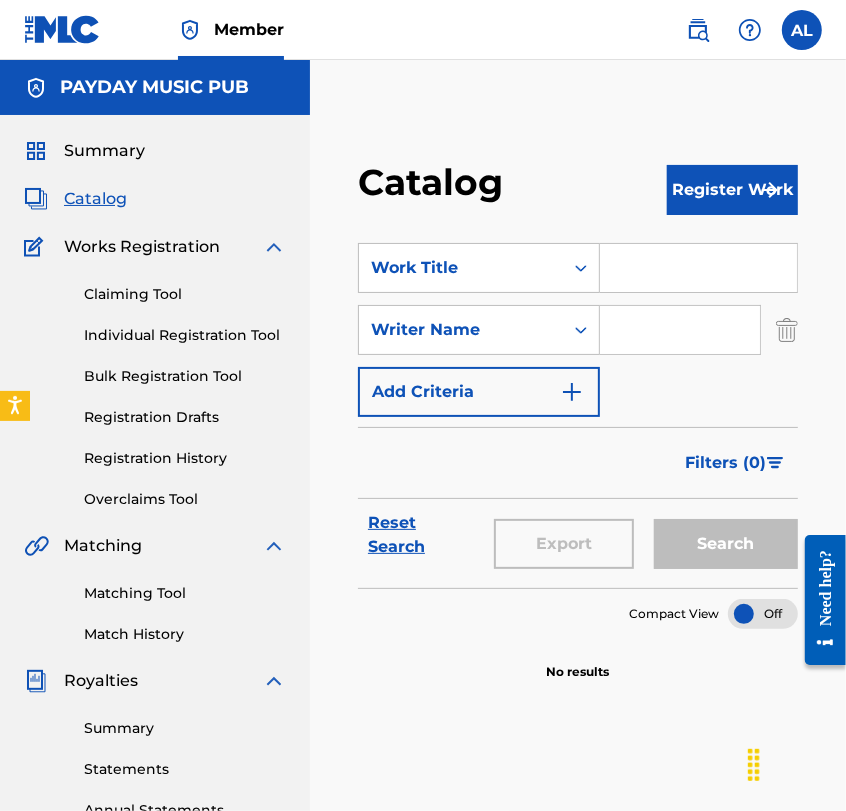 click at bounding box center [680, 330] 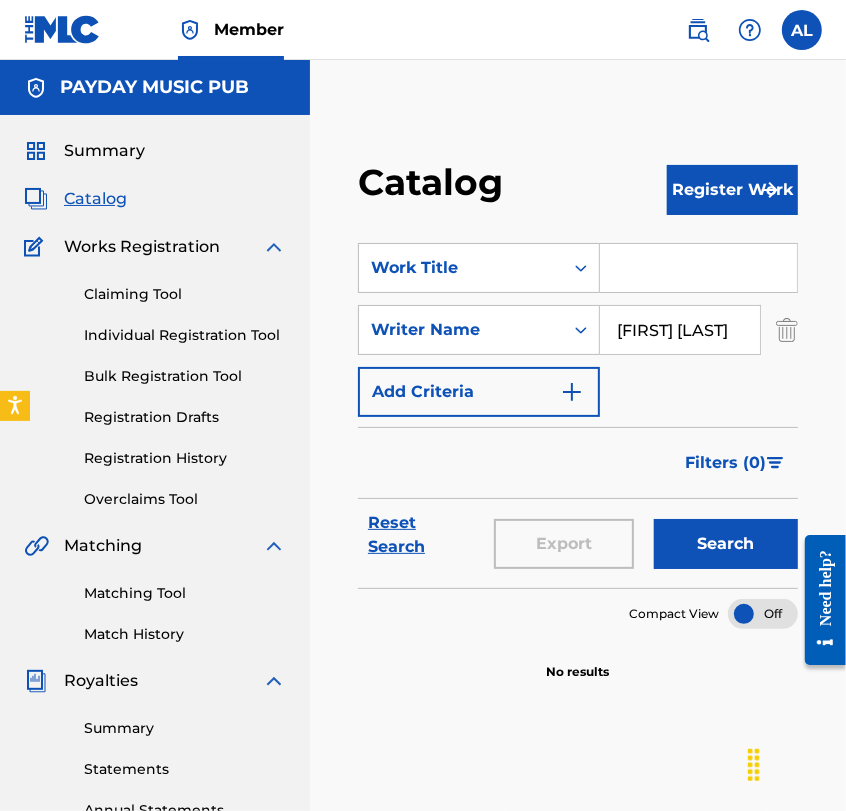 scroll, scrollTop: 0, scrollLeft: 2, axis: horizontal 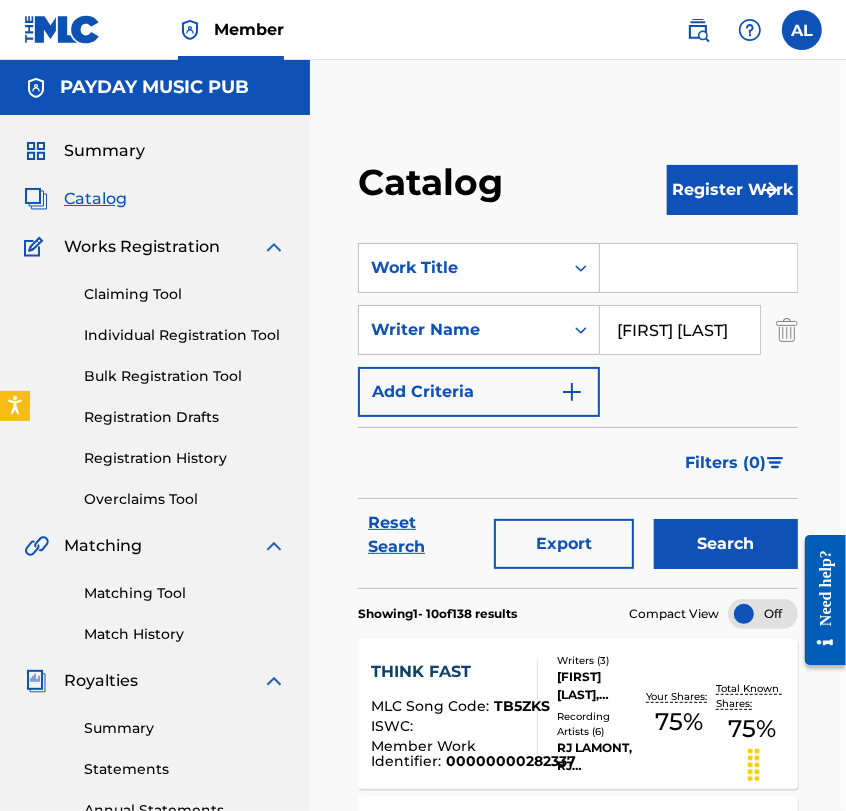 click on "[FIRST] [LAST]" at bounding box center (680, 330) 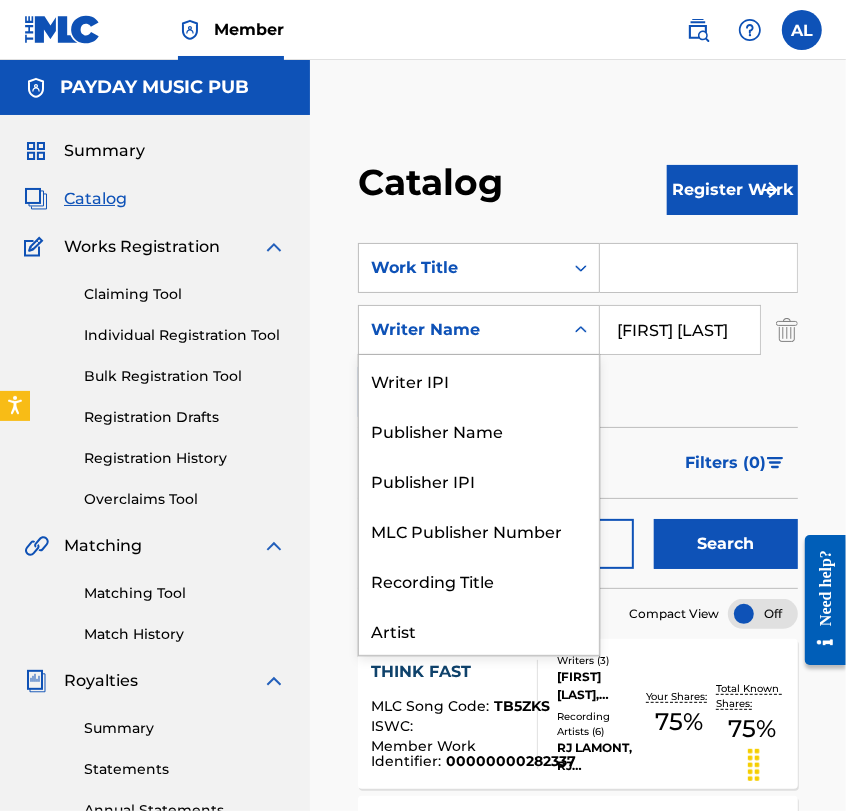 click 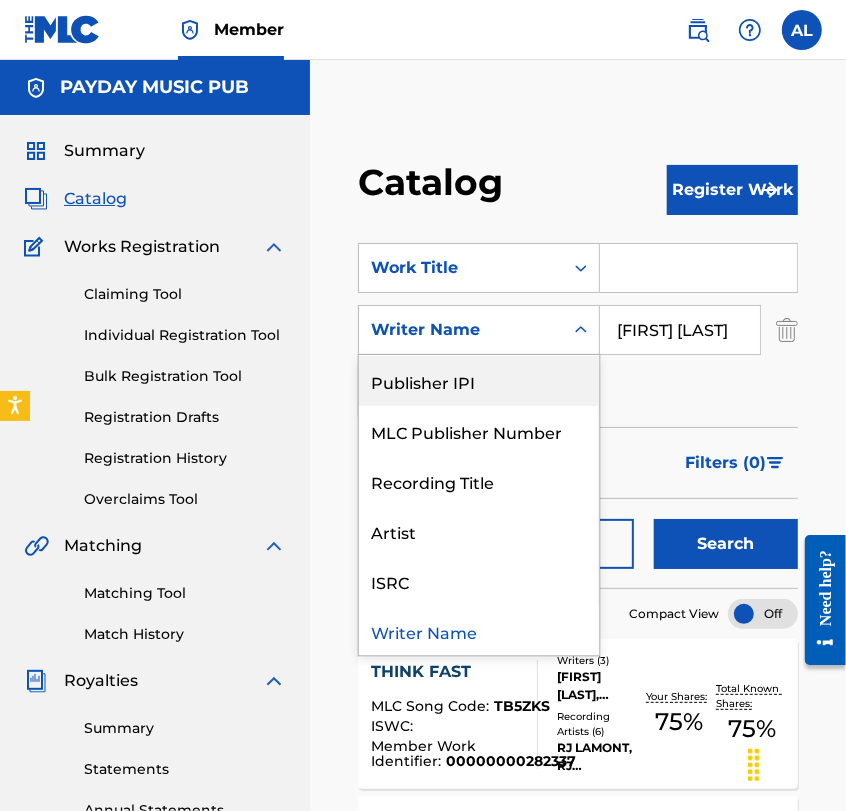 scroll, scrollTop: 0, scrollLeft: 0, axis: both 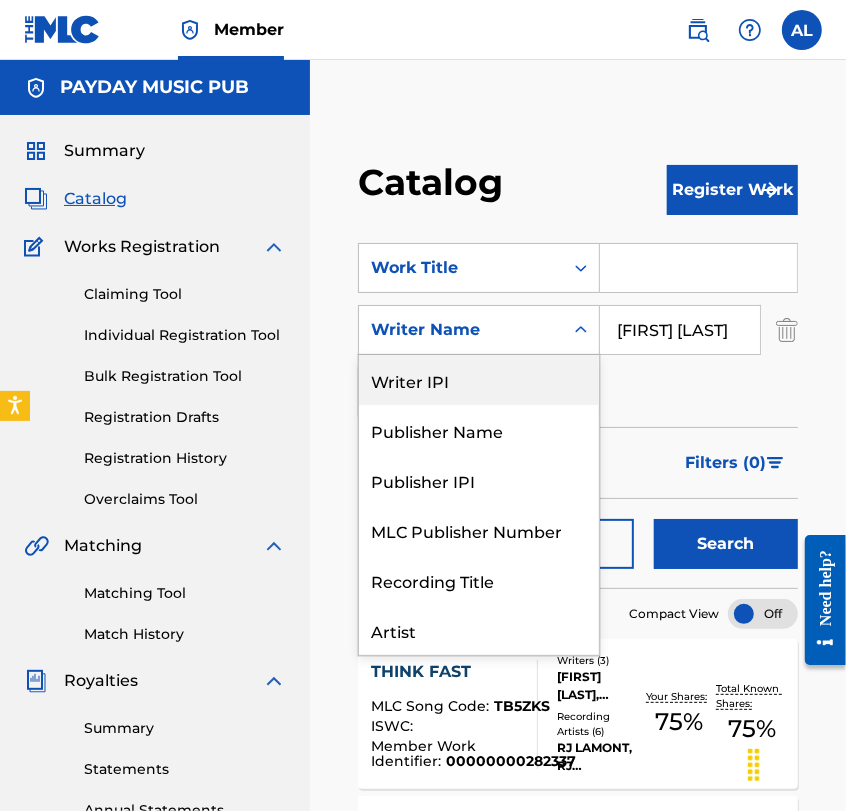 click on "Writer IPI" at bounding box center (479, 380) 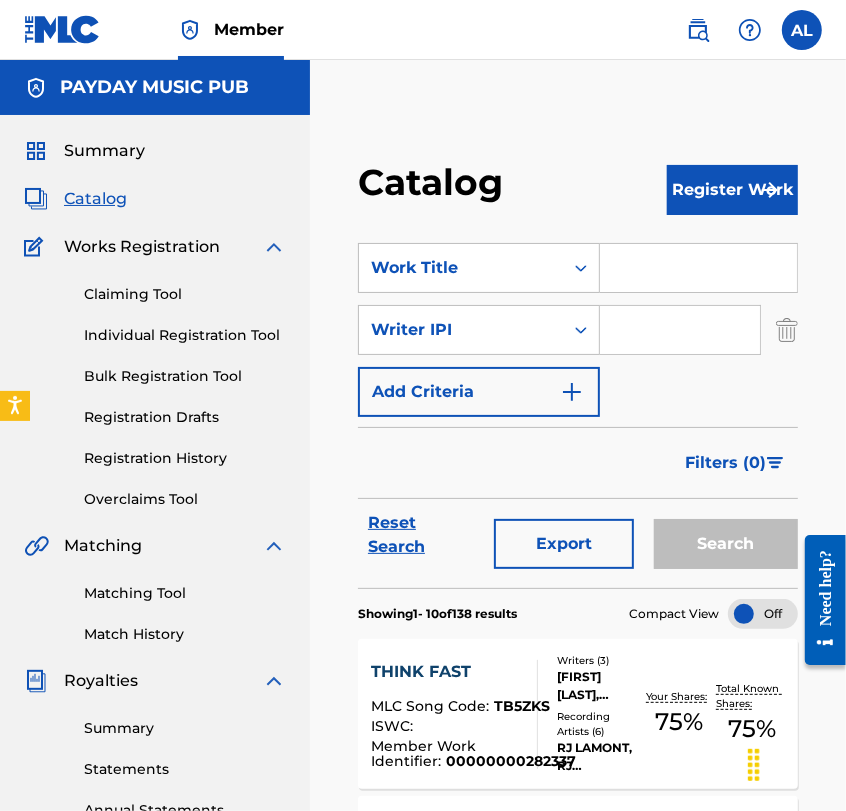 click at bounding box center [680, 330] 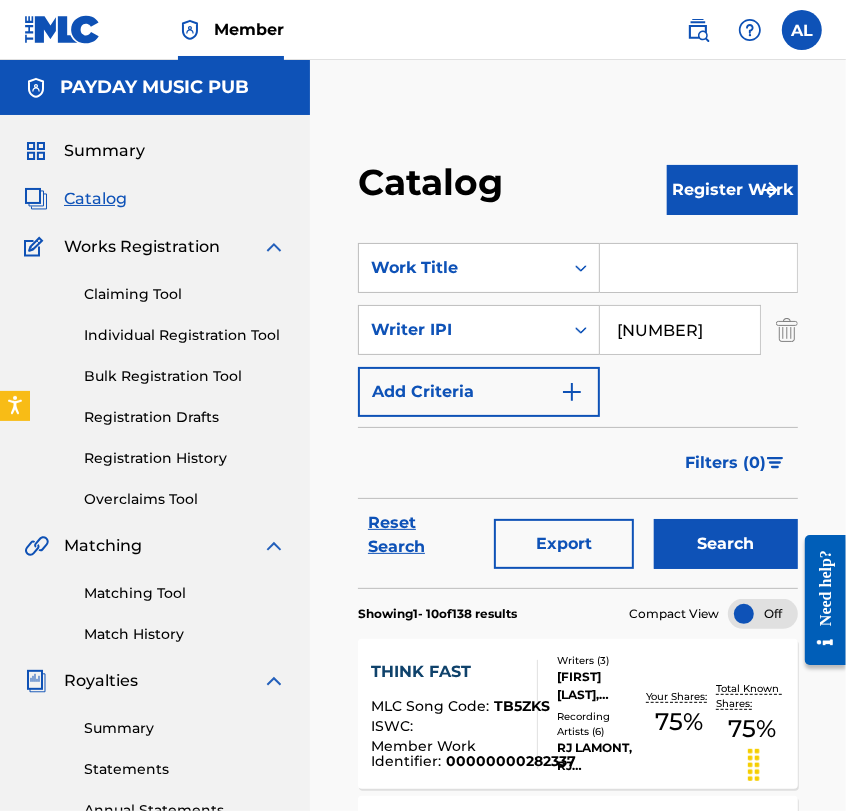 click on "Search" at bounding box center (726, 544) 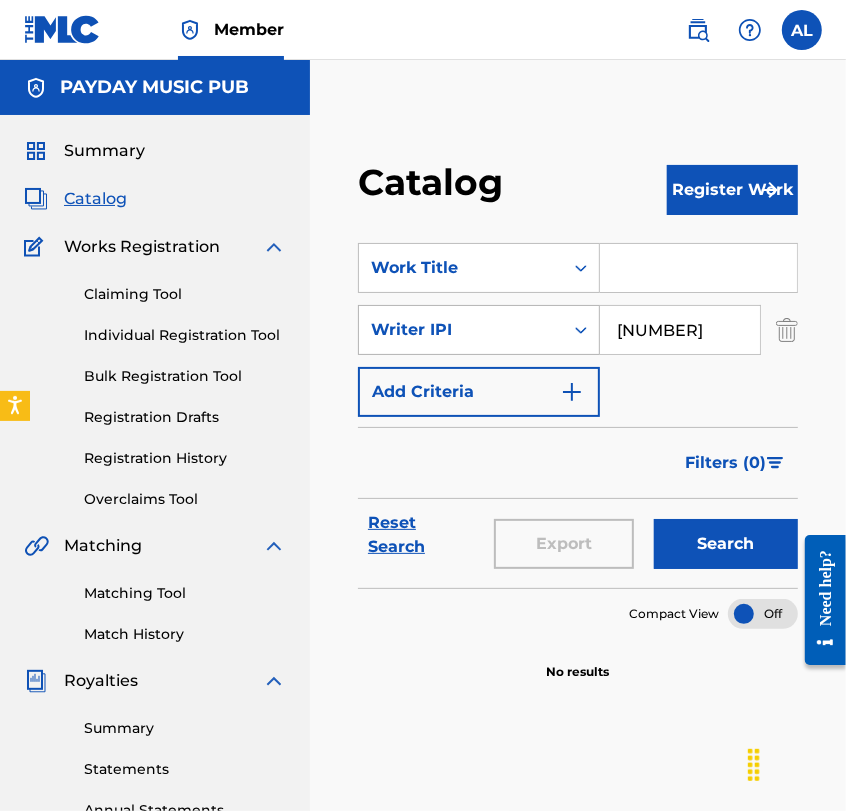 drag, startPoint x: 715, startPoint y: 338, endPoint x: 461, endPoint y: 354, distance: 254.50343 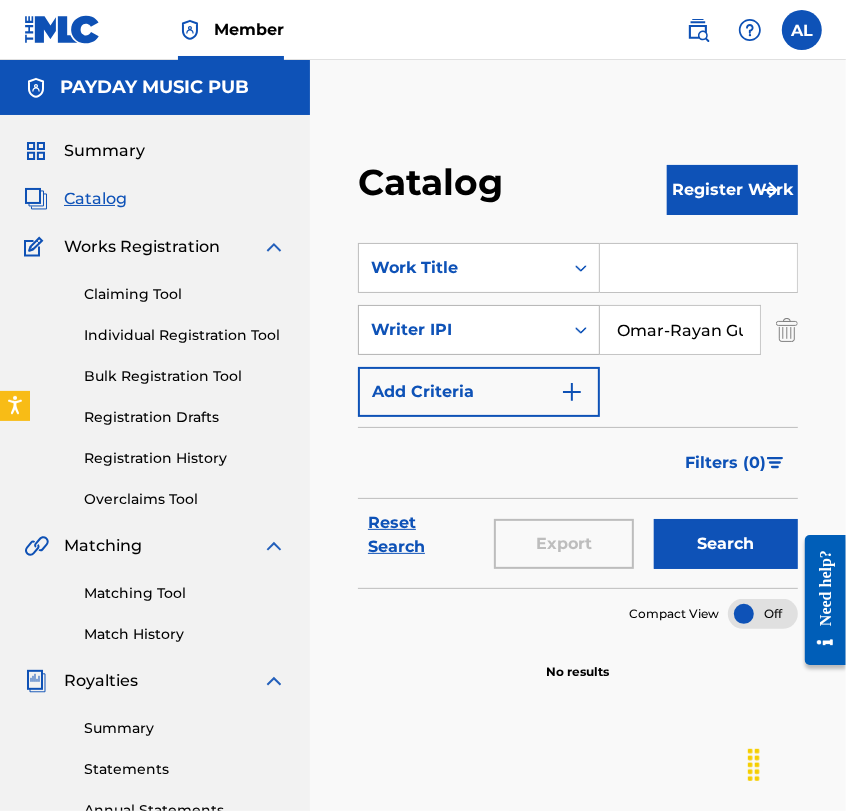 scroll, scrollTop: 0, scrollLeft: 35, axis: horizontal 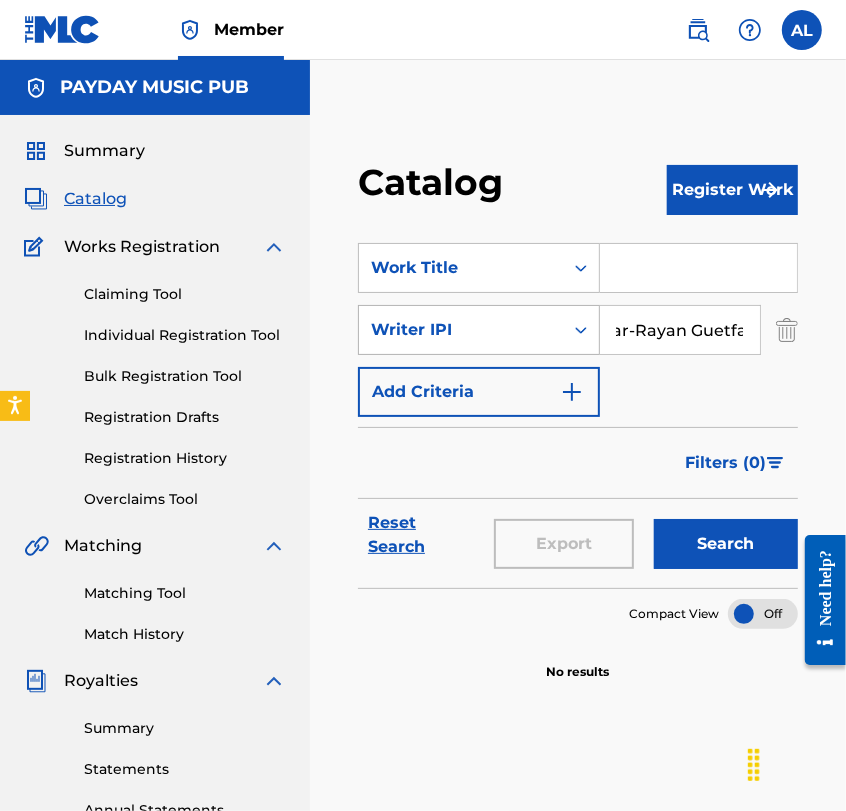 click on "Search" at bounding box center (726, 544) 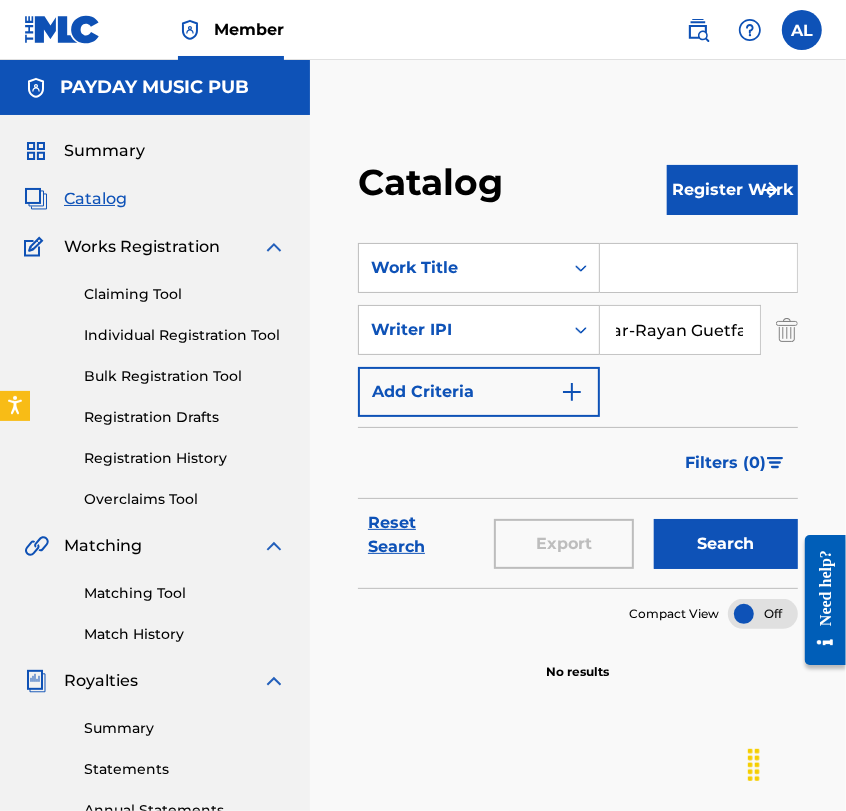 click on "Omar-Rayan Guetfa" at bounding box center [680, 330] 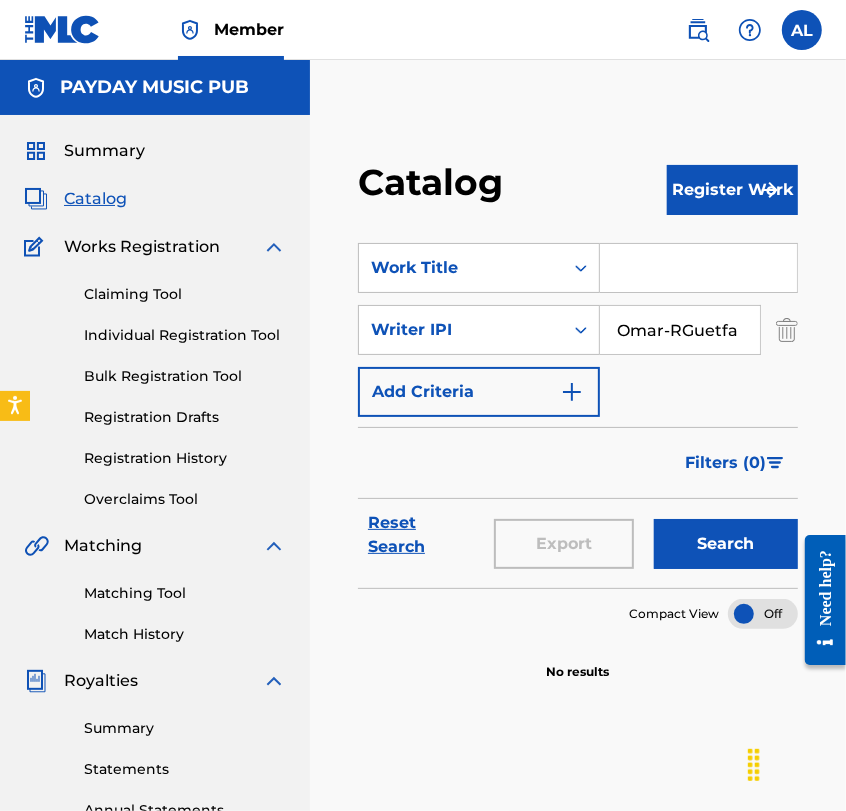 scroll, scrollTop: 0, scrollLeft: 0, axis: both 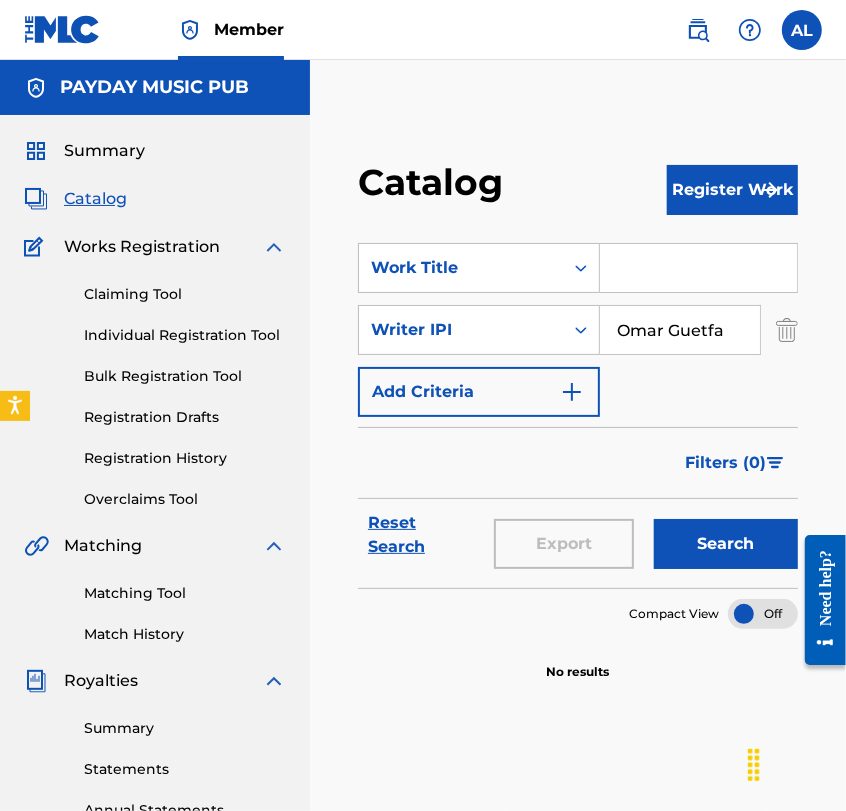 type on "Omar Guetfa" 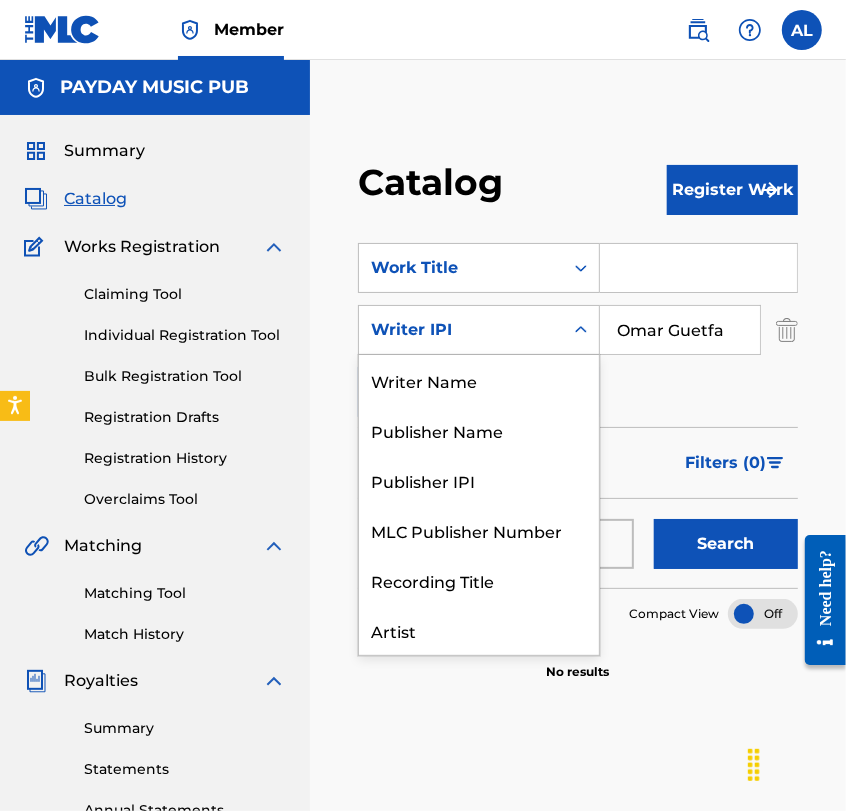 click at bounding box center (581, 330) 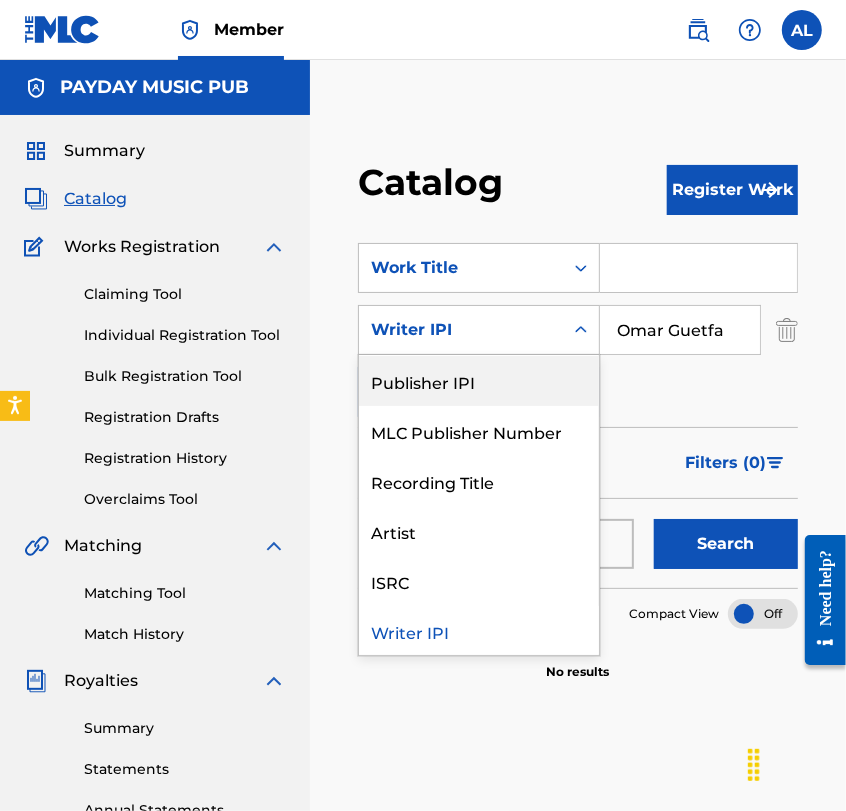 scroll, scrollTop: 0, scrollLeft: 0, axis: both 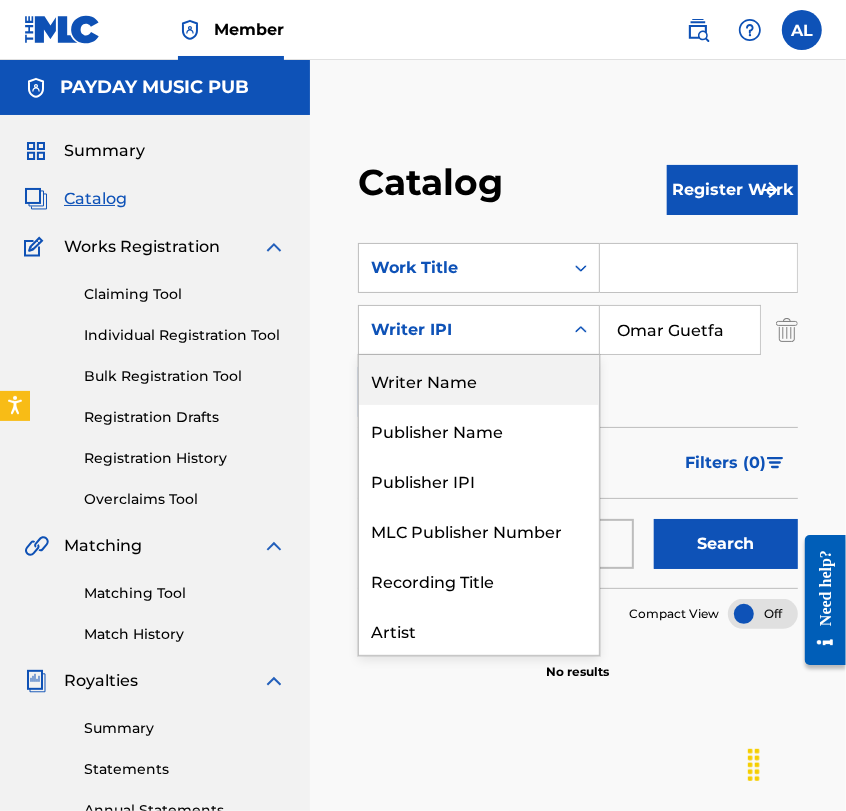 click on "Writer Name" at bounding box center (479, 380) 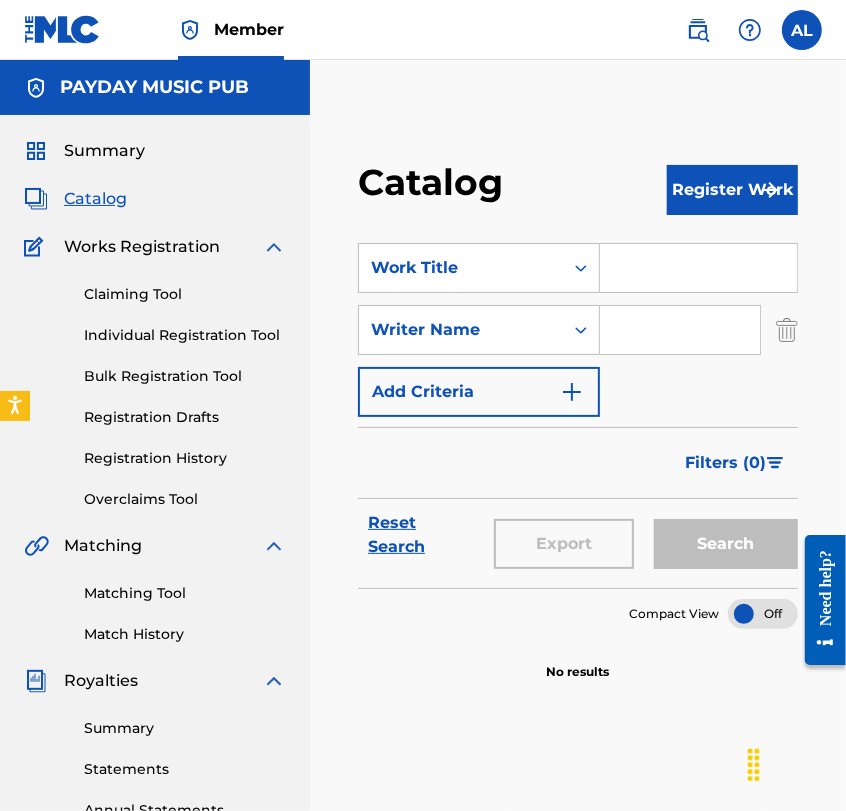 click at bounding box center [680, 330] 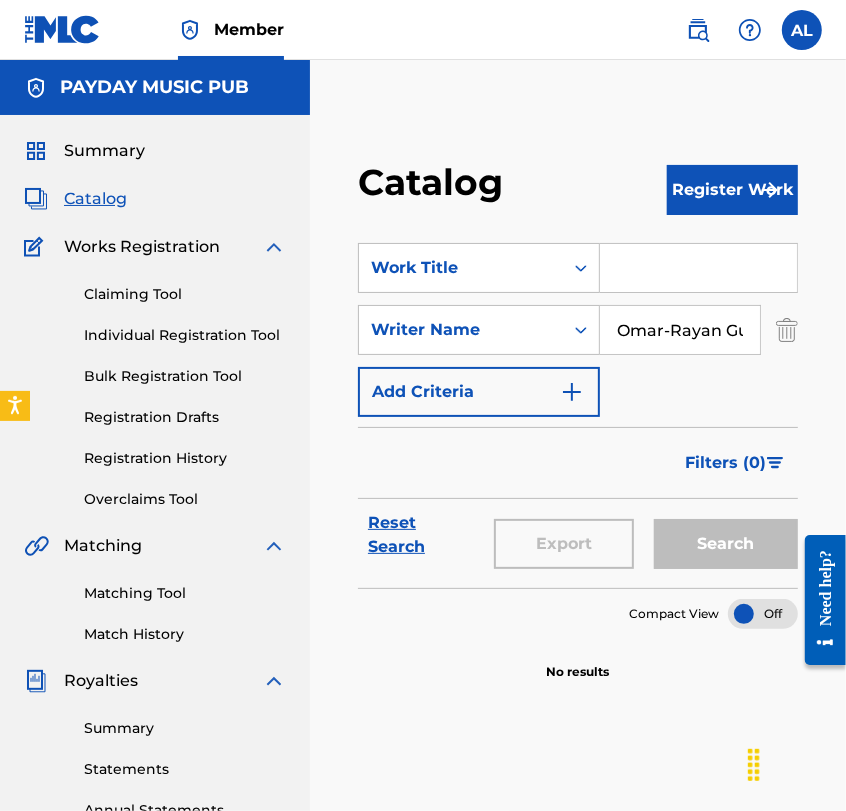scroll, scrollTop: 0, scrollLeft: 35, axis: horizontal 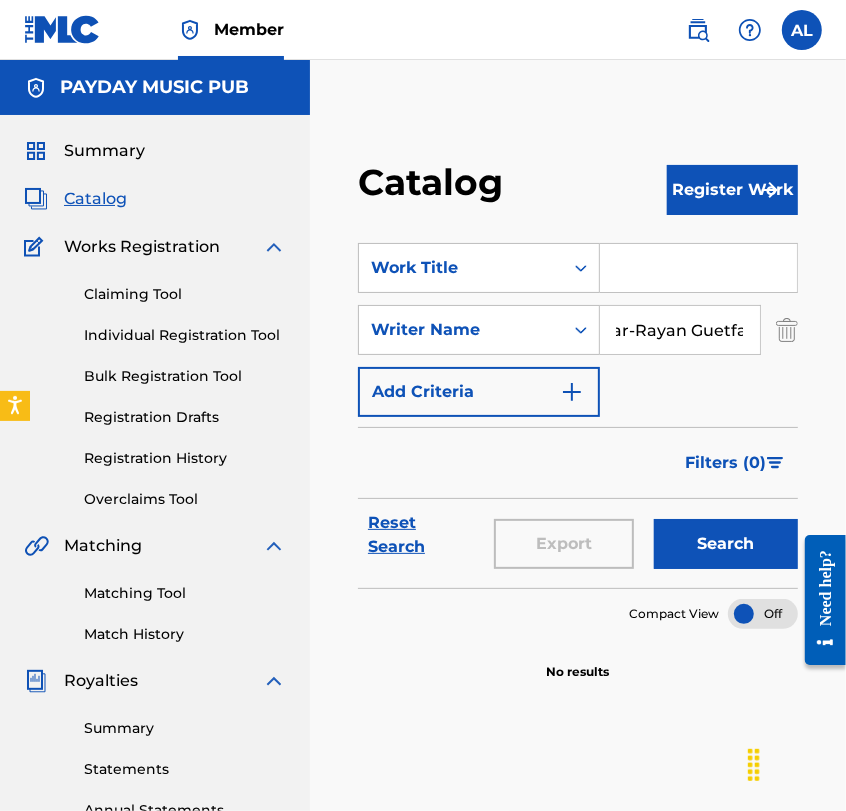 click on "Search" at bounding box center [726, 544] 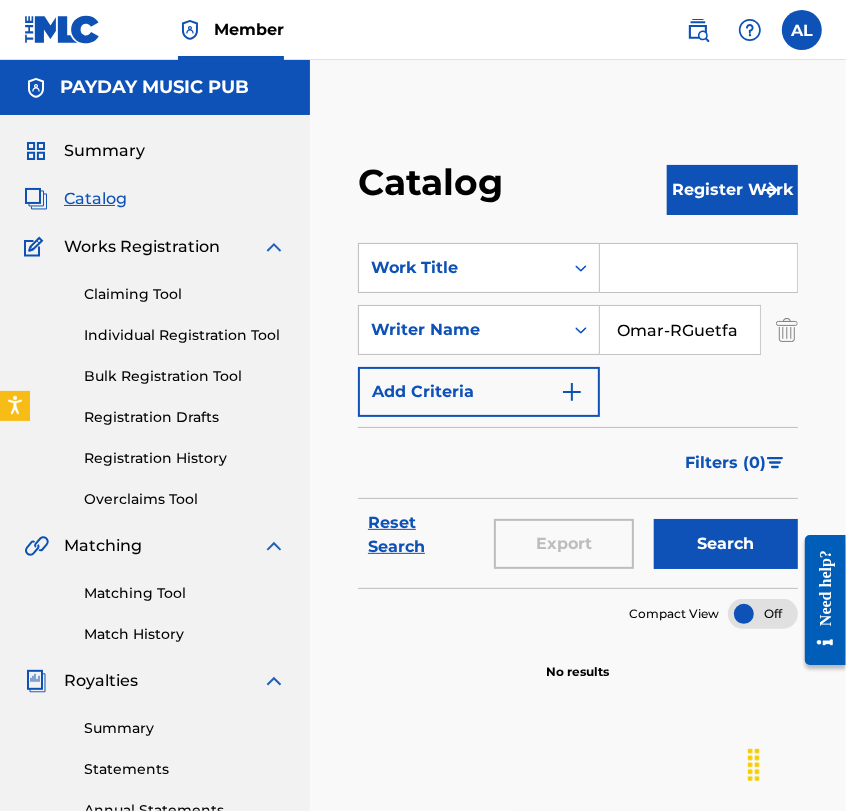 scroll, scrollTop: 0, scrollLeft: 0, axis: both 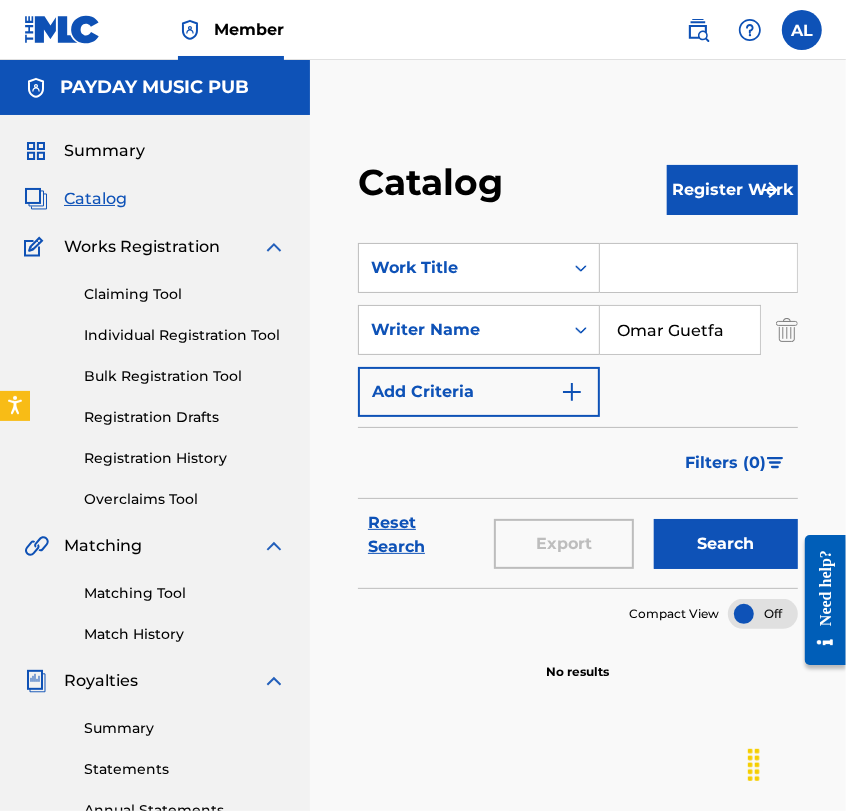 type on "Omar Guetfa" 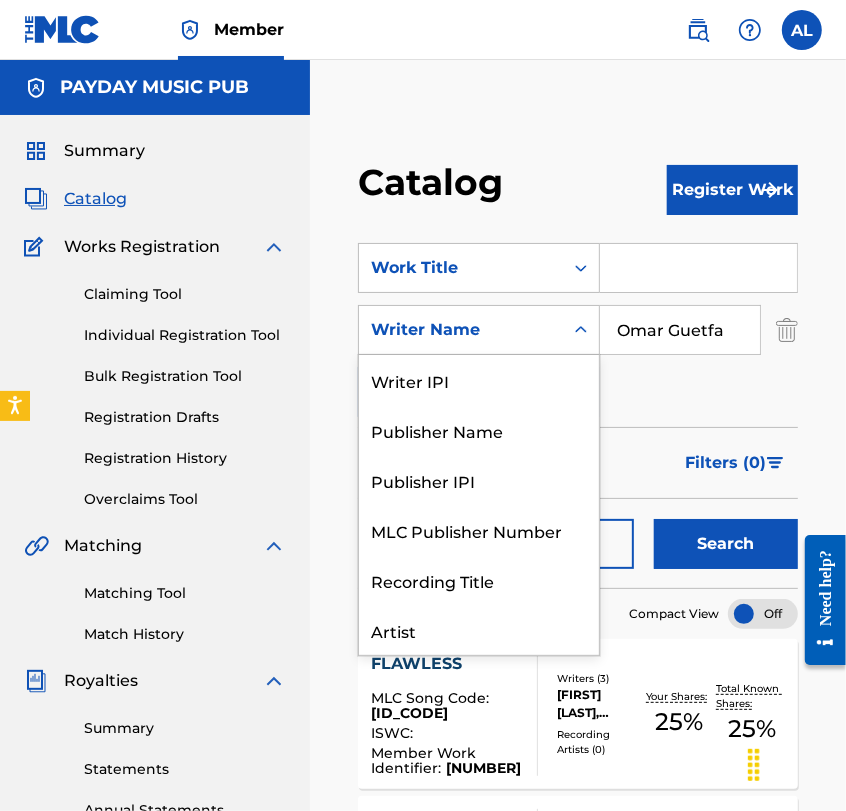 click on "Writer Name" at bounding box center [461, 330] 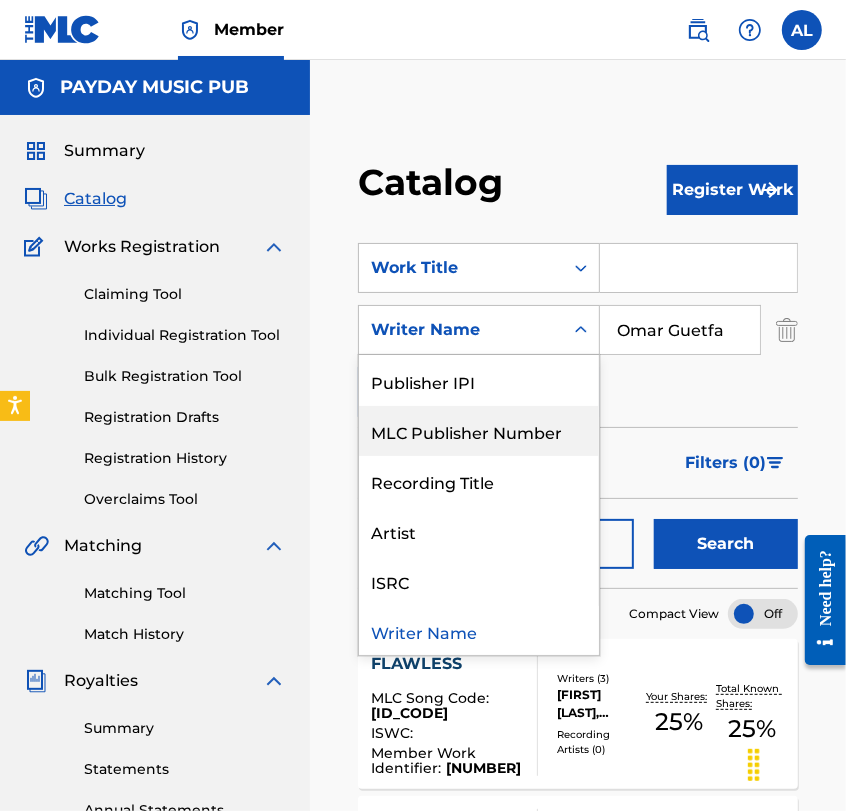 scroll, scrollTop: 0, scrollLeft: 0, axis: both 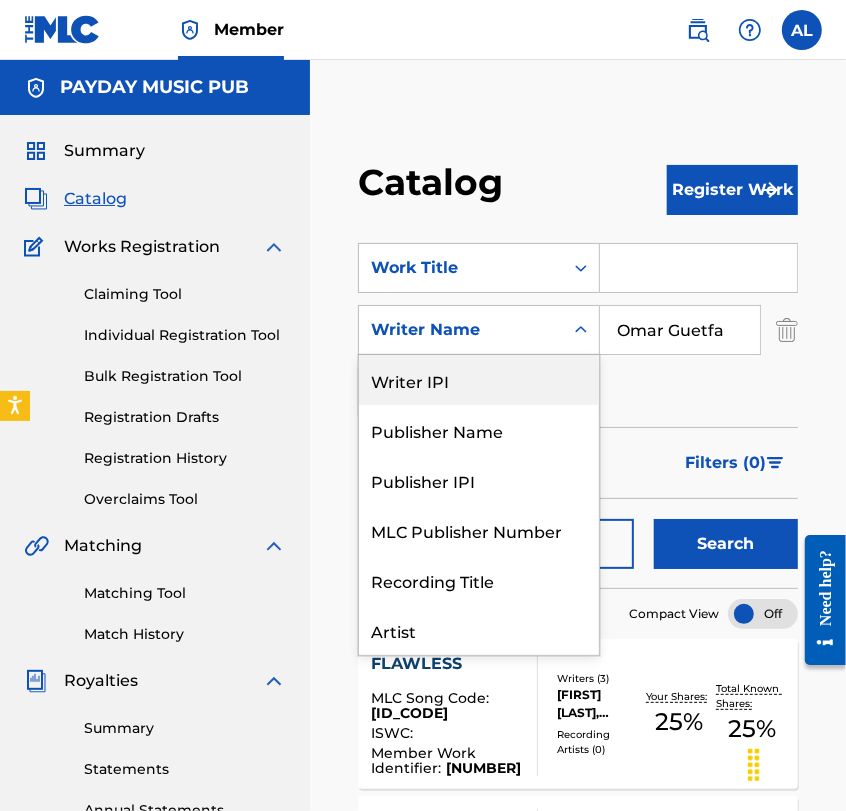 click on "Writer IPI" at bounding box center (479, 380) 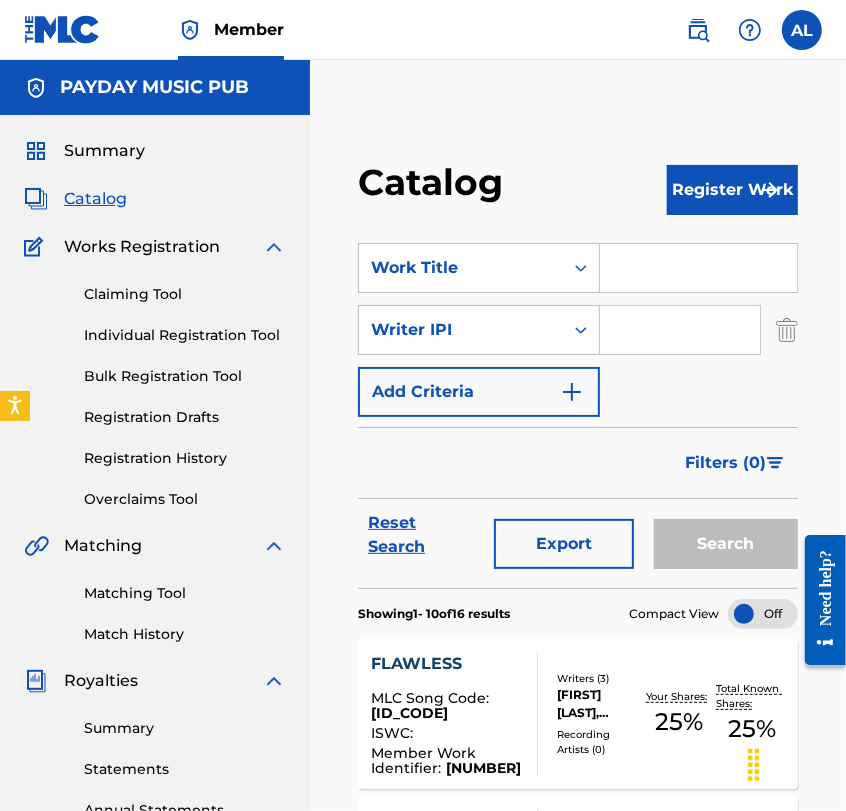 click at bounding box center [680, 330] 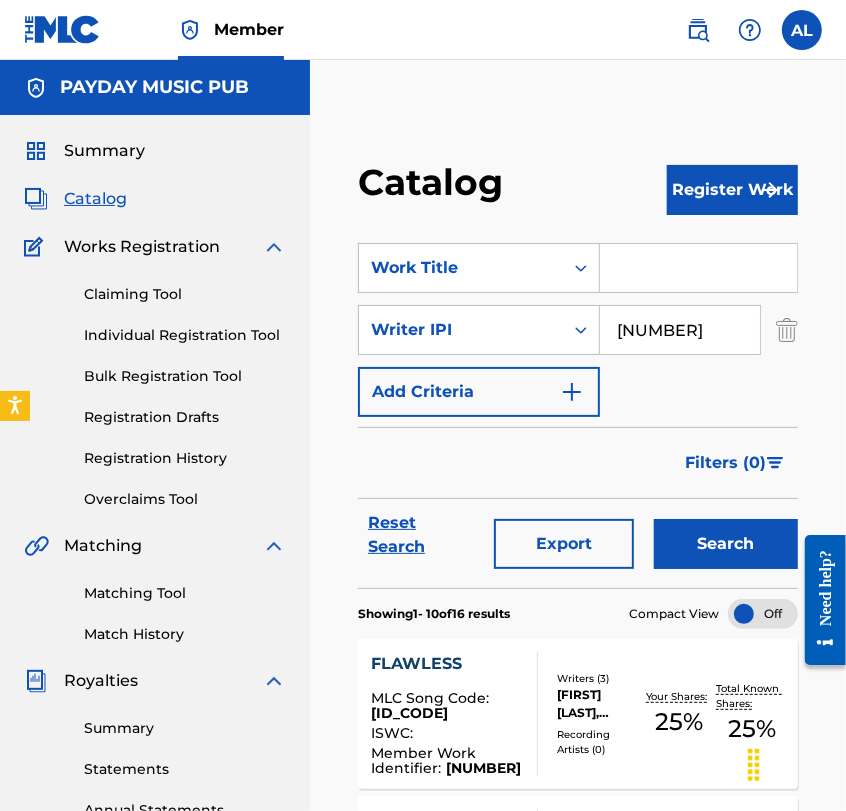 type on "[NUMBER]" 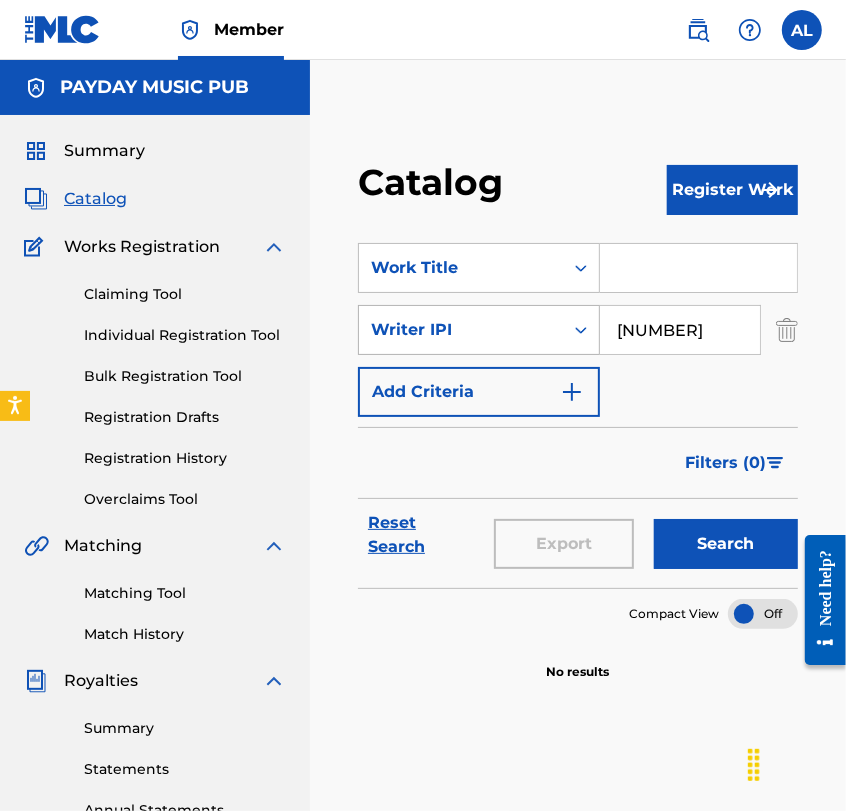 click at bounding box center (581, 330) 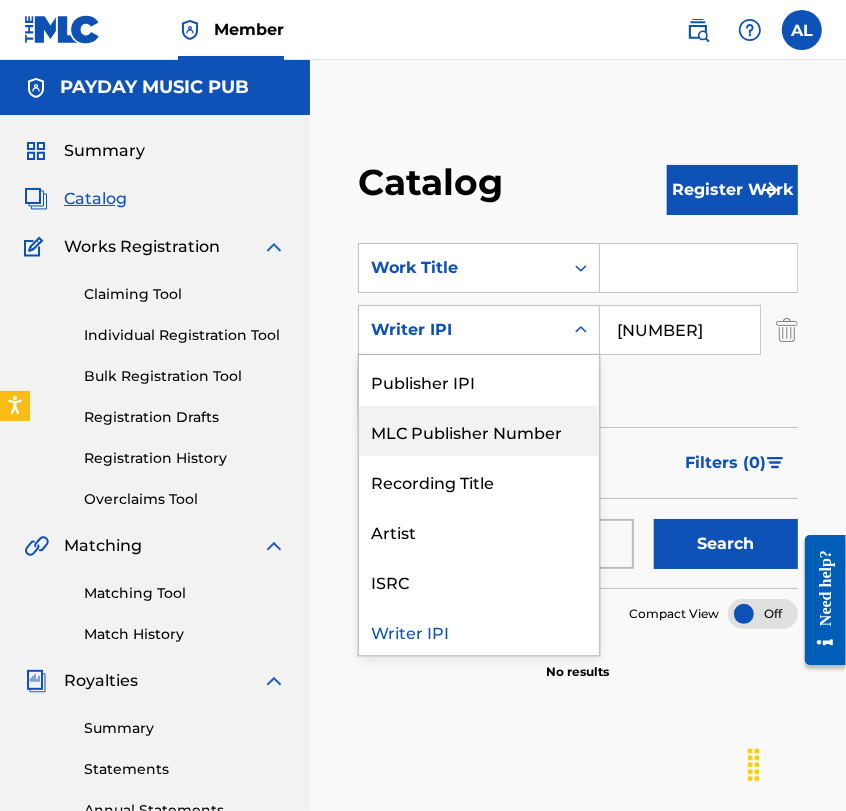 scroll, scrollTop: 0, scrollLeft: 0, axis: both 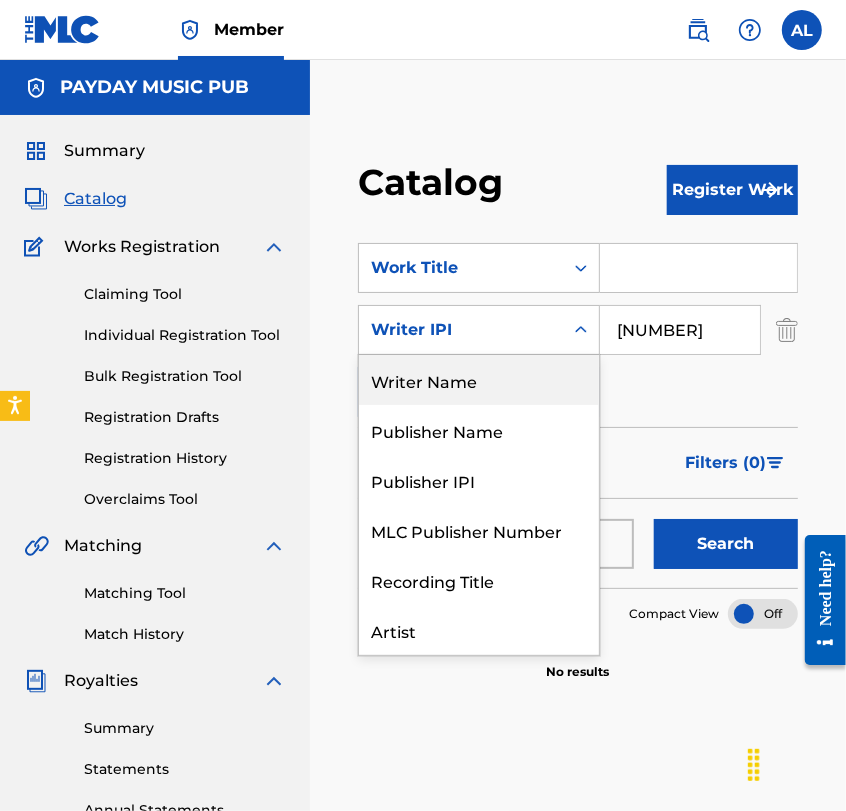 click on "Writer Name" at bounding box center (479, 380) 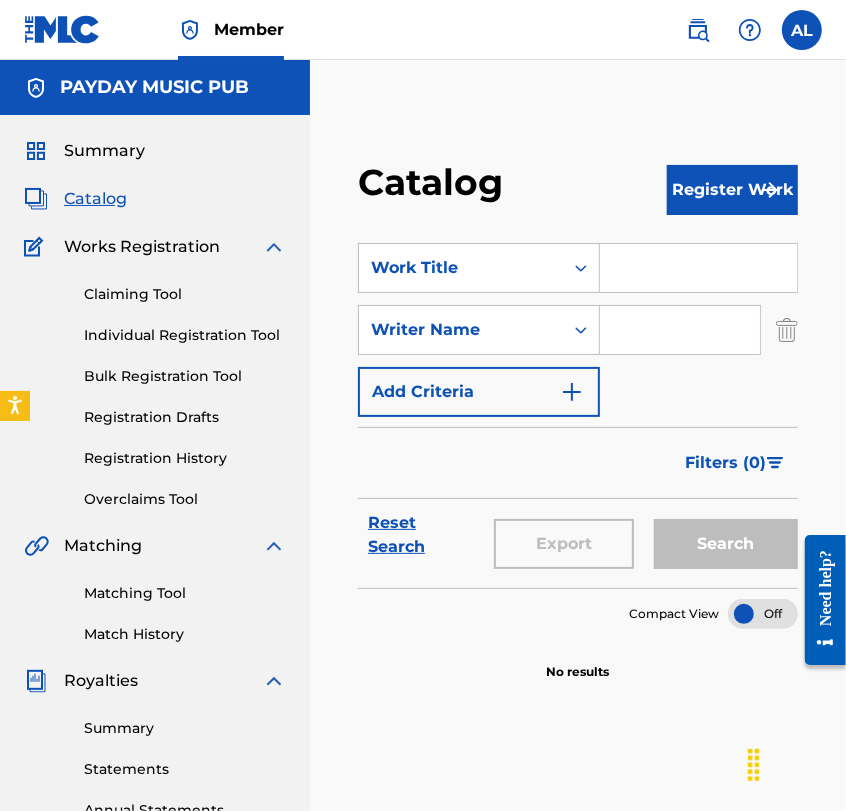 click at bounding box center (680, 330) 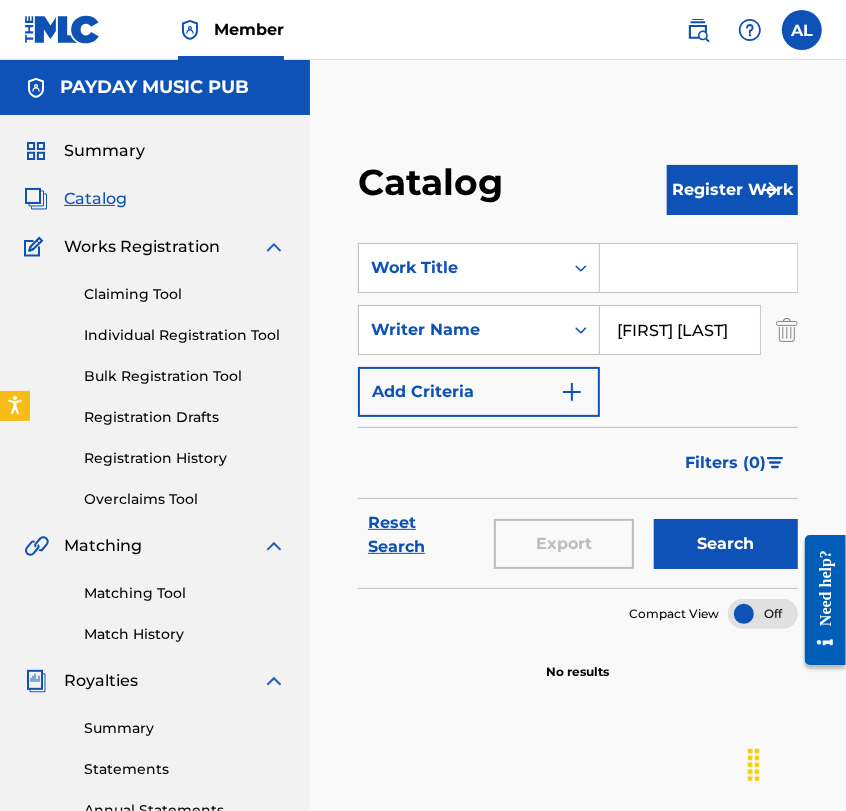 scroll, scrollTop: 0, scrollLeft: 20, axis: horizontal 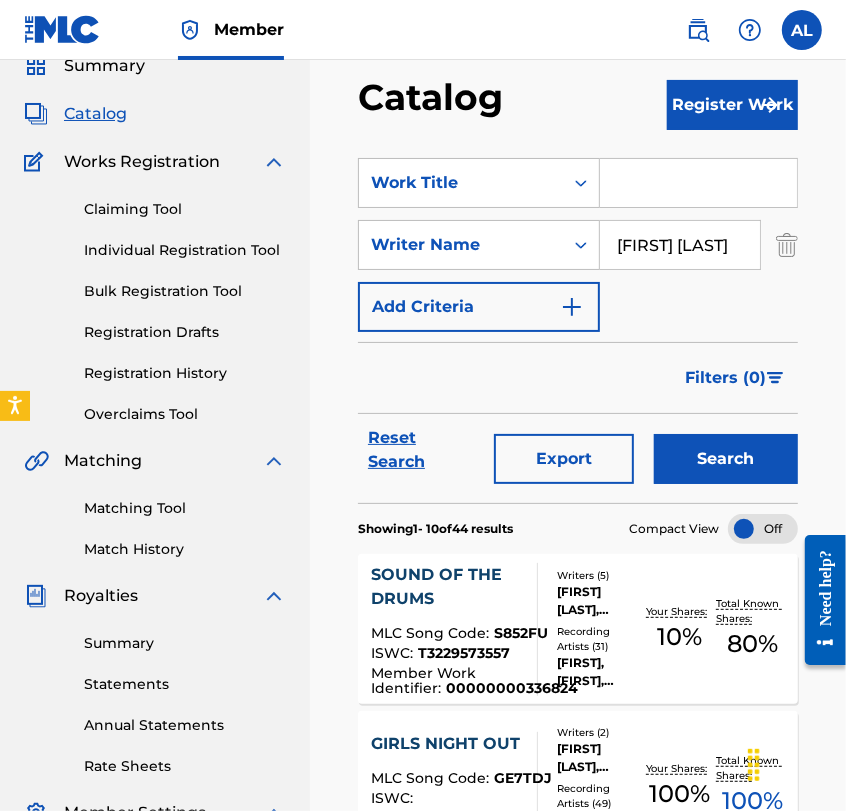 click on "[FIRST] [LAST]" at bounding box center (680, 245) 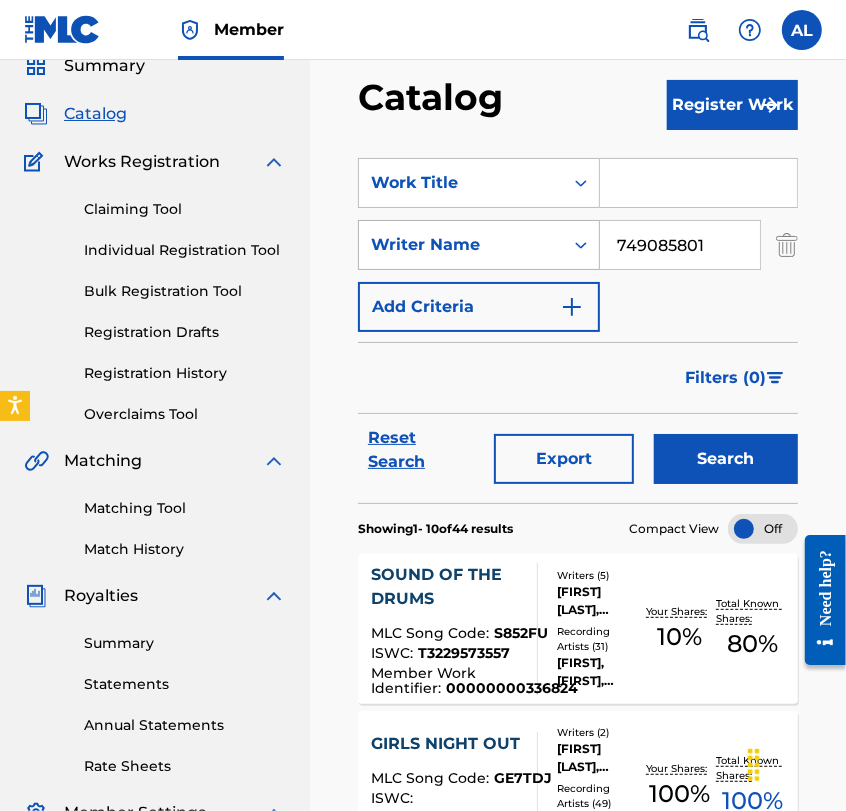 type on "749085801" 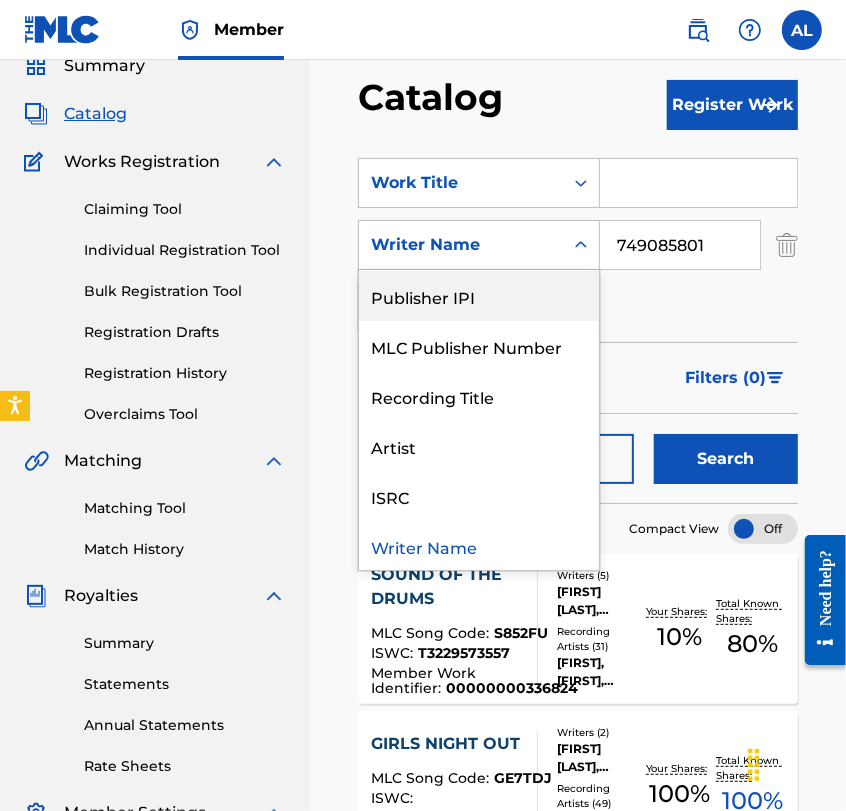 scroll, scrollTop: 0, scrollLeft: 0, axis: both 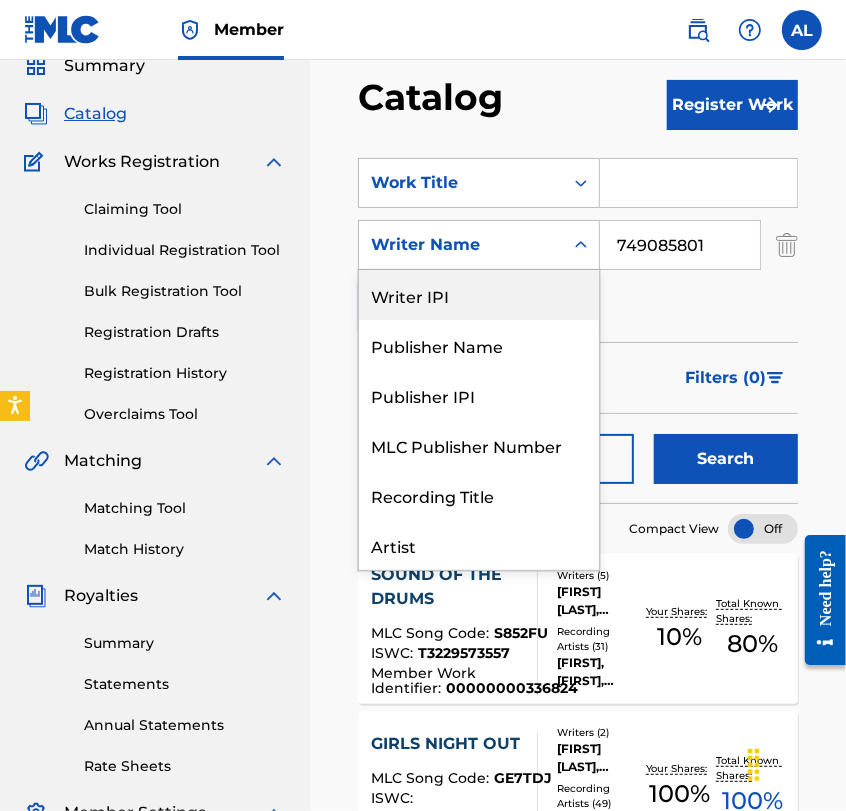 click on "Writer IPI" at bounding box center (479, 295) 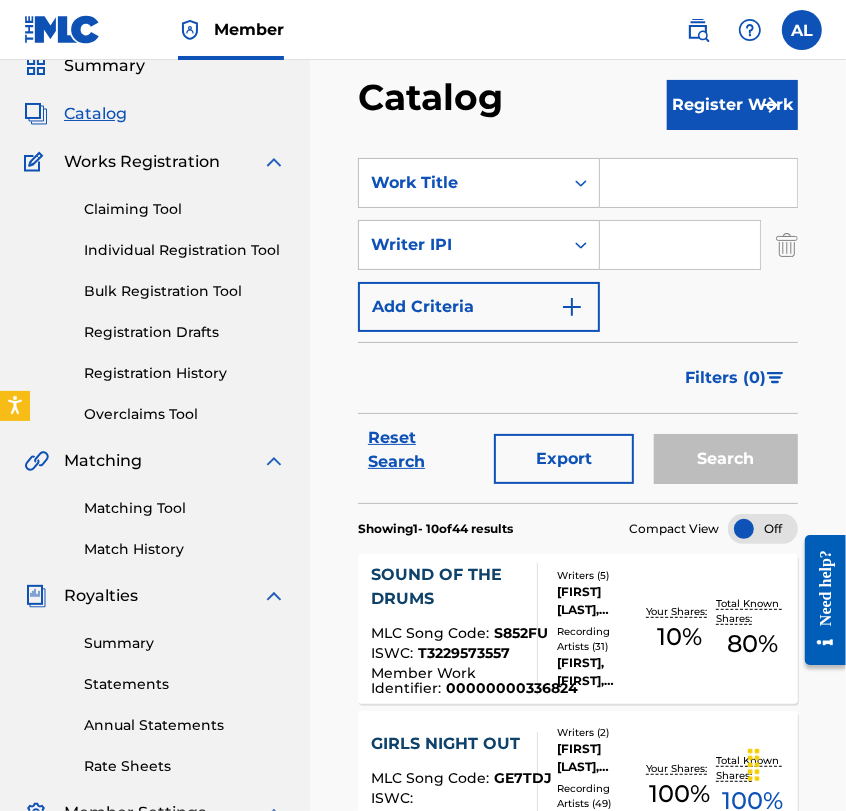 click at bounding box center (680, 245) 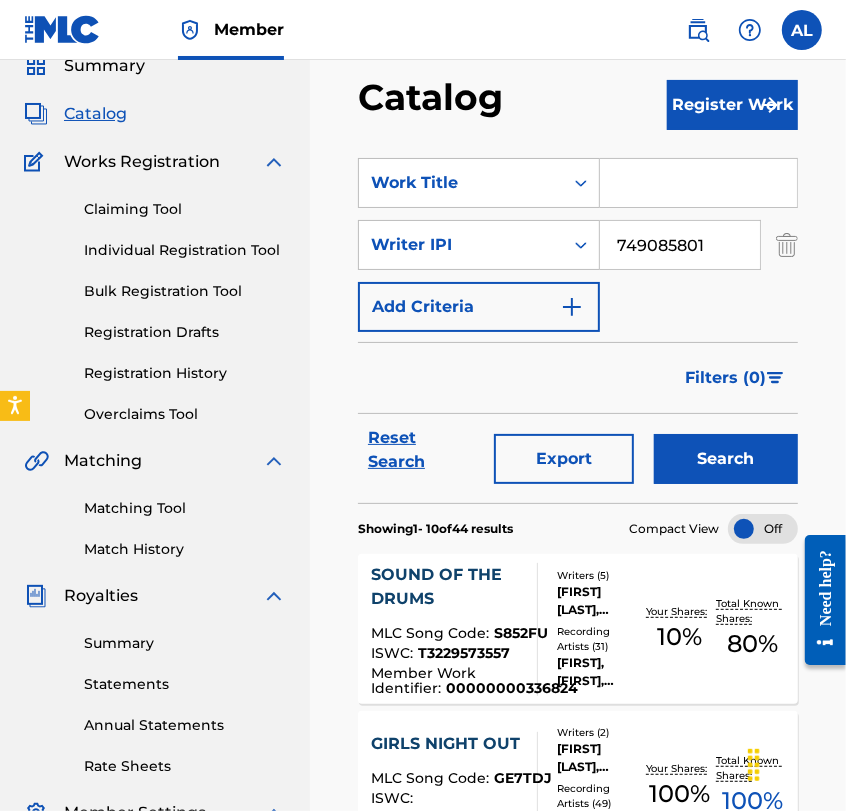 type on "749085801" 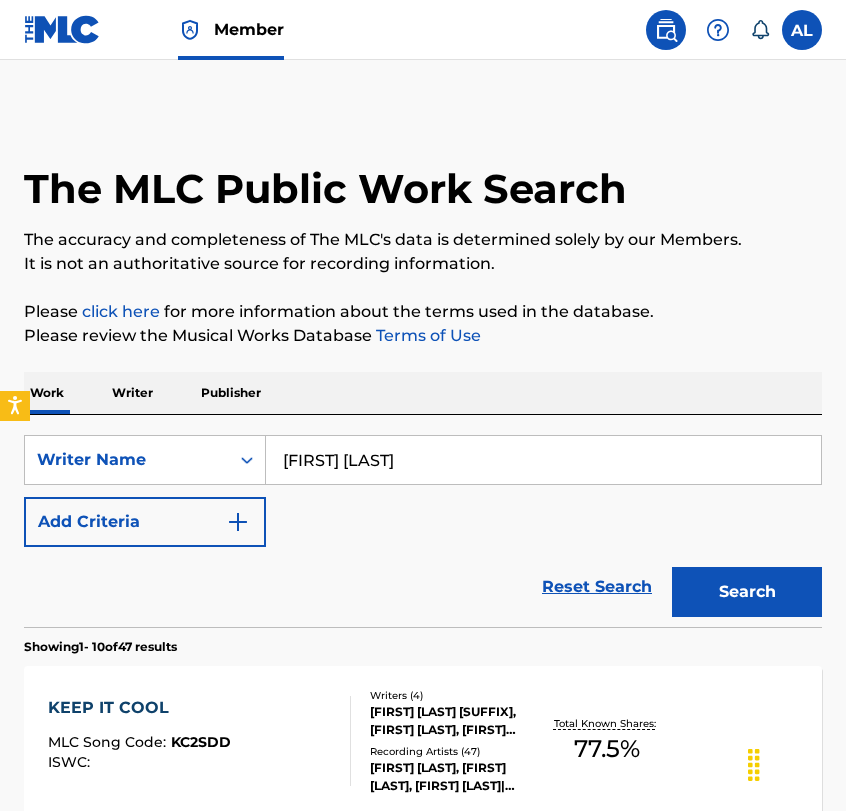 scroll, scrollTop: 771, scrollLeft: 0, axis: vertical 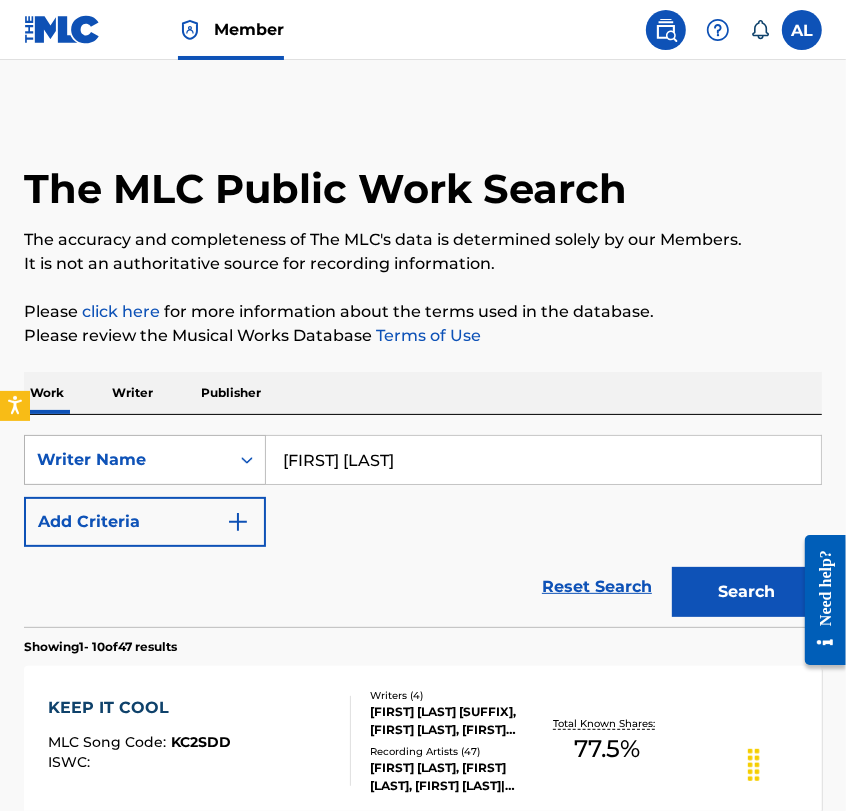 drag, startPoint x: 416, startPoint y: 452, endPoint x: 158, endPoint y: 448, distance: 258.031 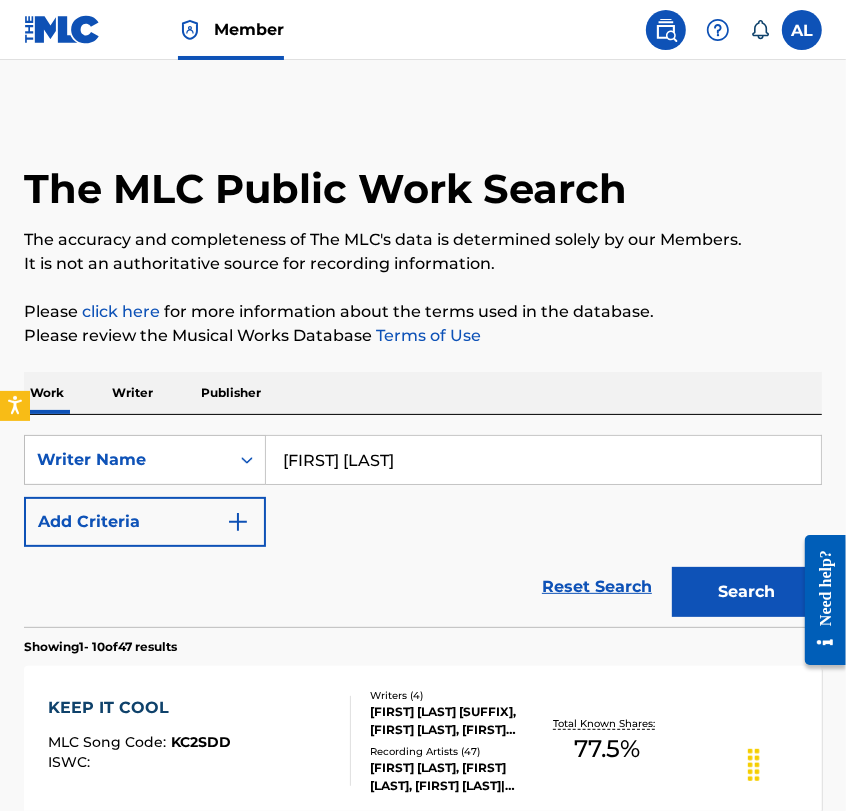 paste on "[FIRST] [FIRST] [LAST]" 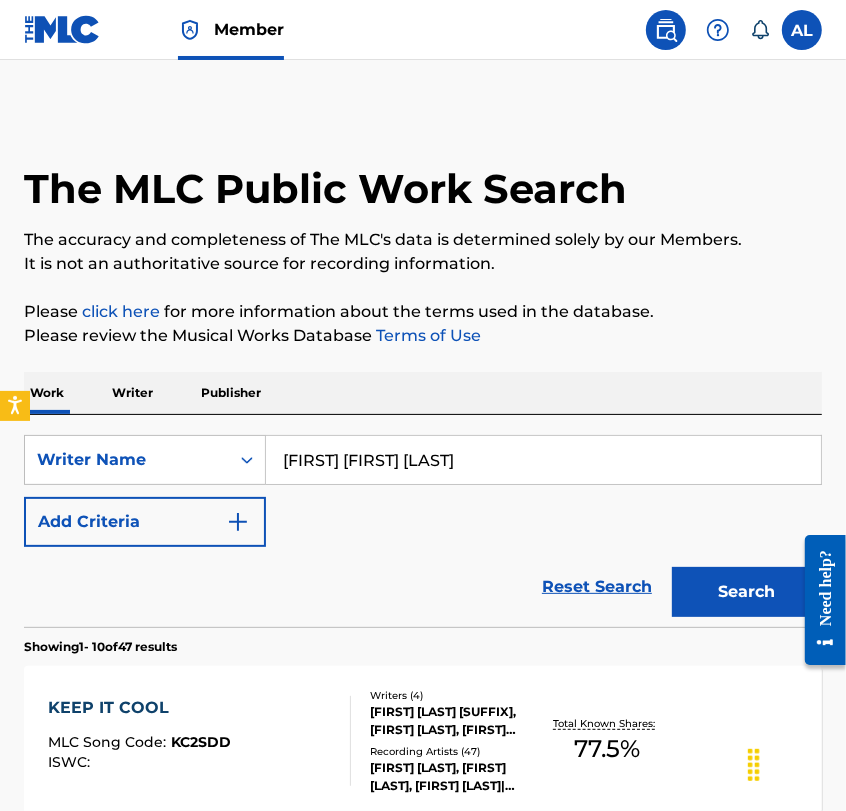 click on "Search" at bounding box center [747, 592] 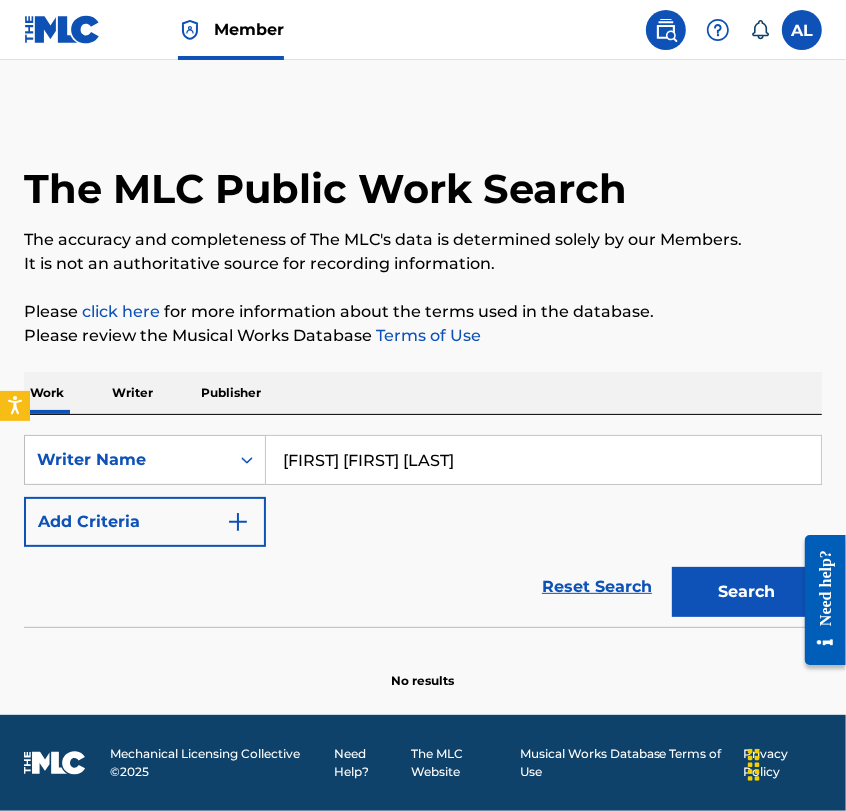 click on "[FIRST] [FIRST] [LAST]" at bounding box center (543, 460) 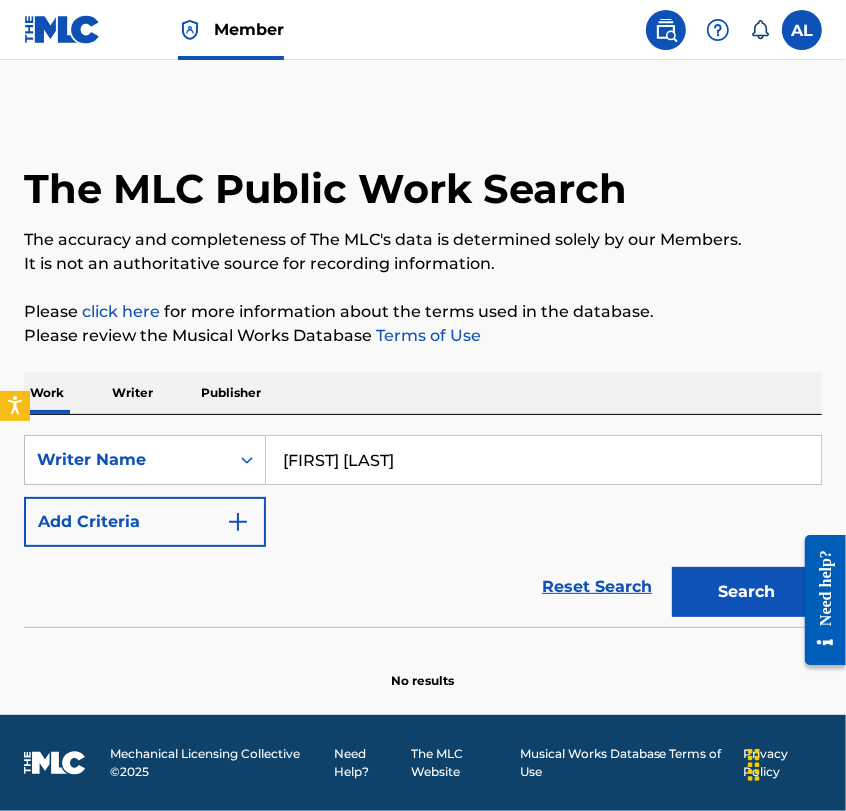 type on "[FIRST] [LAST]" 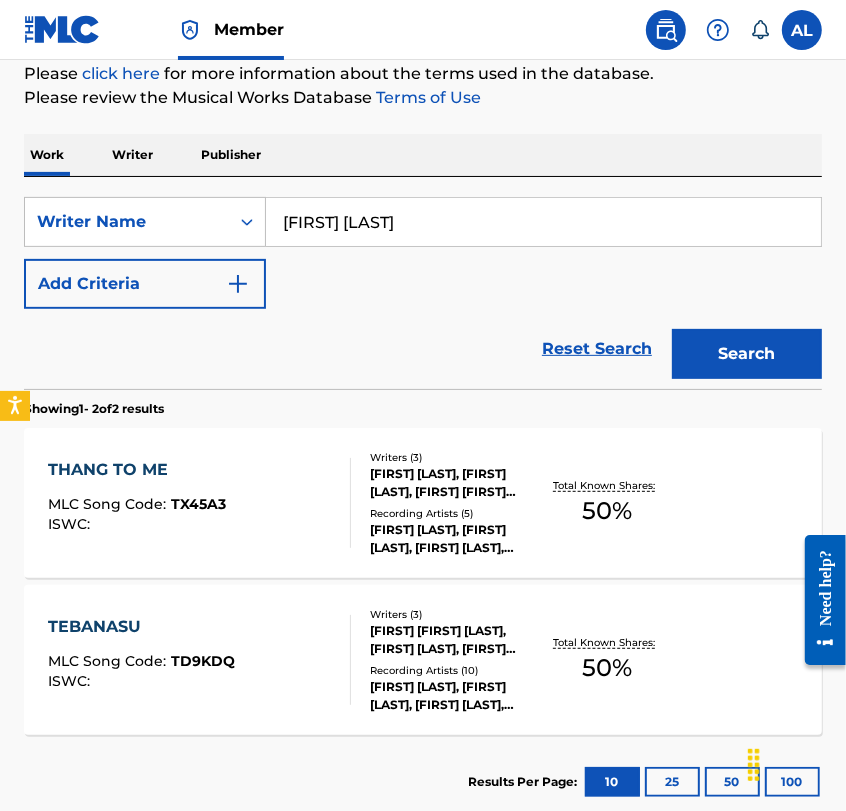 scroll, scrollTop: 243, scrollLeft: 0, axis: vertical 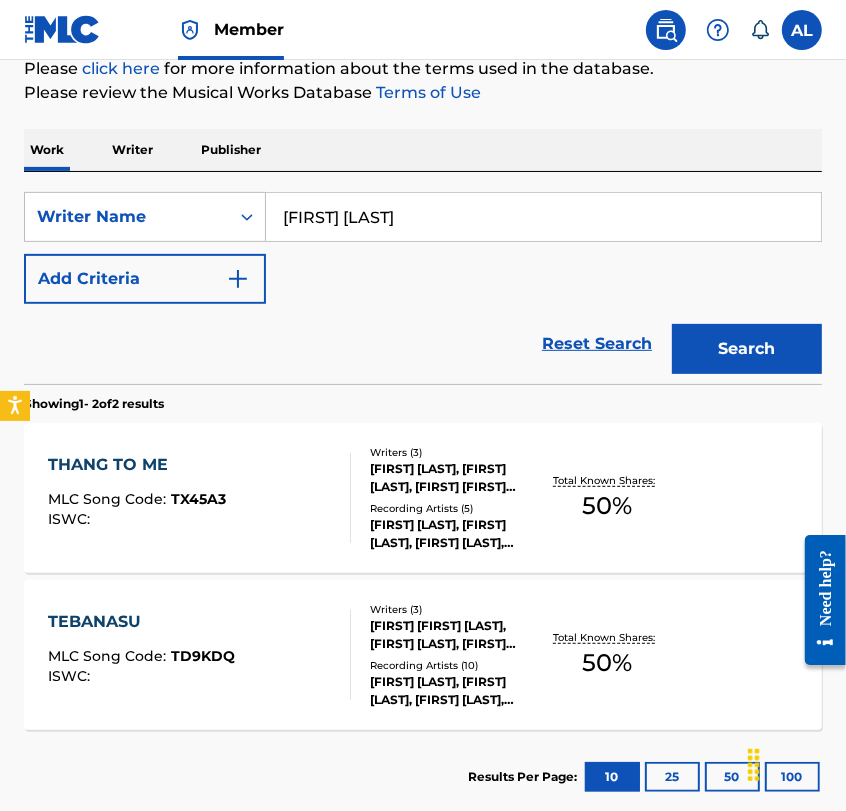 click on "THANG TO ME" at bounding box center [137, 465] 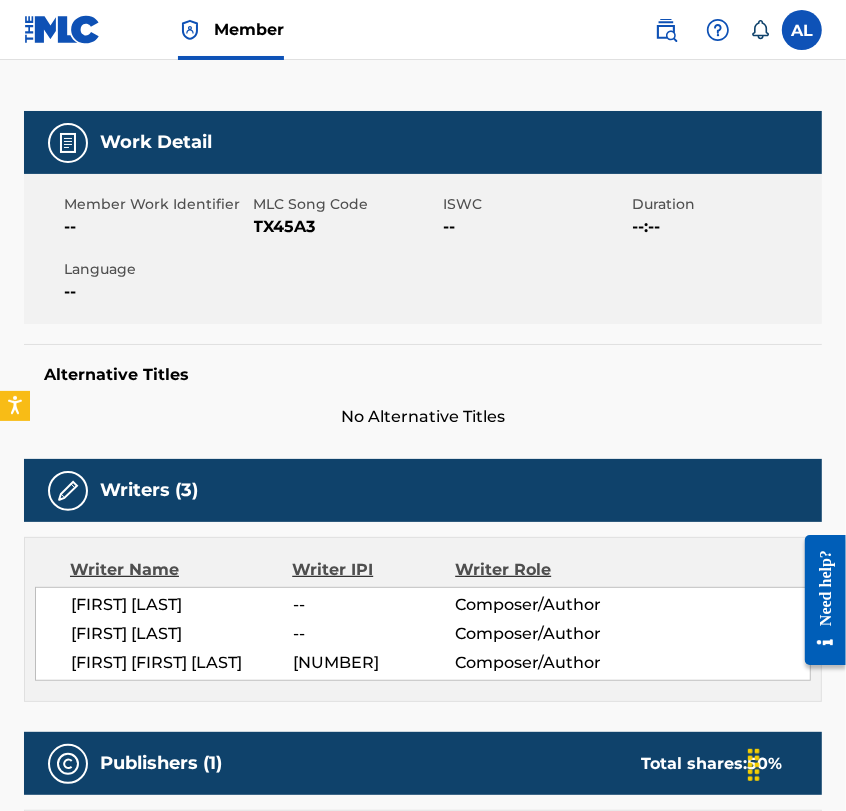 scroll, scrollTop: 0, scrollLeft: 0, axis: both 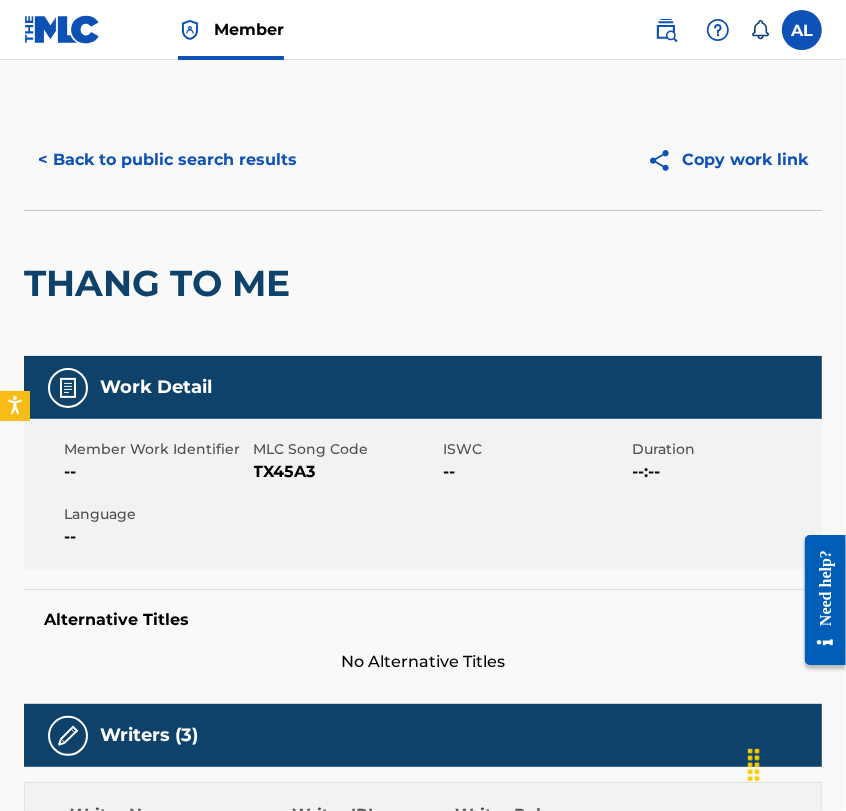 click on "< Back to public search results" at bounding box center [167, 160] 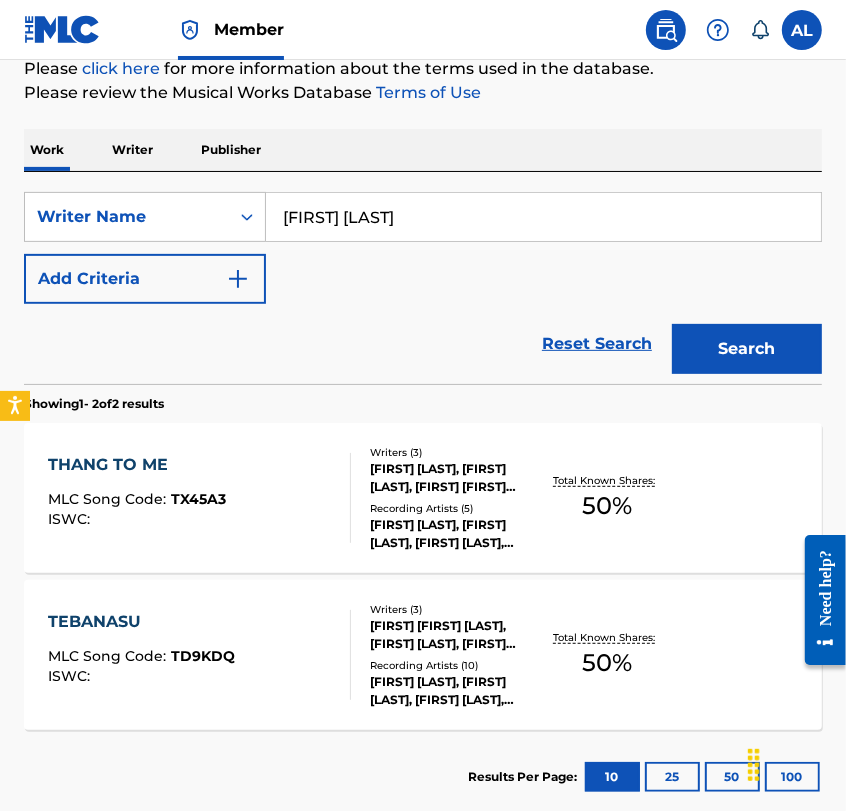 click on "THANG TO ME" at bounding box center (137, 465) 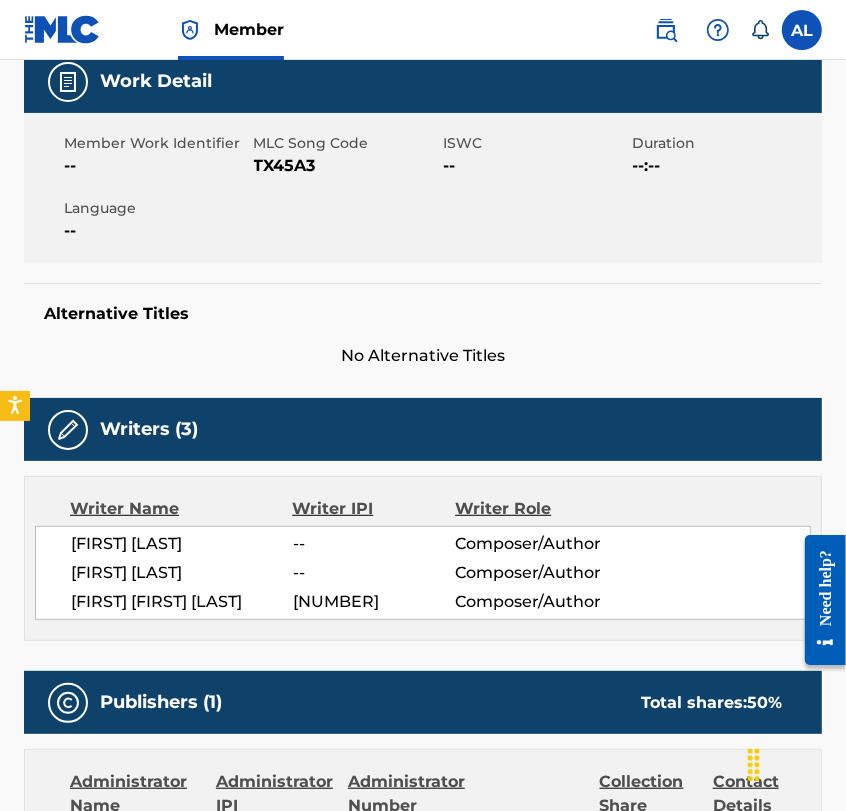scroll, scrollTop: 118, scrollLeft: 0, axis: vertical 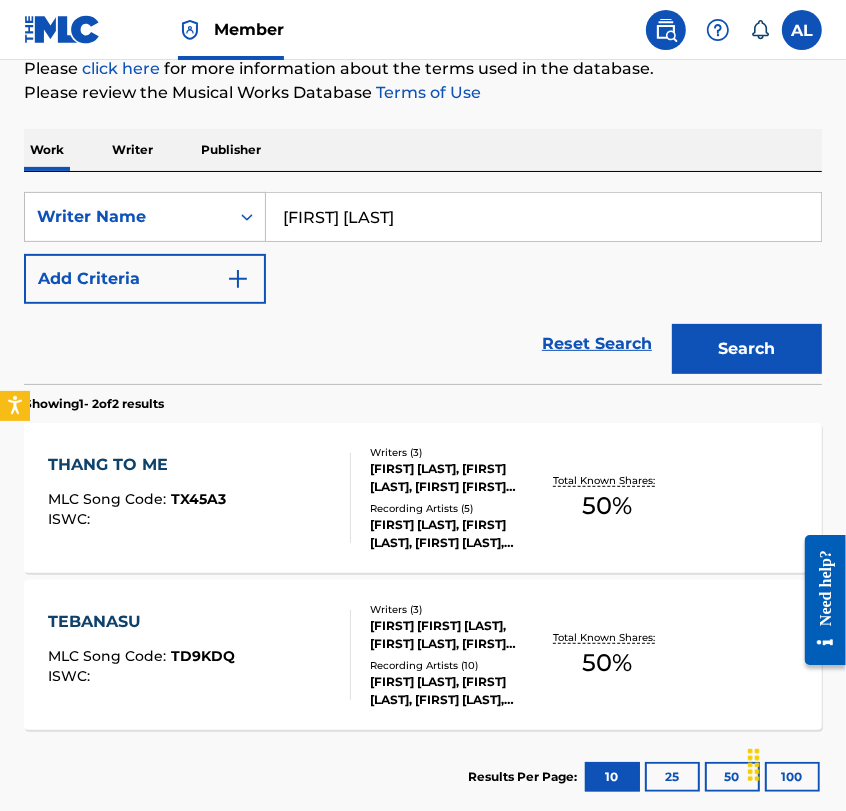 click on "TEBANASU" at bounding box center [141, 622] 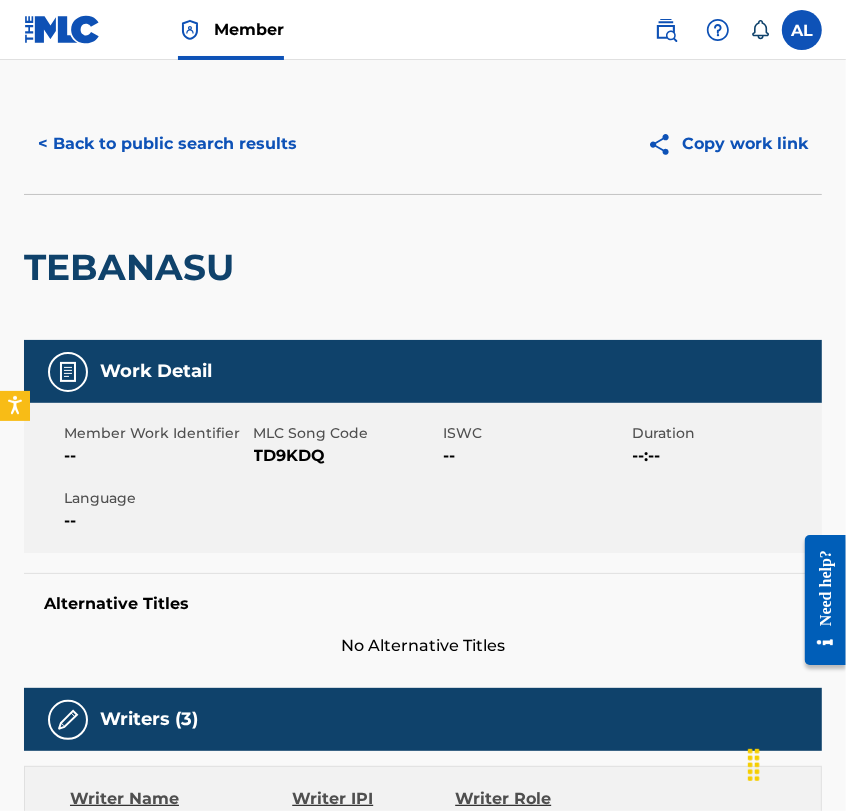 scroll, scrollTop: 16, scrollLeft: 0, axis: vertical 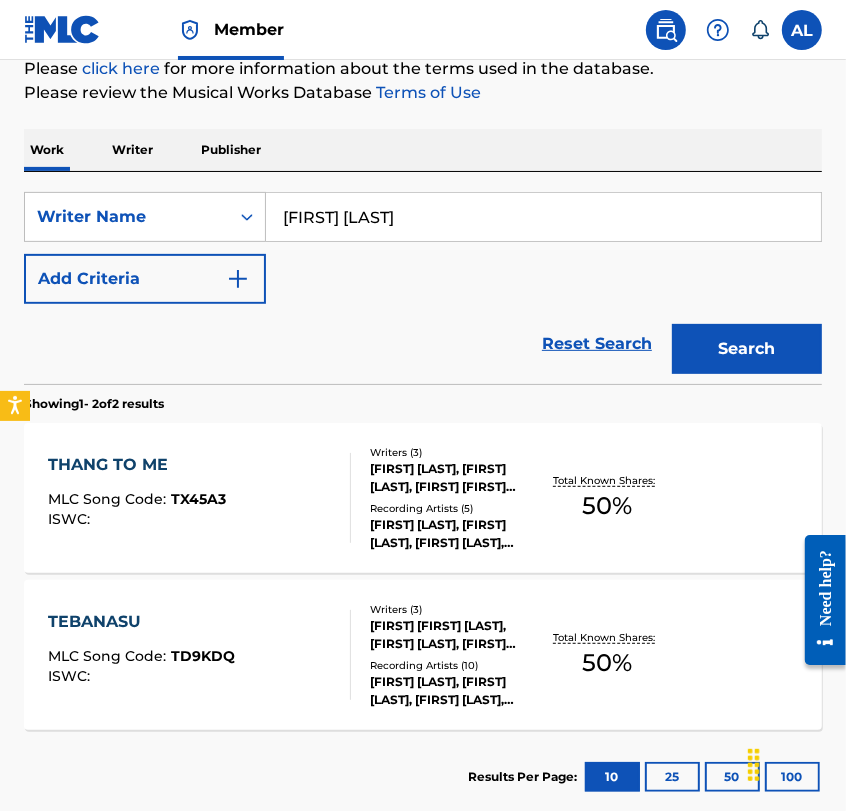click on "TEBANASU MLC Song Code : TD9KDQ ISWC :" at bounding box center (141, 655) 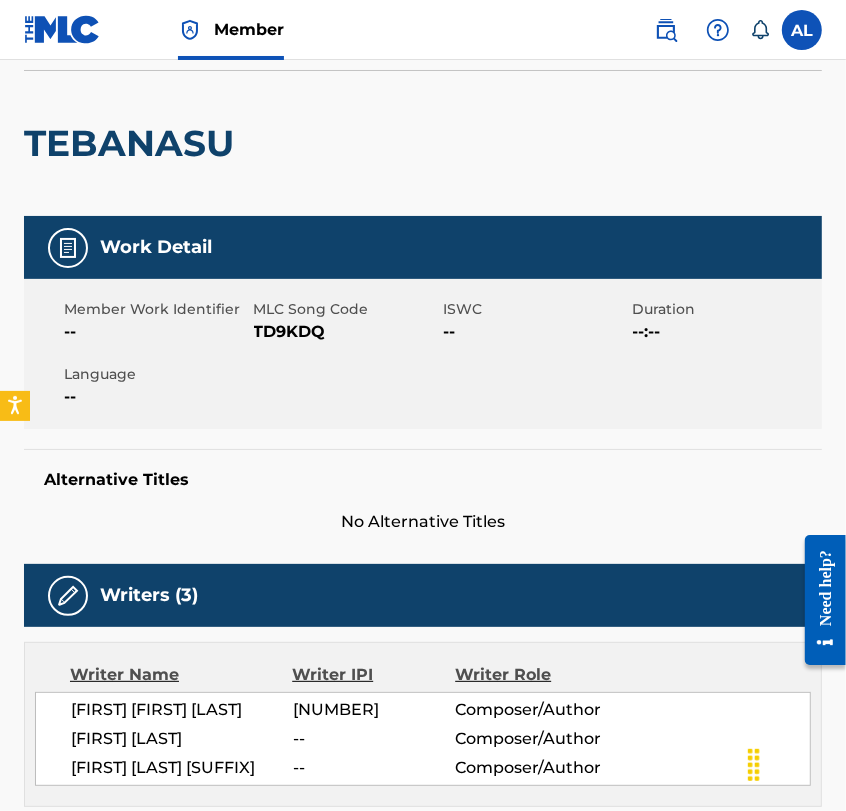 scroll, scrollTop: 0, scrollLeft: 0, axis: both 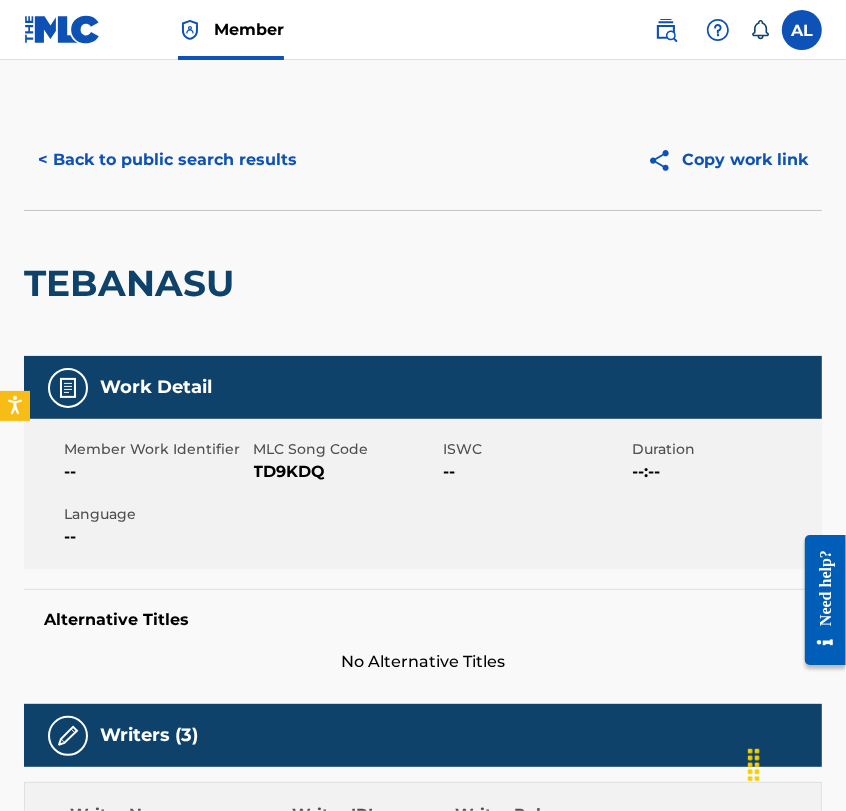 click on "< Back to public search results" at bounding box center [167, 160] 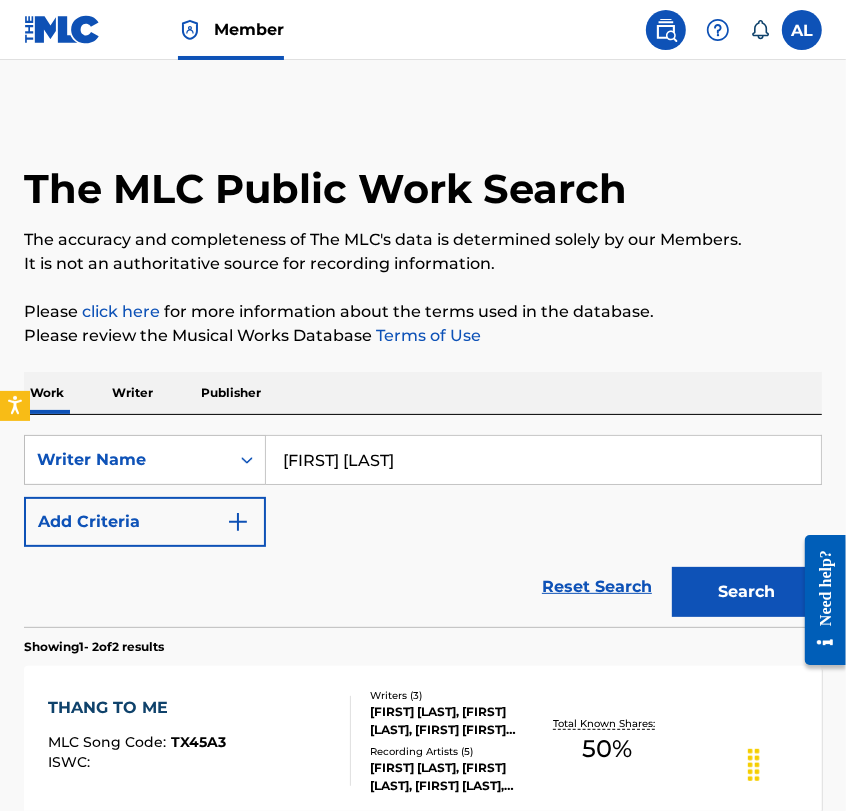 scroll, scrollTop: 243, scrollLeft: 0, axis: vertical 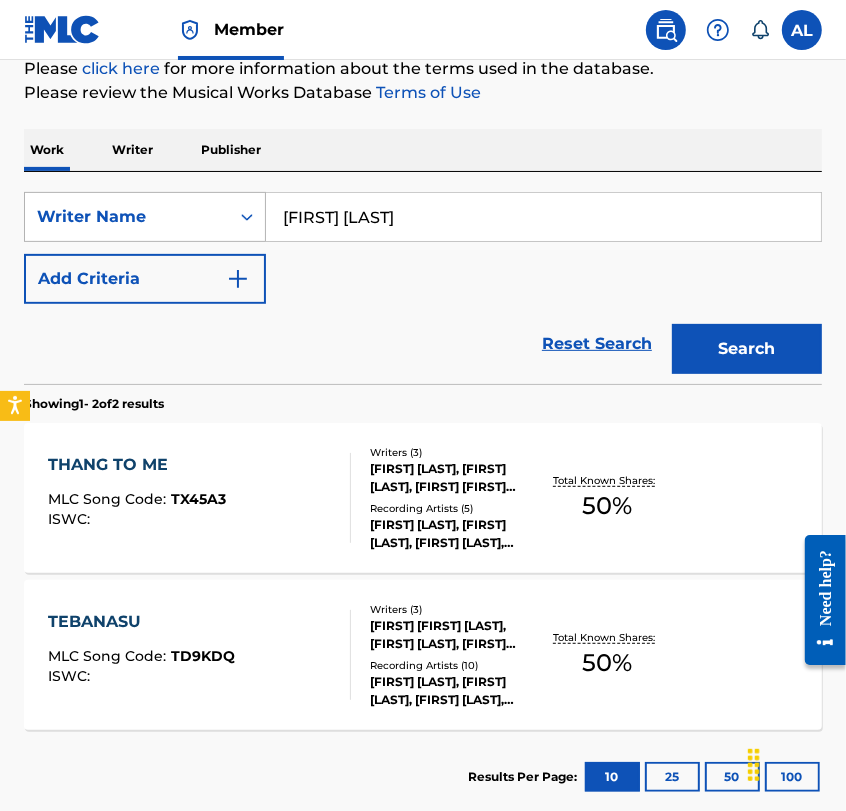 drag, startPoint x: 508, startPoint y: 216, endPoint x: 164, endPoint y: 218, distance: 344.00583 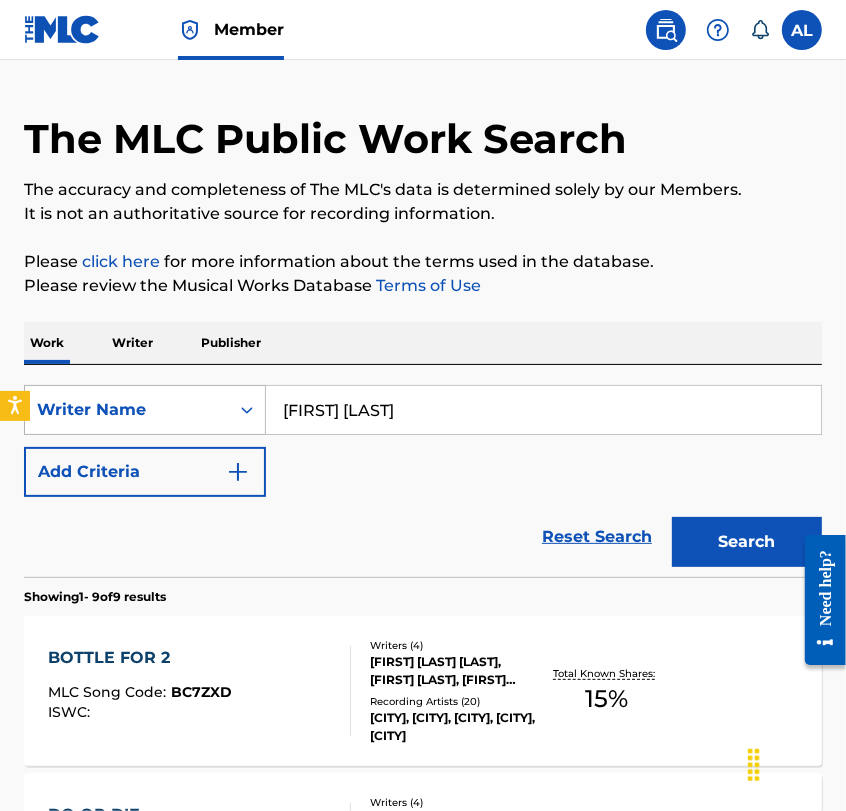 scroll, scrollTop: 243, scrollLeft: 0, axis: vertical 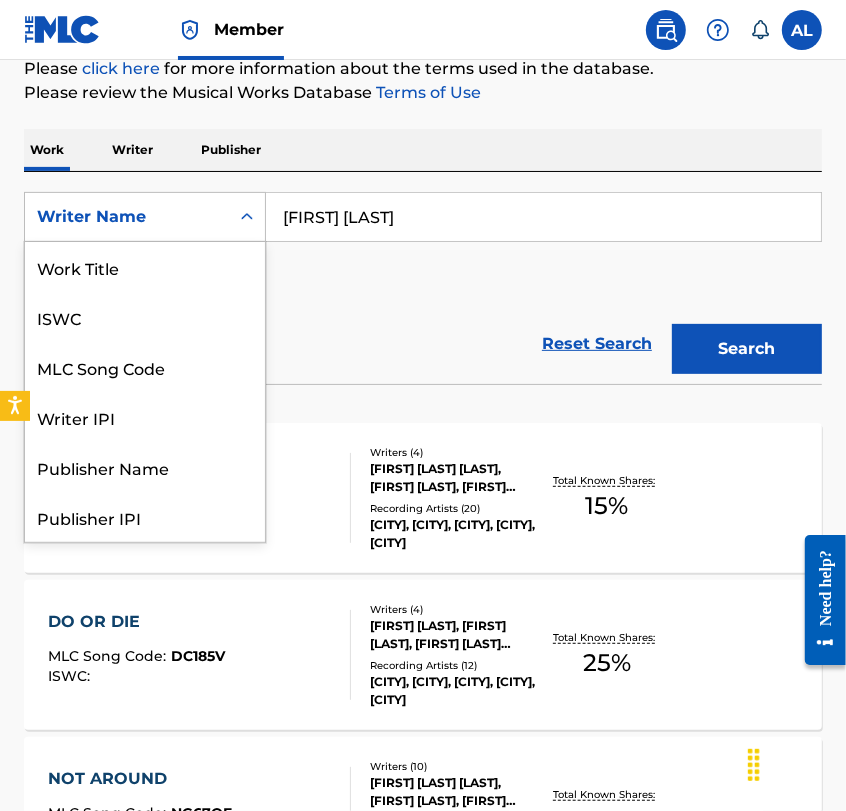 click on "Writer Name" at bounding box center [127, 217] 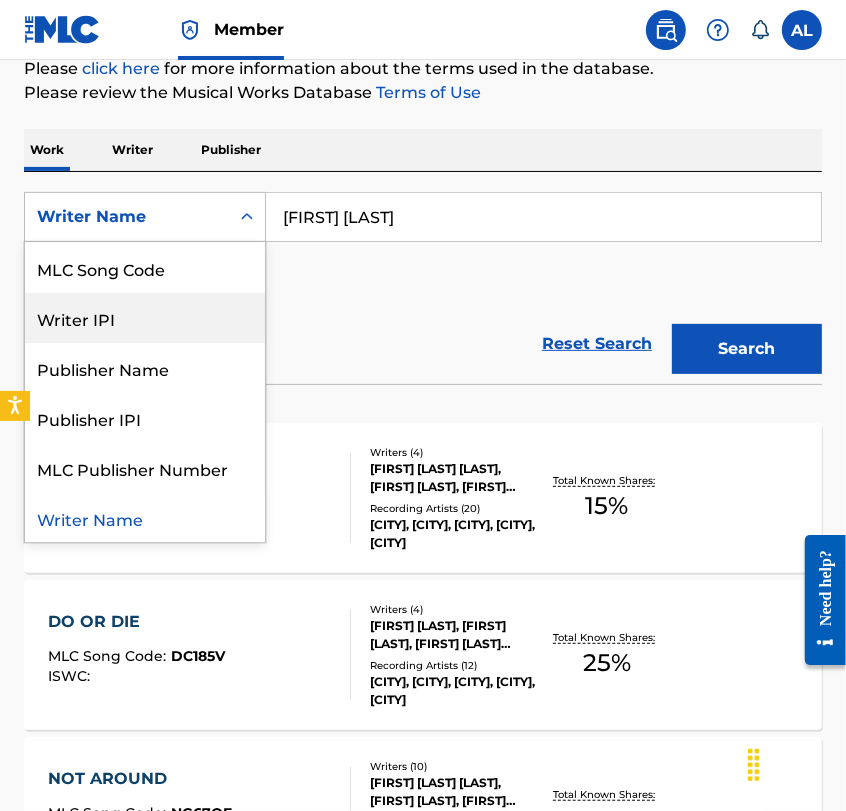 click on "Writer IPI" at bounding box center [145, 318] 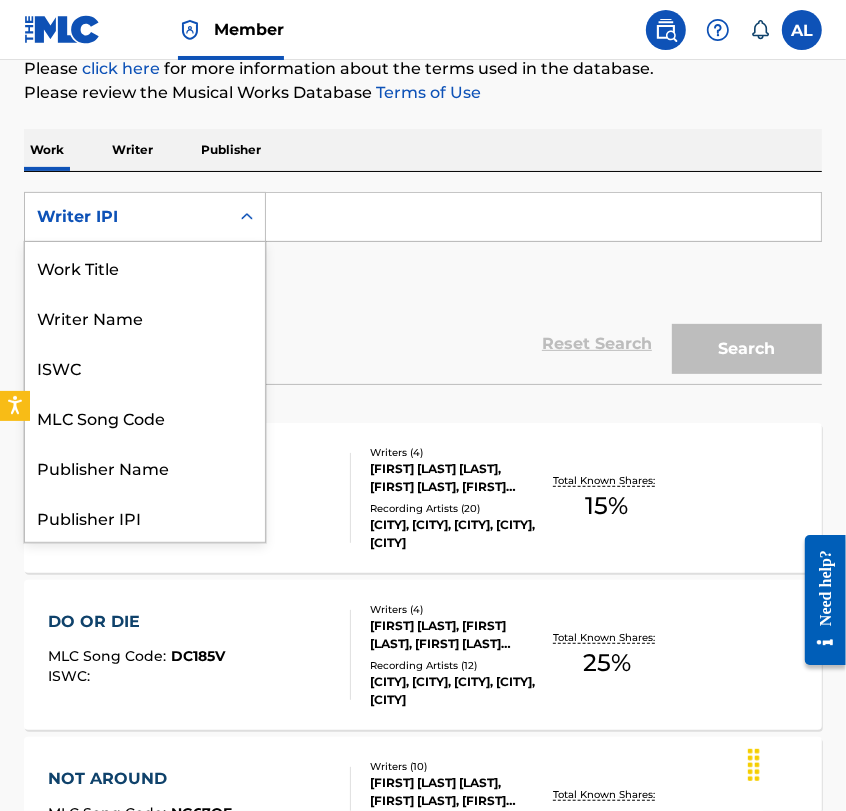 click on "Writer IPI" at bounding box center (127, 217) 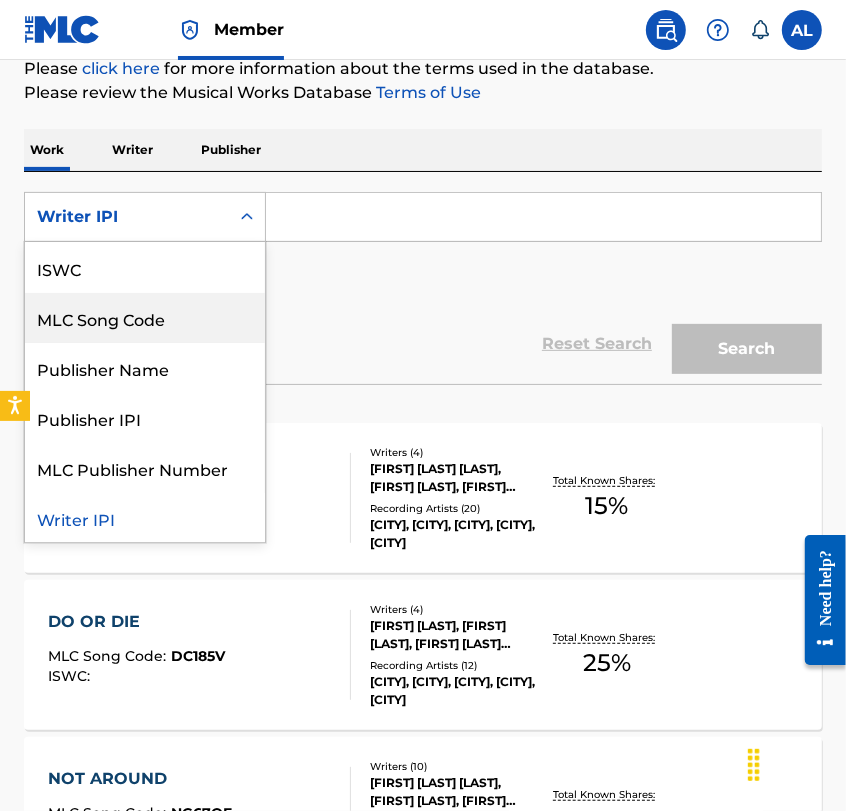 scroll, scrollTop: 0, scrollLeft: 0, axis: both 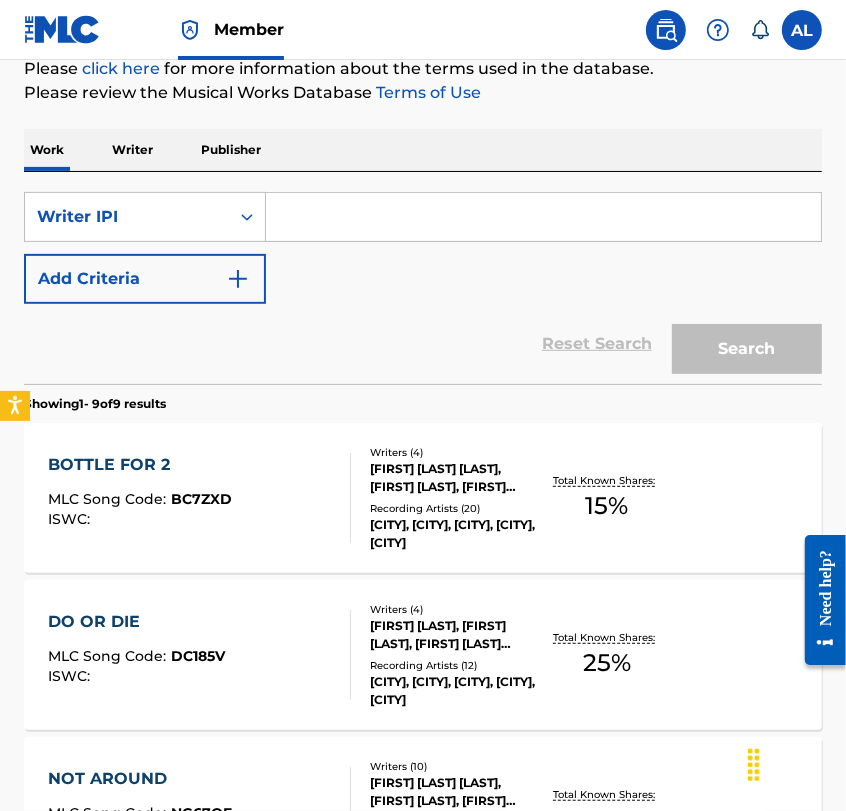 click at bounding box center (543, 217) 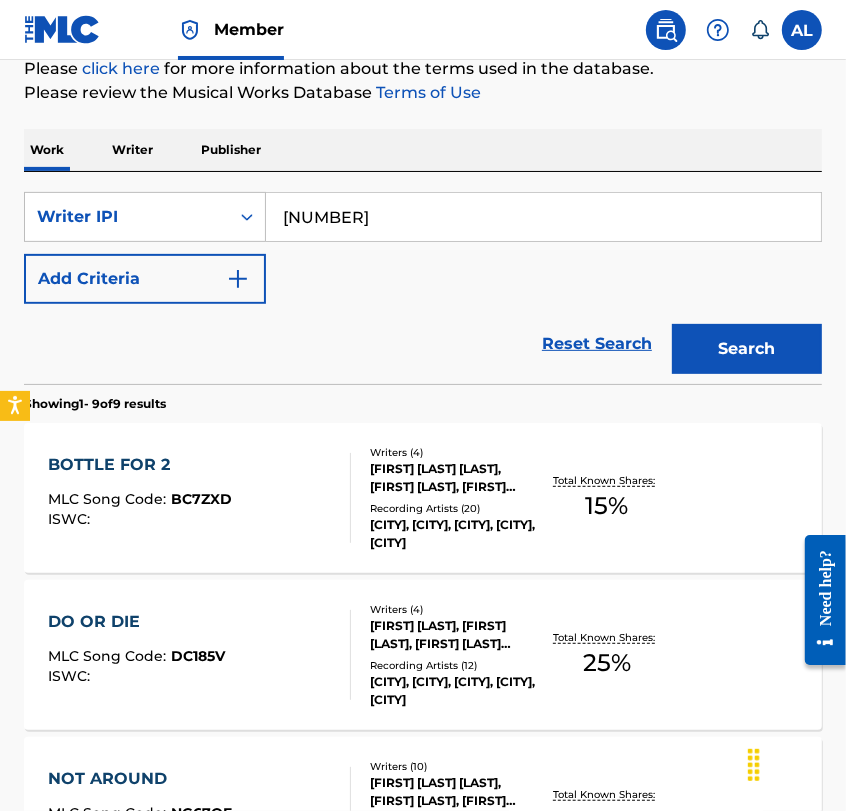 type on "[NUMBER]" 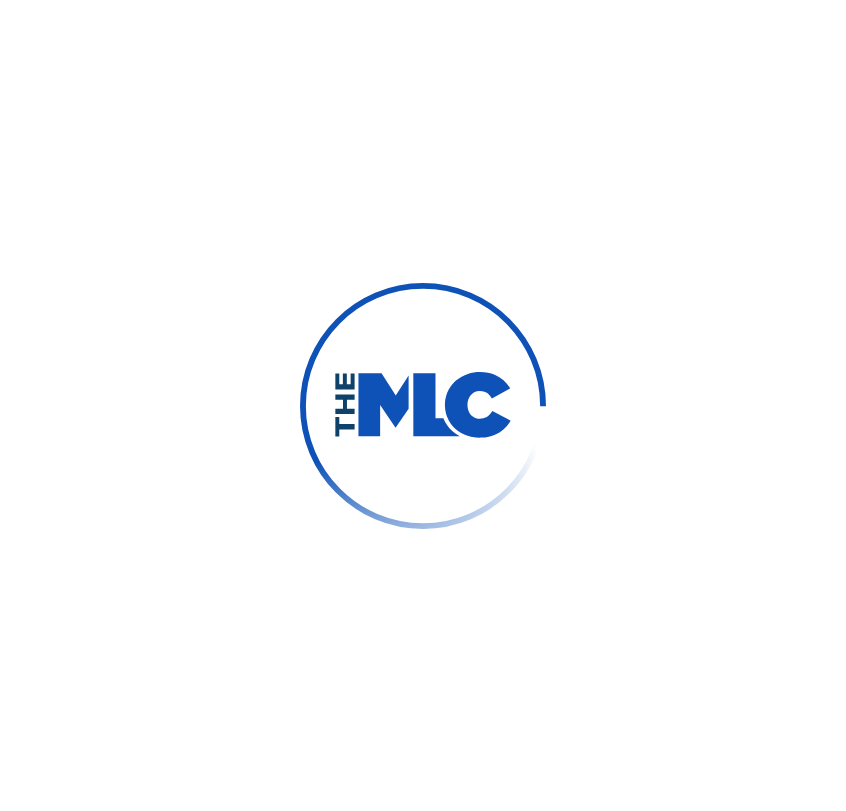 scroll, scrollTop: 0, scrollLeft: 0, axis: both 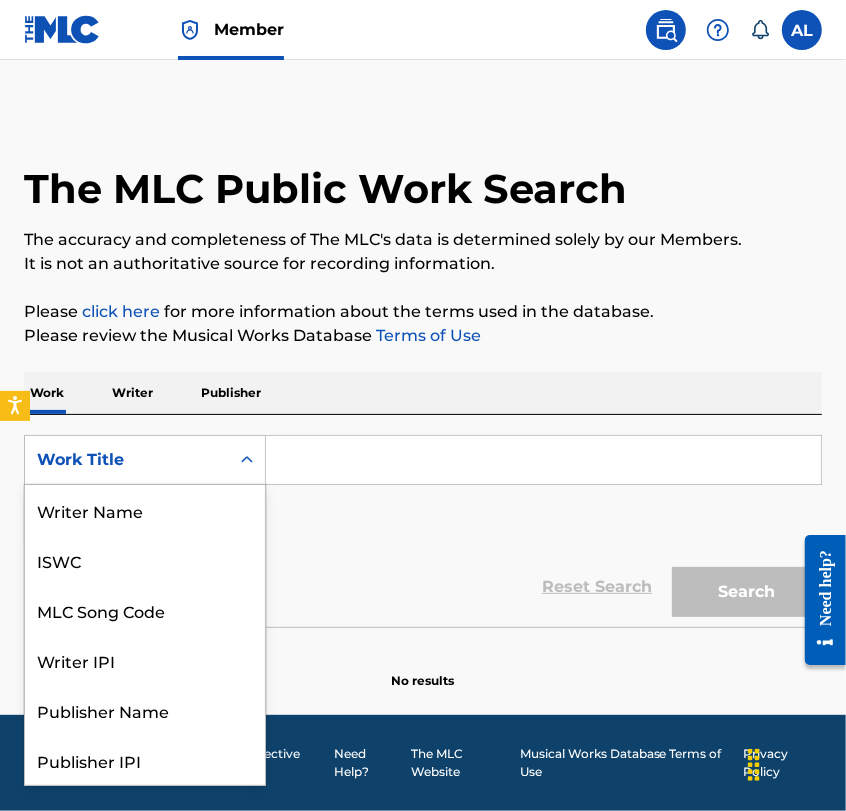 click on "Work Title" at bounding box center [145, 460] 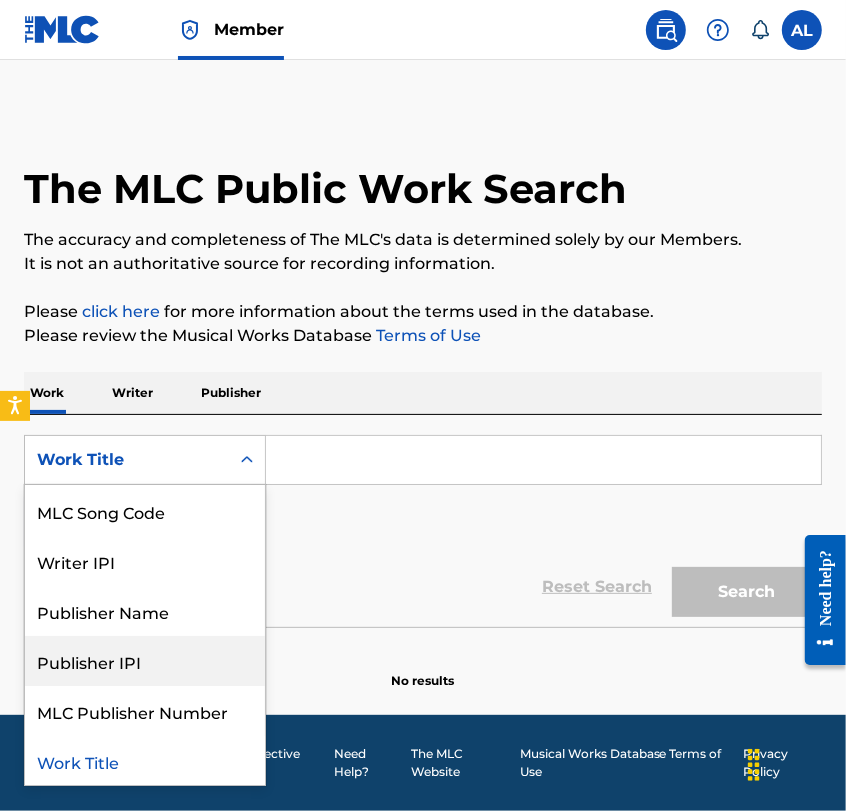 scroll, scrollTop: 0, scrollLeft: 0, axis: both 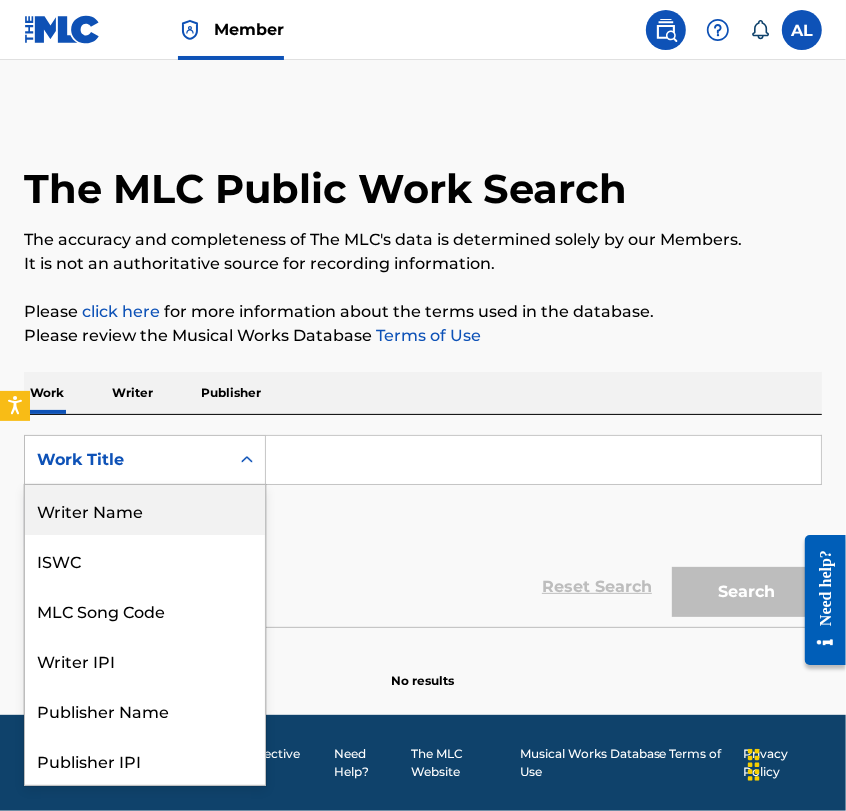 click on "Writer Name" at bounding box center (145, 510) 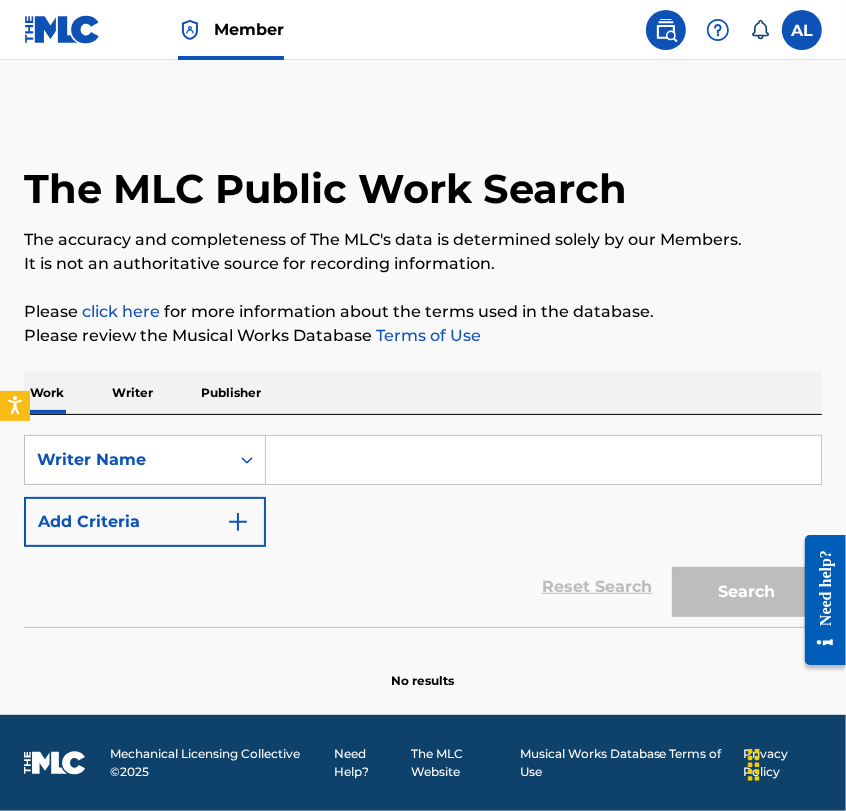 click at bounding box center [543, 460] 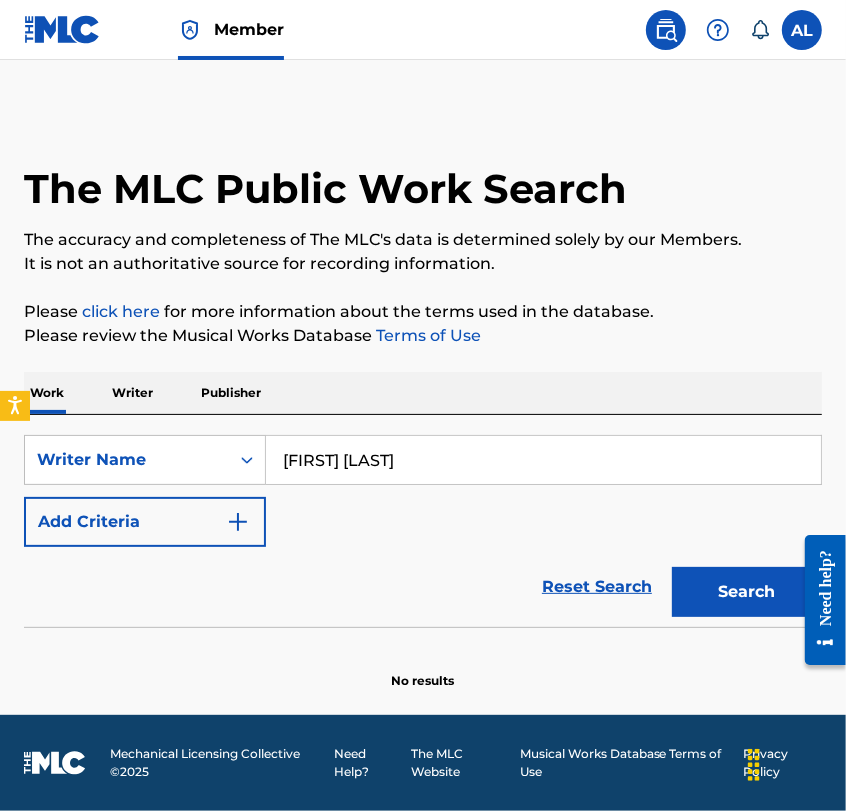 type on "[FIRST] [LAST]" 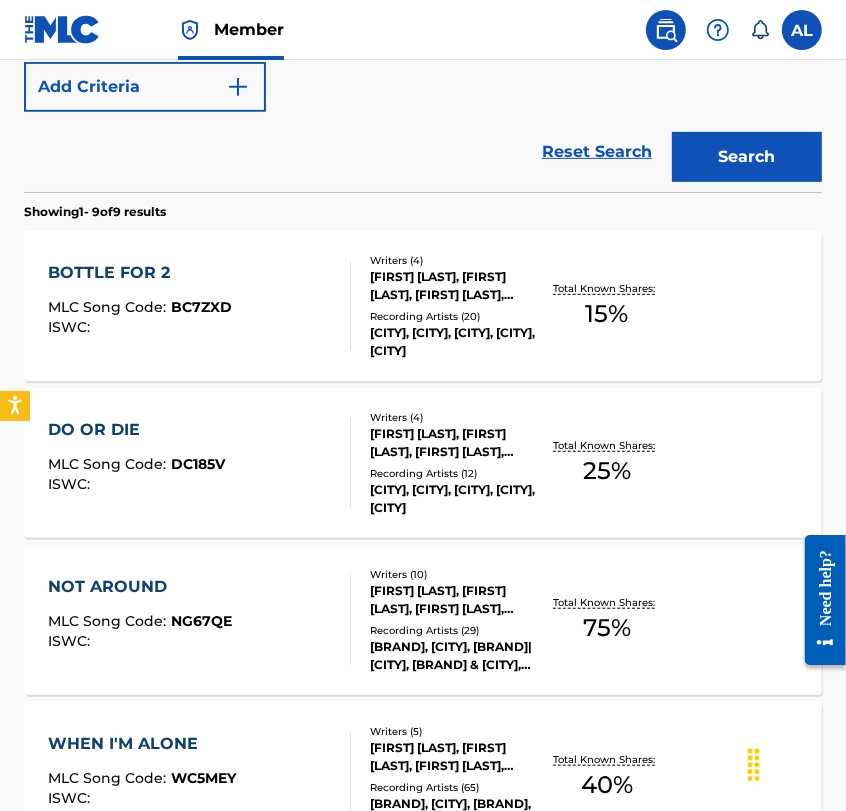 scroll, scrollTop: 454, scrollLeft: 0, axis: vertical 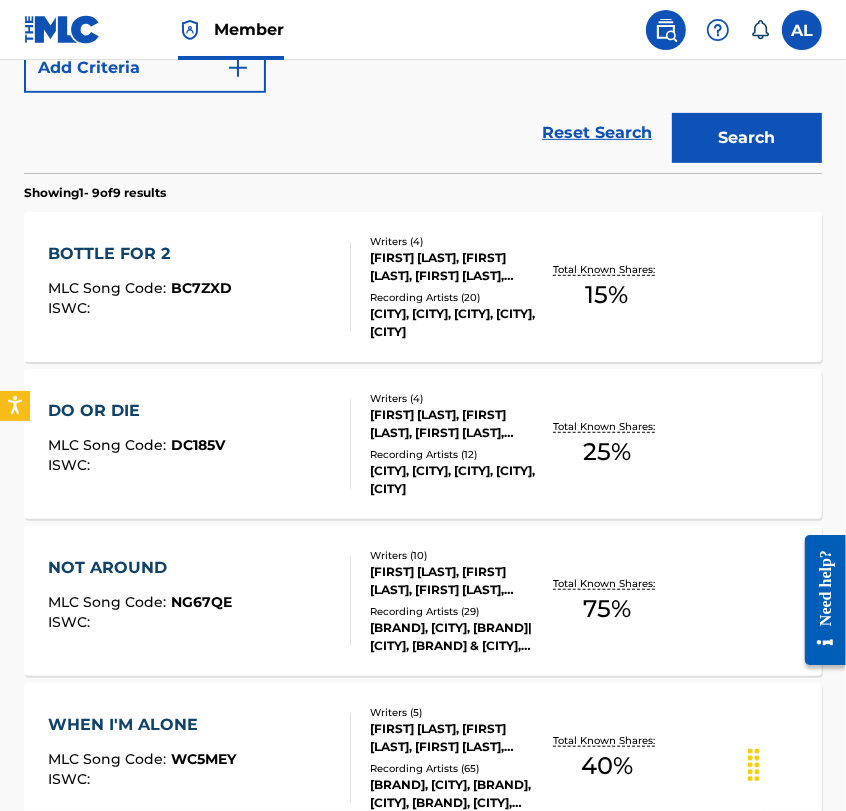 click on "NOT AROUND" at bounding box center [140, 568] 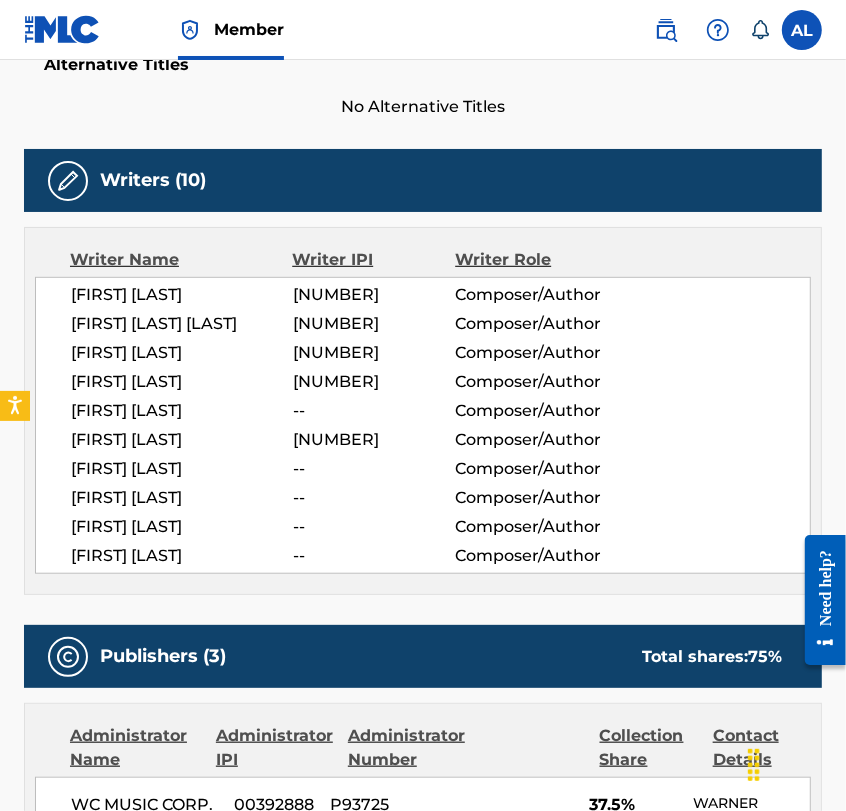 scroll, scrollTop: 0, scrollLeft: 0, axis: both 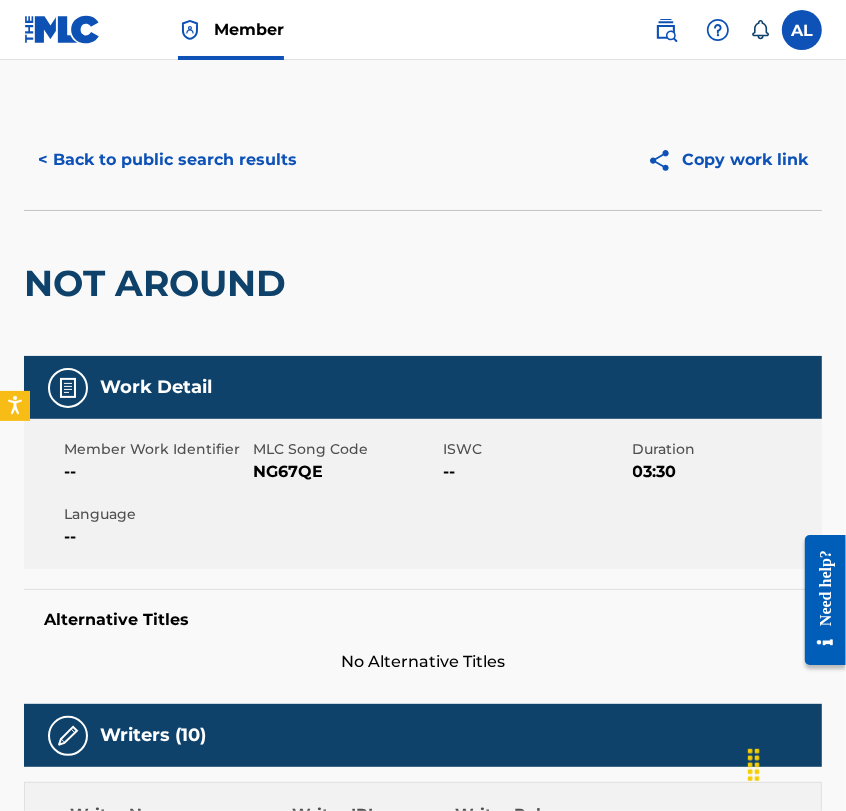 click on "< Back to public search results" at bounding box center (167, 160) 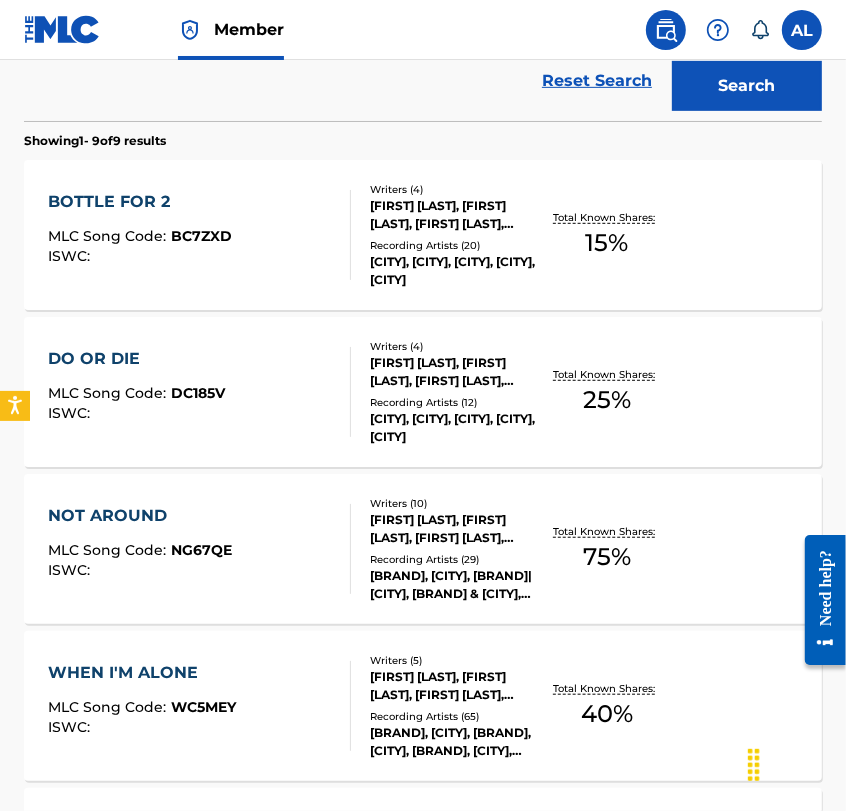 scroll, scrollTop: 0, scrollLeft: 0, axis: both 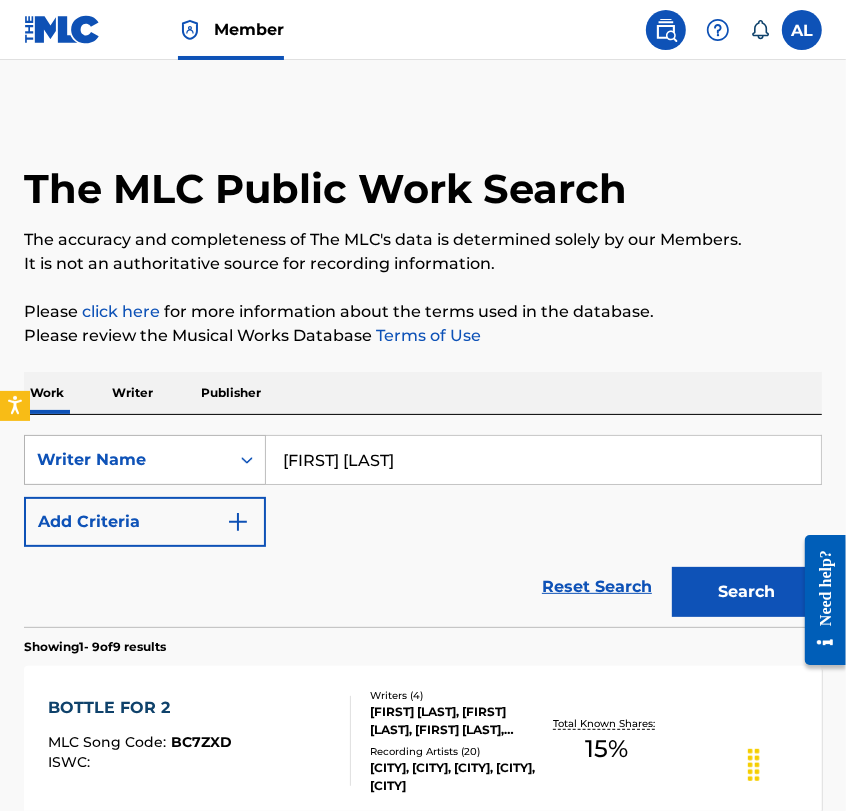 drag, startPoint x: 434, startPoint y: 457, endPoint x: 202, endPoint y: 445, distance: 232.31013 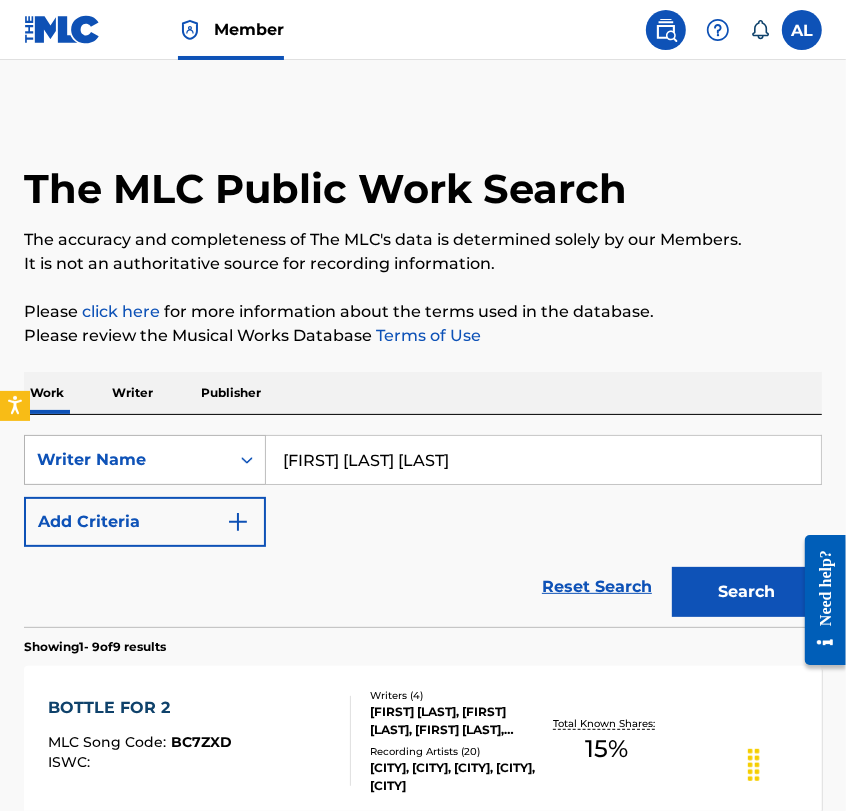 click on "Search" at bounding box center (747, 592) 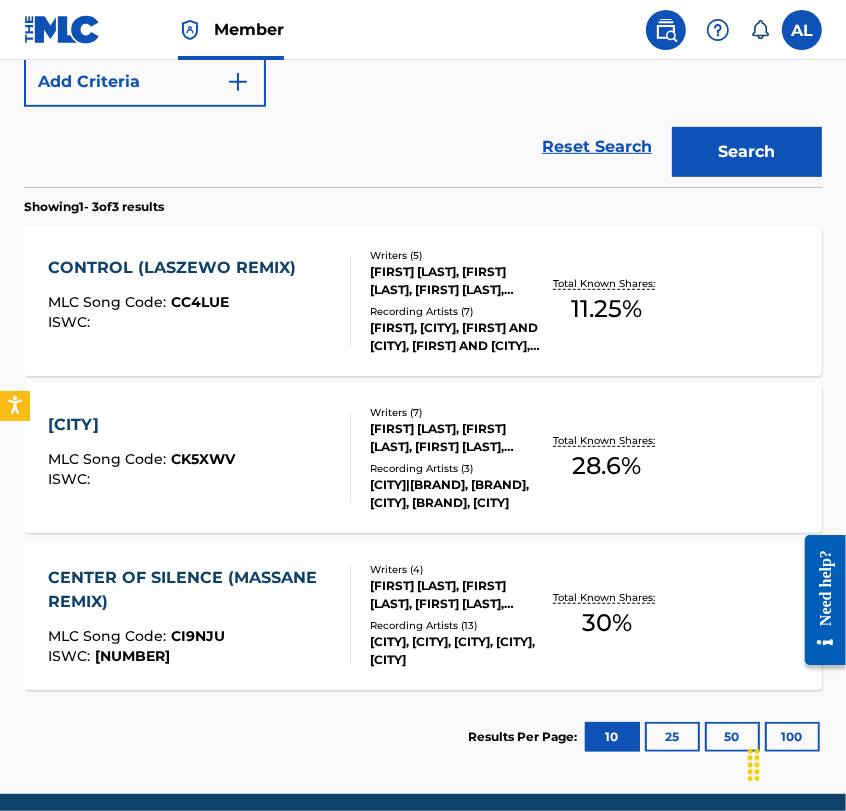 scroll, scrollTop: 442, scrollLeft: 0, axis: vertical 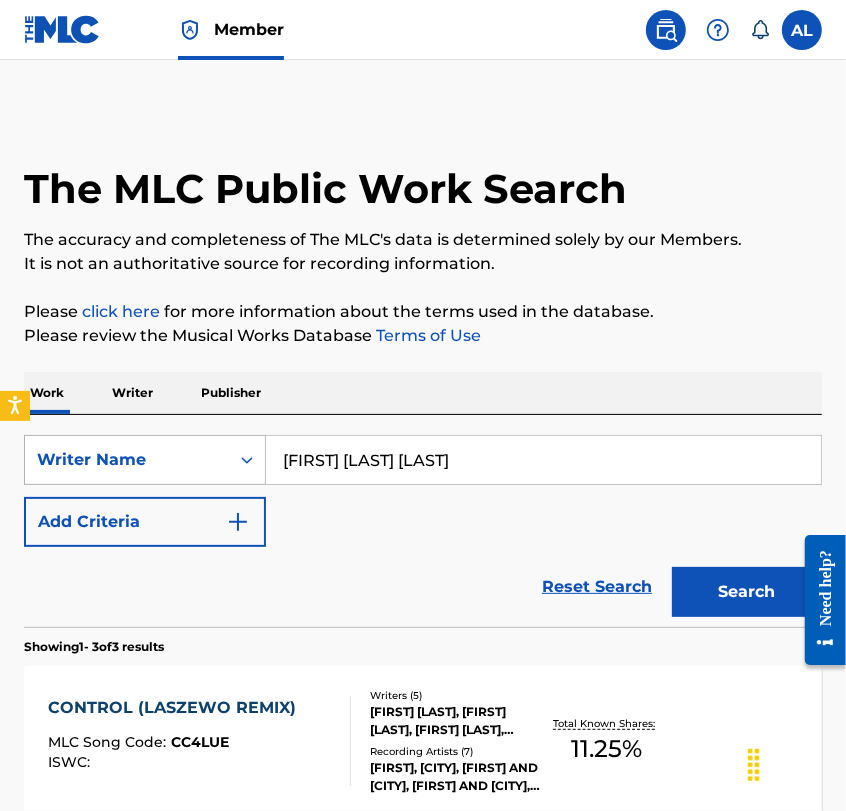 drag, startPoint x: 537, startPoint y: 469, endPoint x: 240, endPoint y: 450, distance: 297.60712 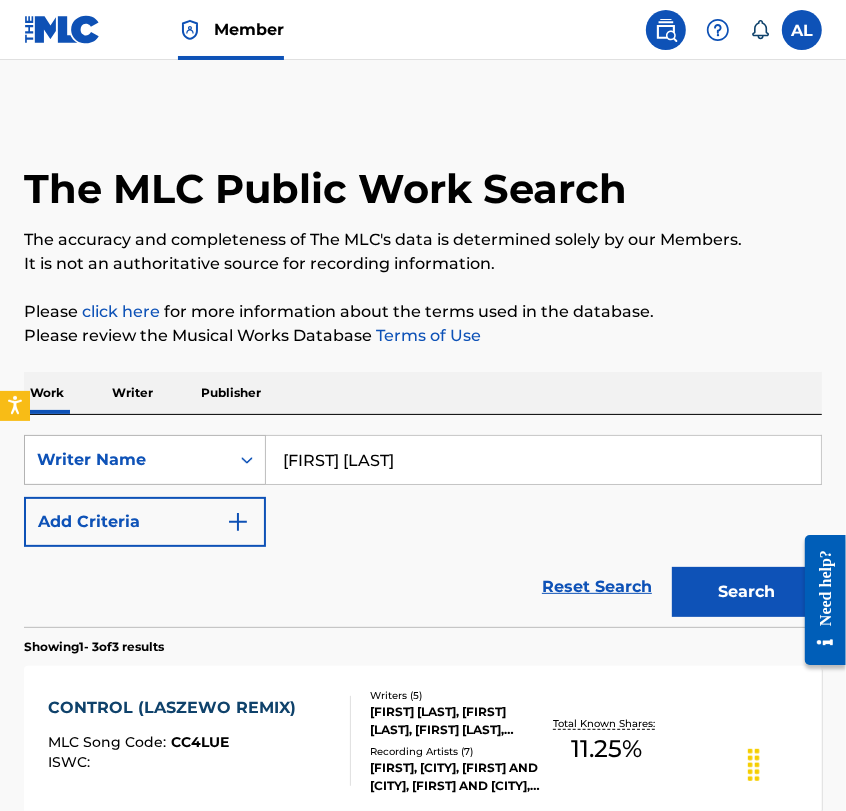 type on "Matthew David Ehrlich" 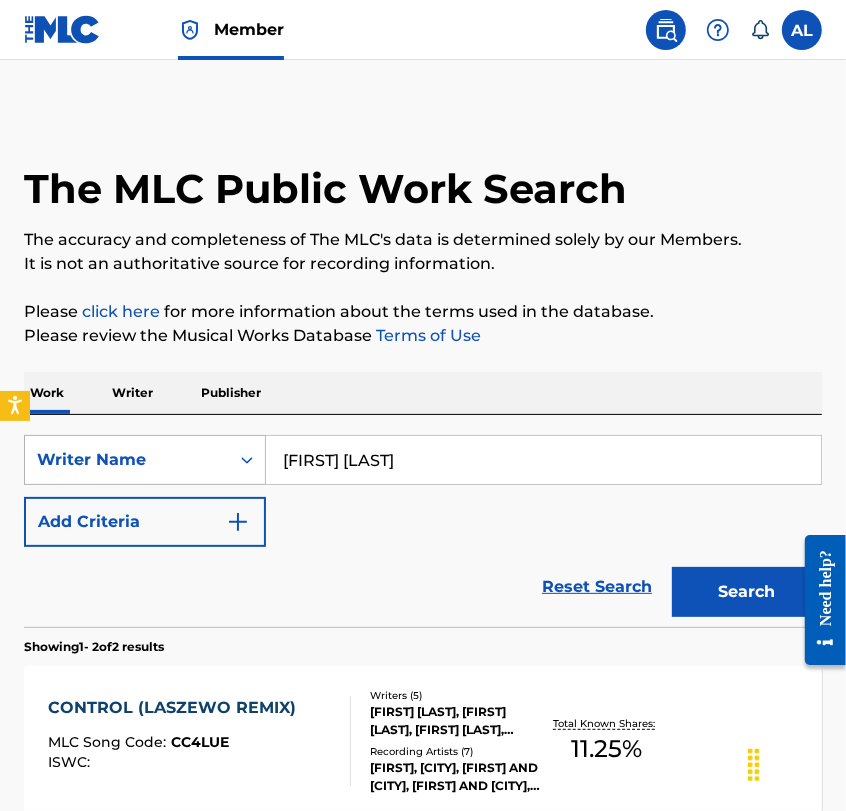 click 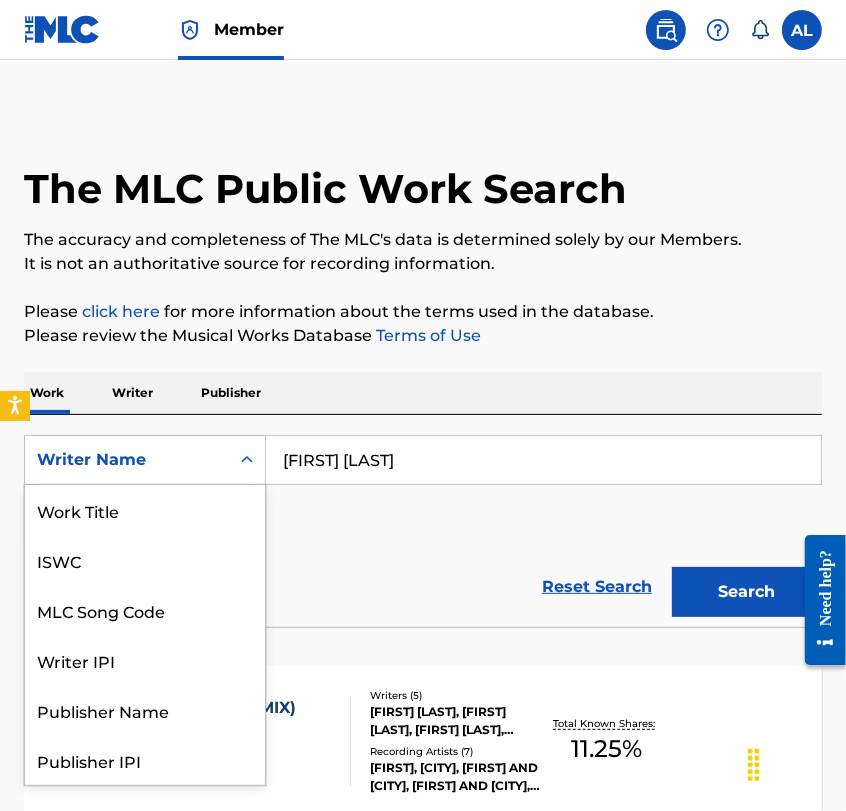 scroll, scrollTop: 361, scrollLeft: 0, axis: vertical 